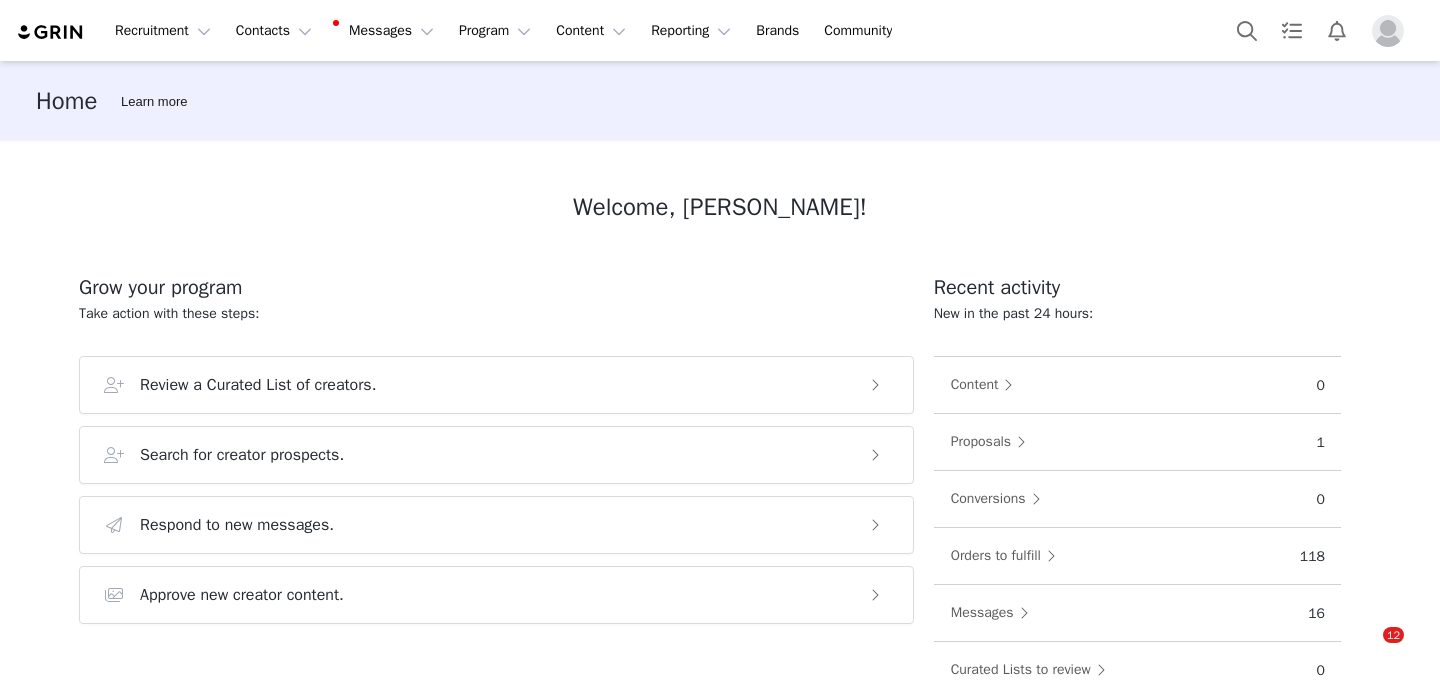 scroll, scrollTop: 0, scrollLeft: 0, axis: both 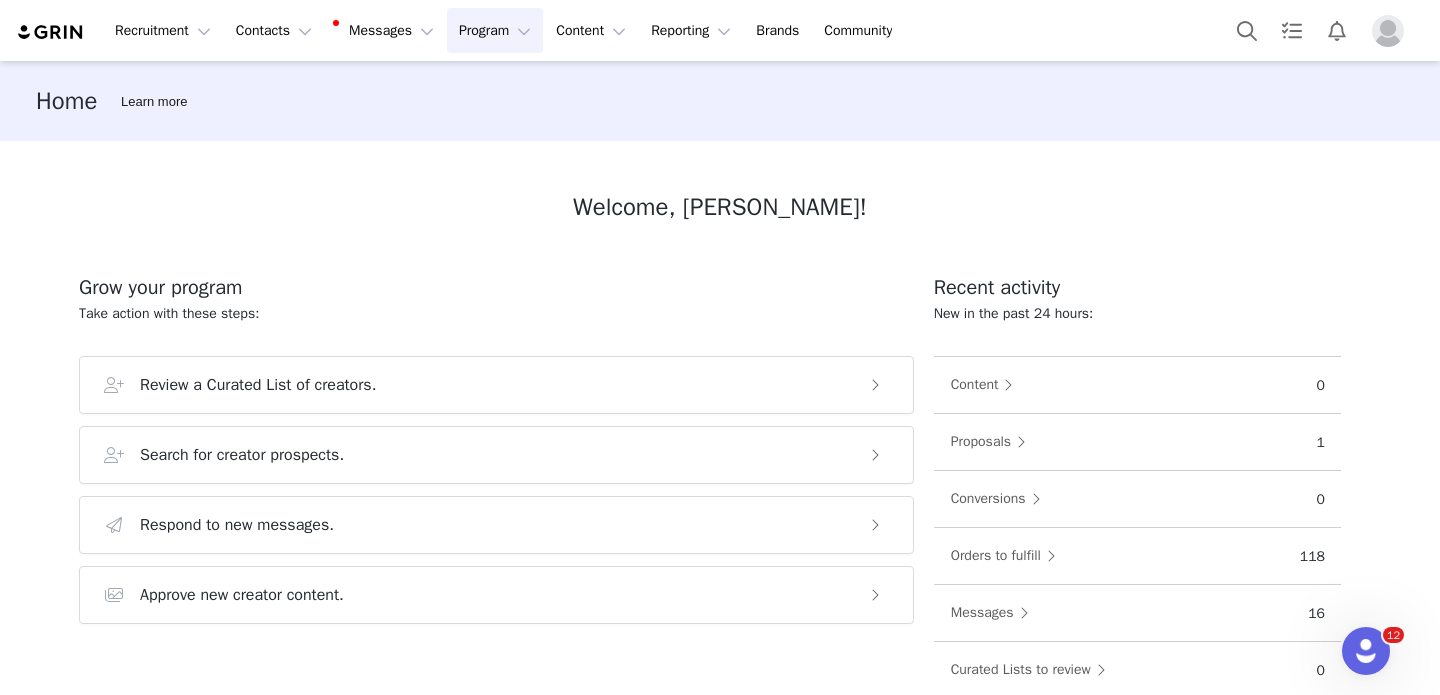 click on "Program Program" at bounding box center (495, 30) 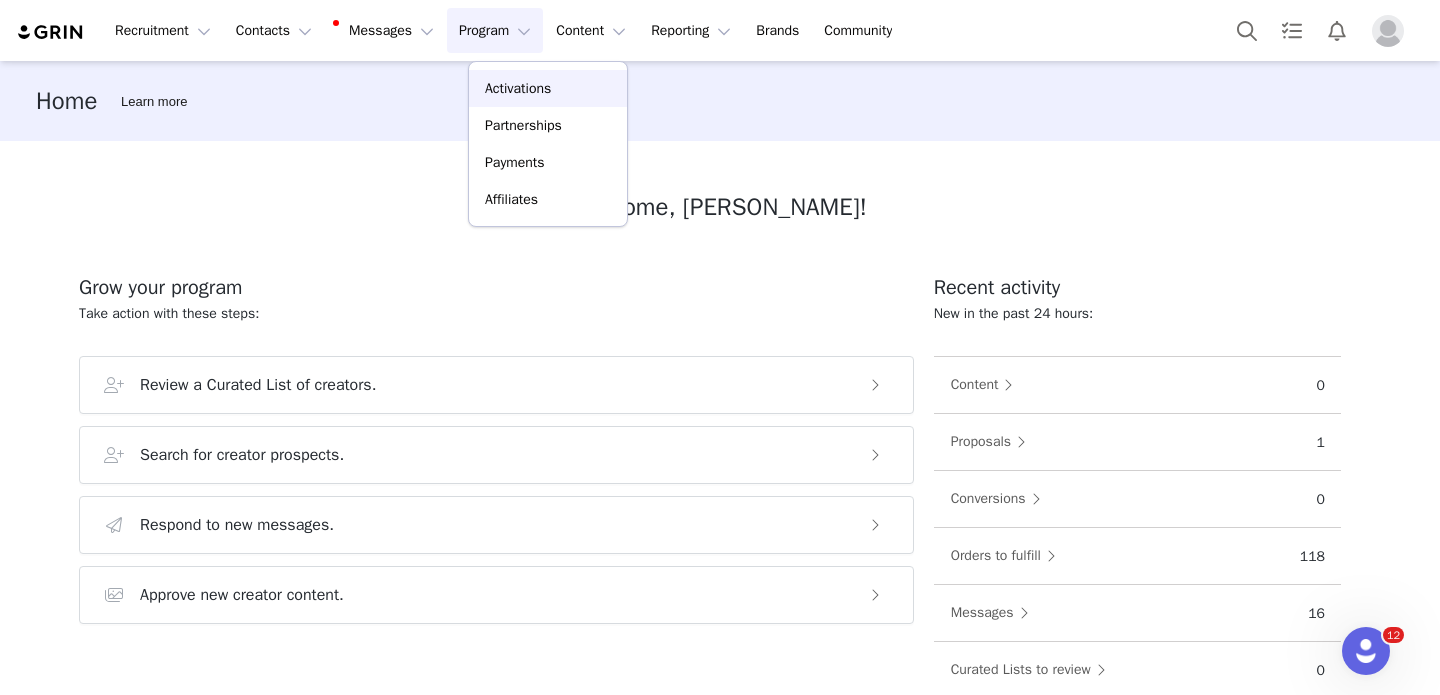 click on "Activations" at bounding box center [548, 88] 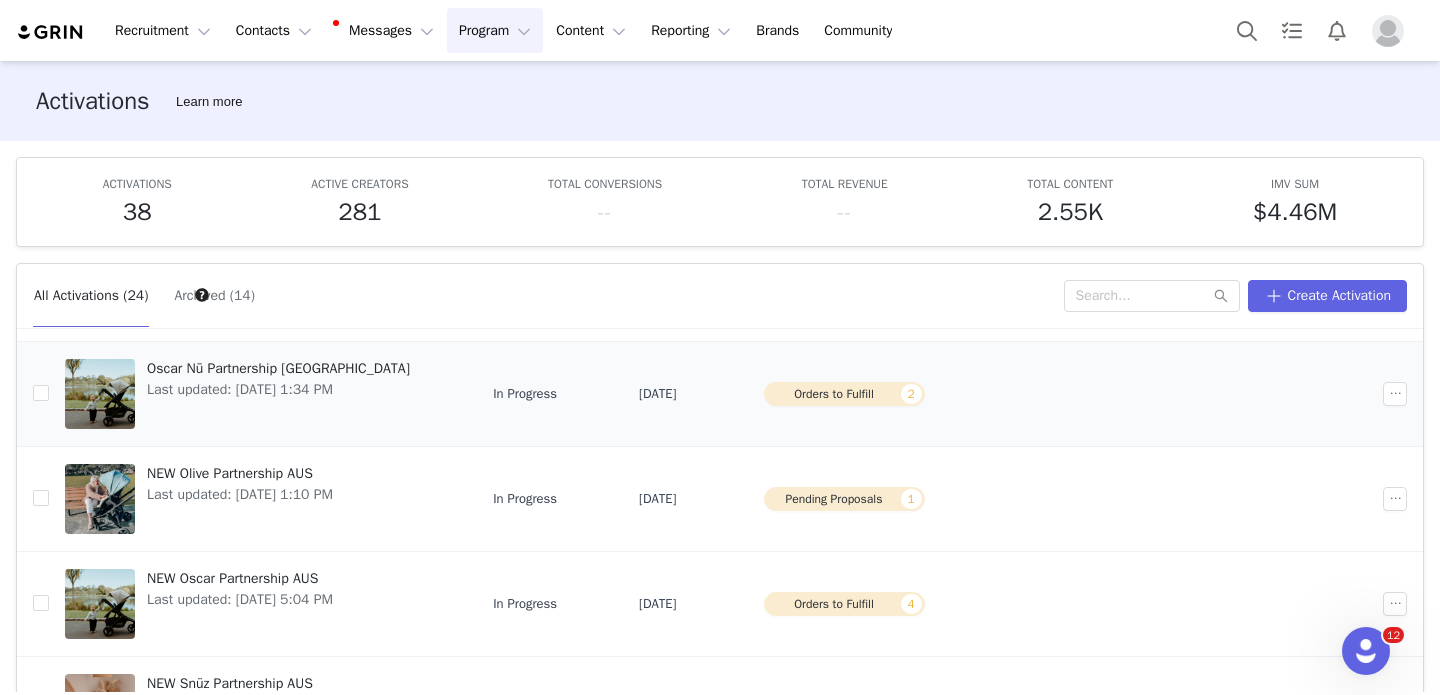 scroll, scrollTop: 0, scrollLeft: 0, axis: both 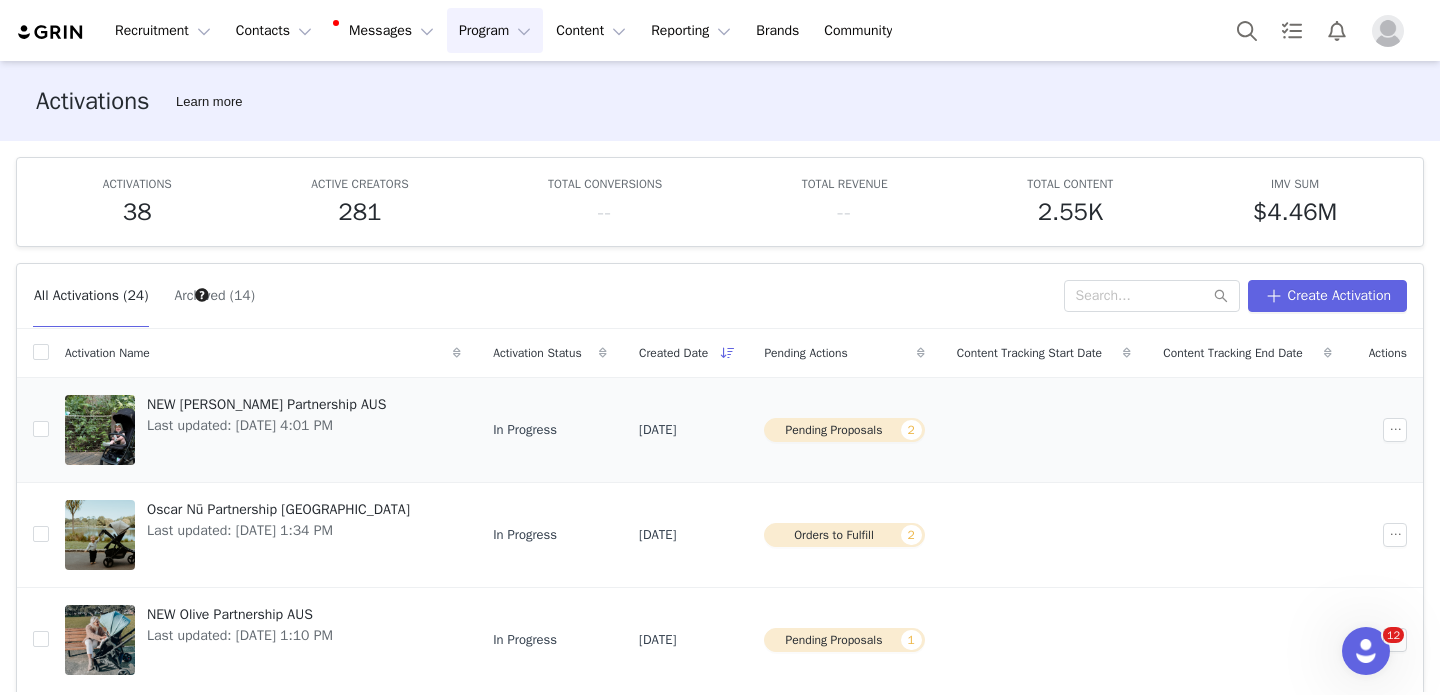 click on "NEW [PERSON_NAME] Partnership AUS Last updated: [DATE] 4:01 PM" at bounding box center (266, 430) 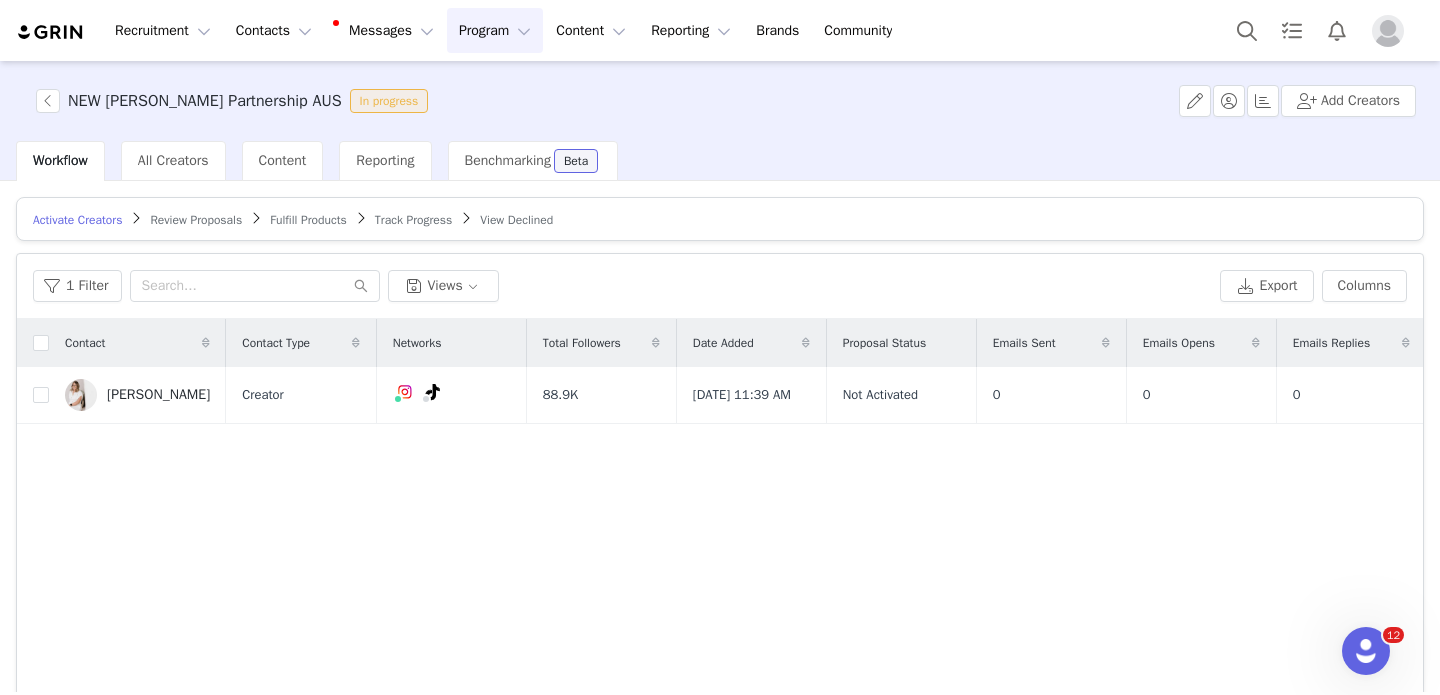 click on "Review Proposals" at bounding box center (196, 220) 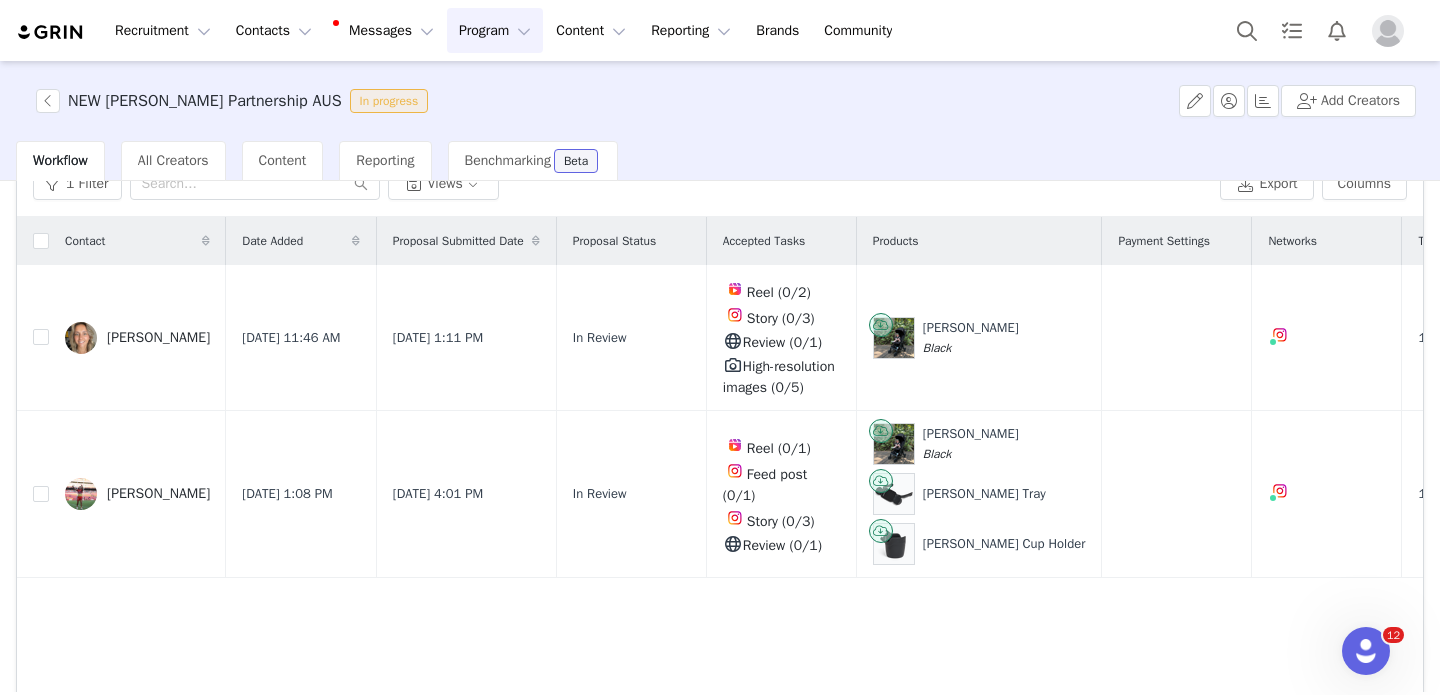 scroll, scrollTop: 100, scrollLeft: 0, axis: vertical 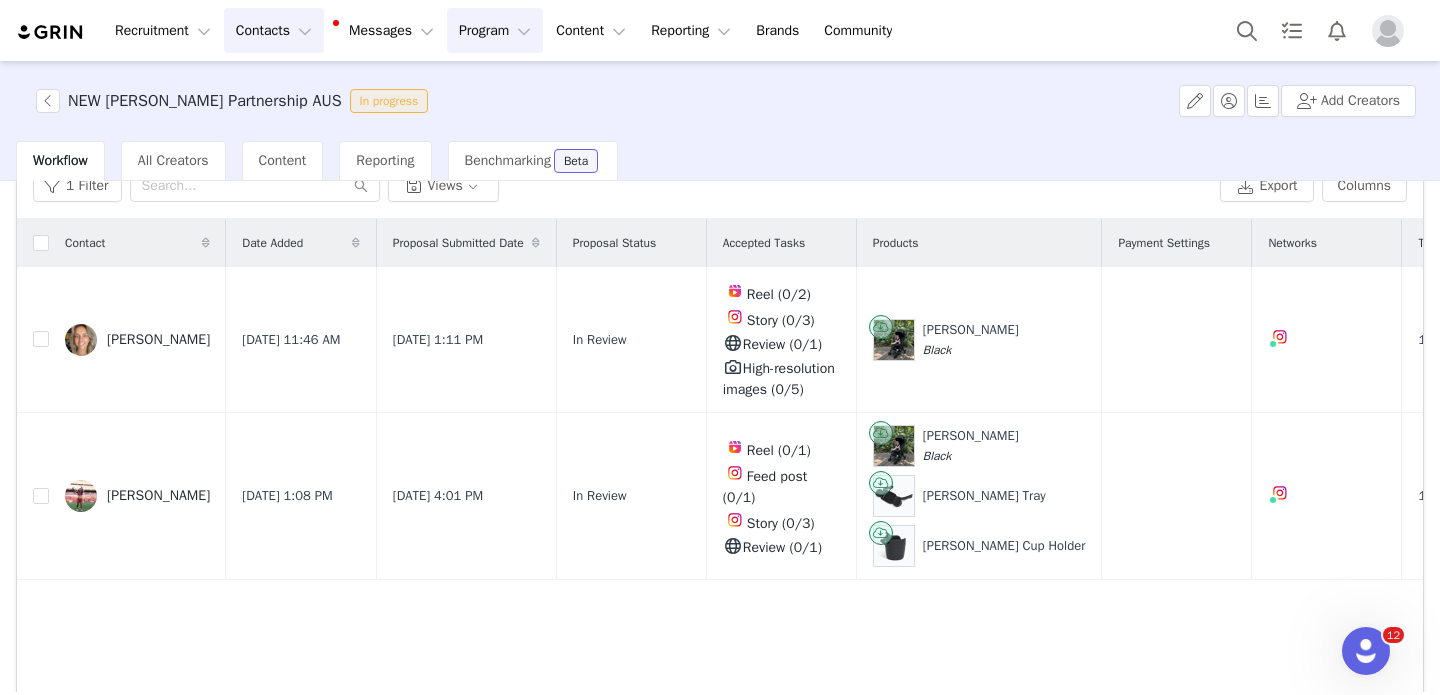 click on "Contacts Contacts" at bounding box center [274, 30] 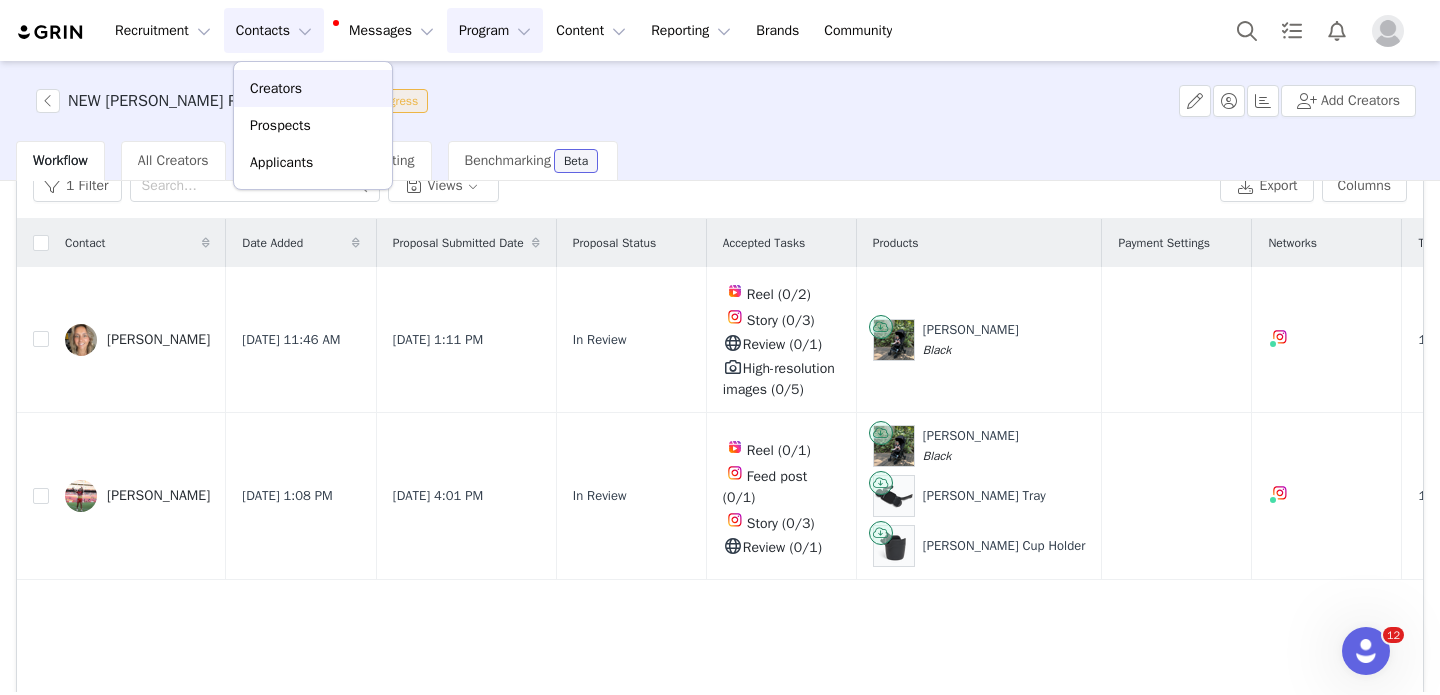 click on "Creators" at bounding box center [313, 88] 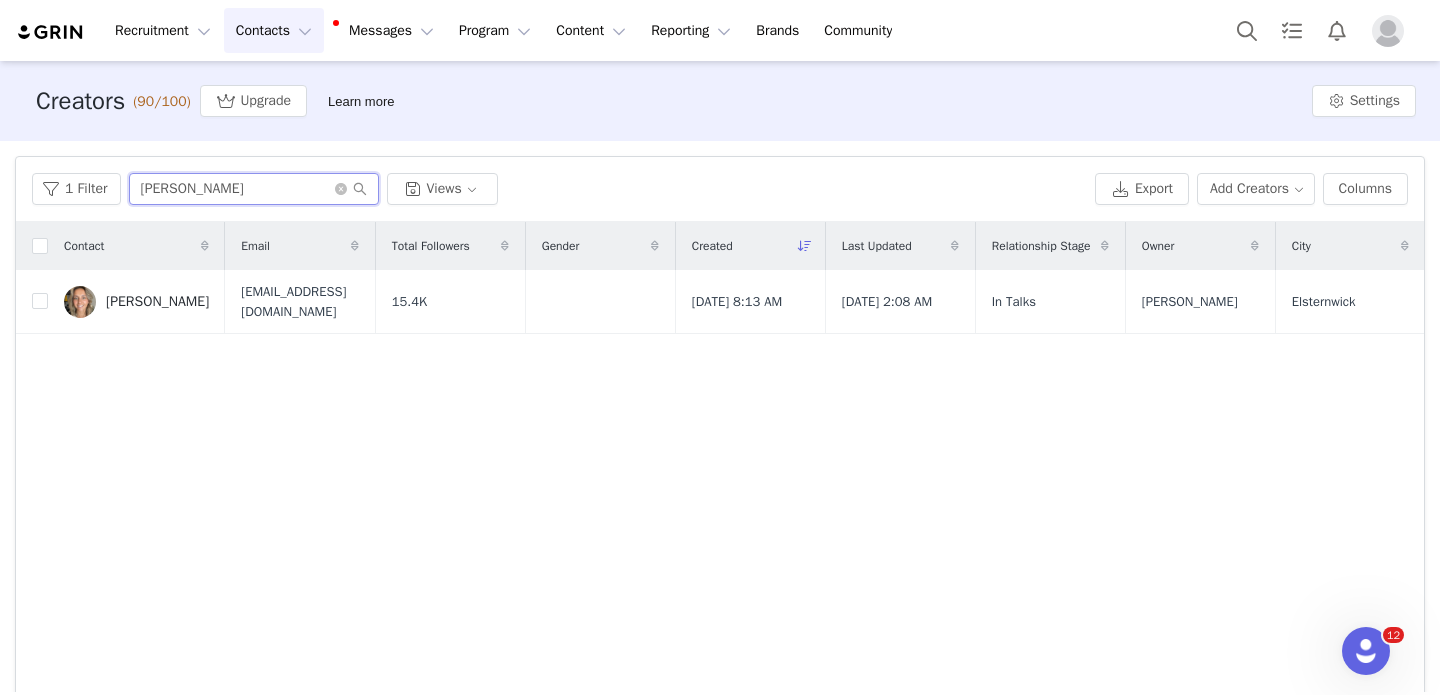 click on "[PERSON_NAME]" at bounding box center (254, 189) 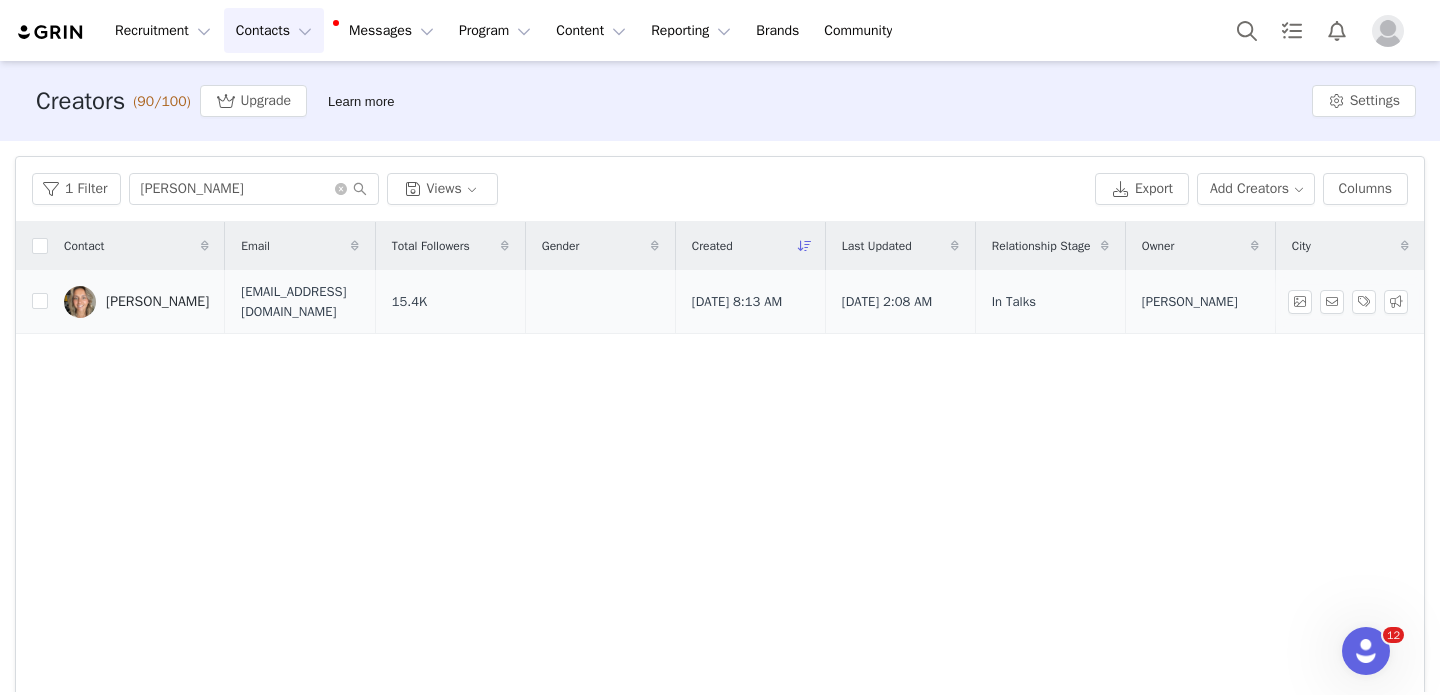 click on "[PERSON_NAME]" at bounding box center (157, 302) 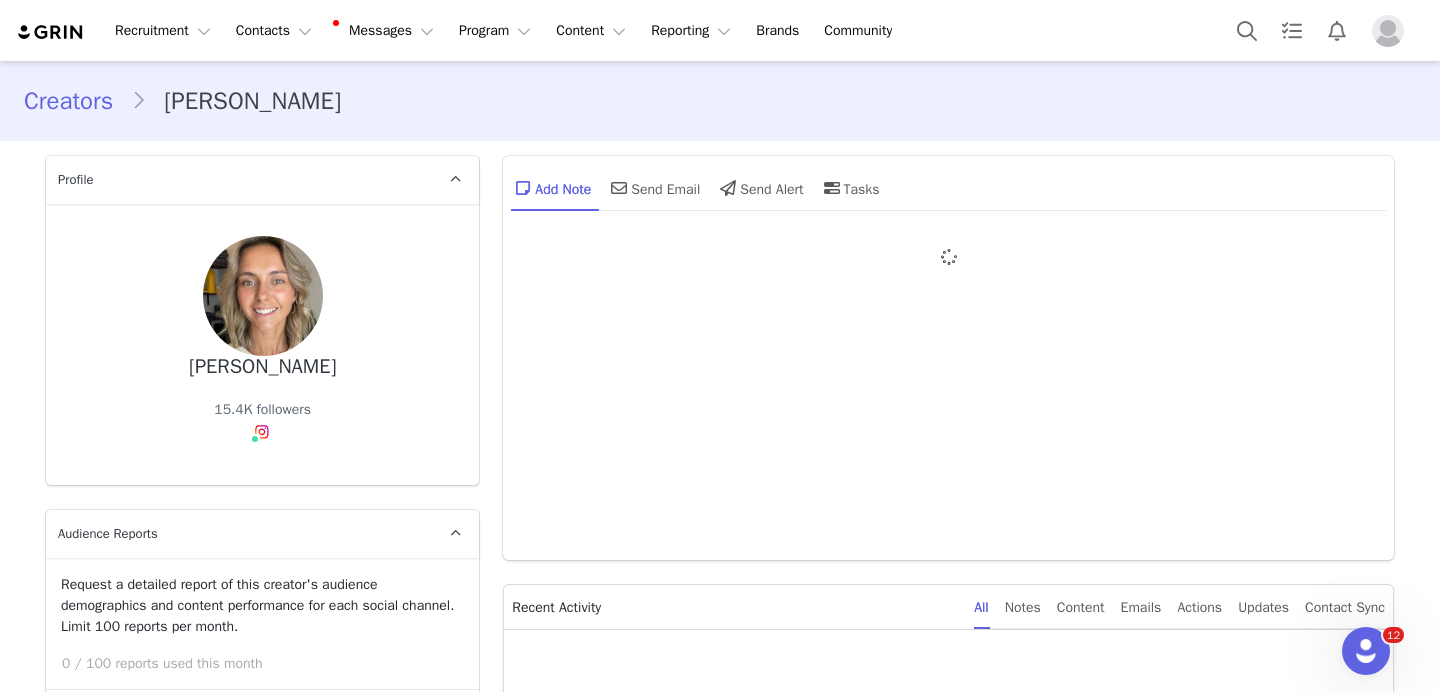 type on "+61 ([GEOGRAPHIC_DATA])" 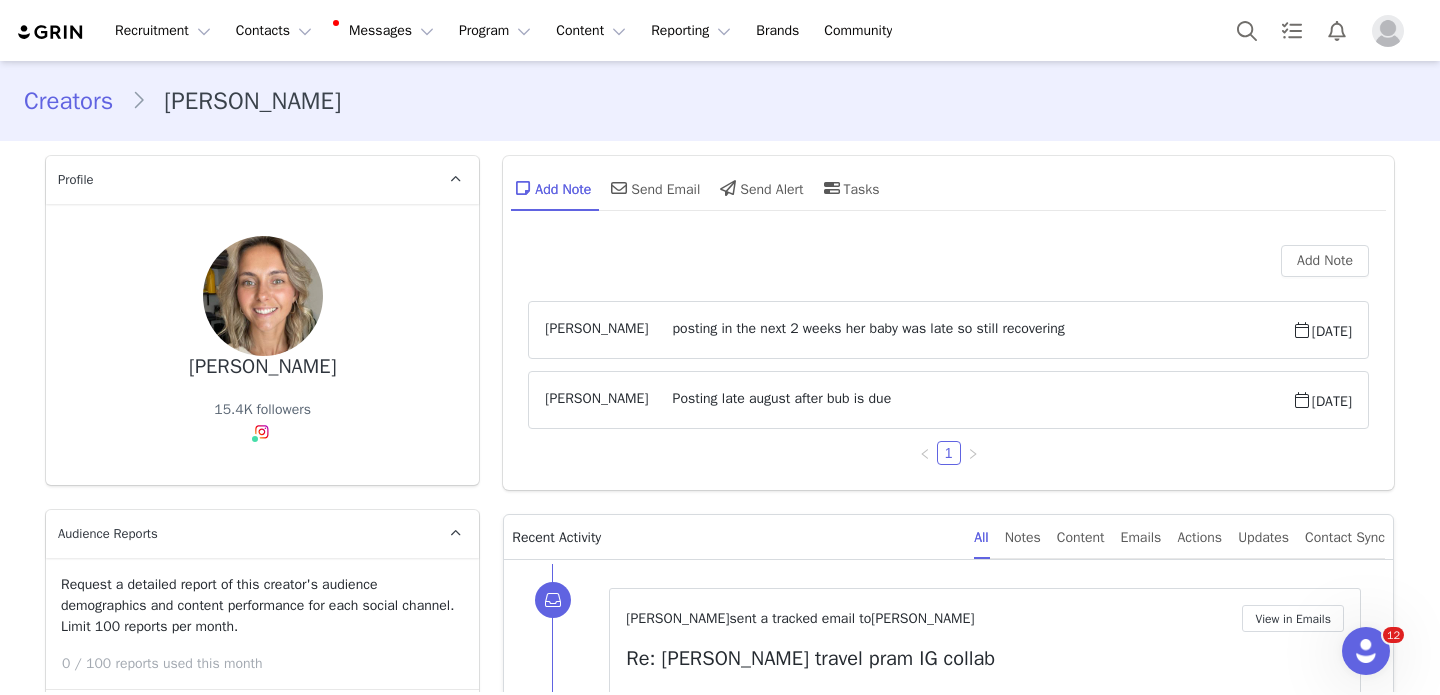 scroll, scrollTop: 6, scrollLeft: 0, axis: vertical 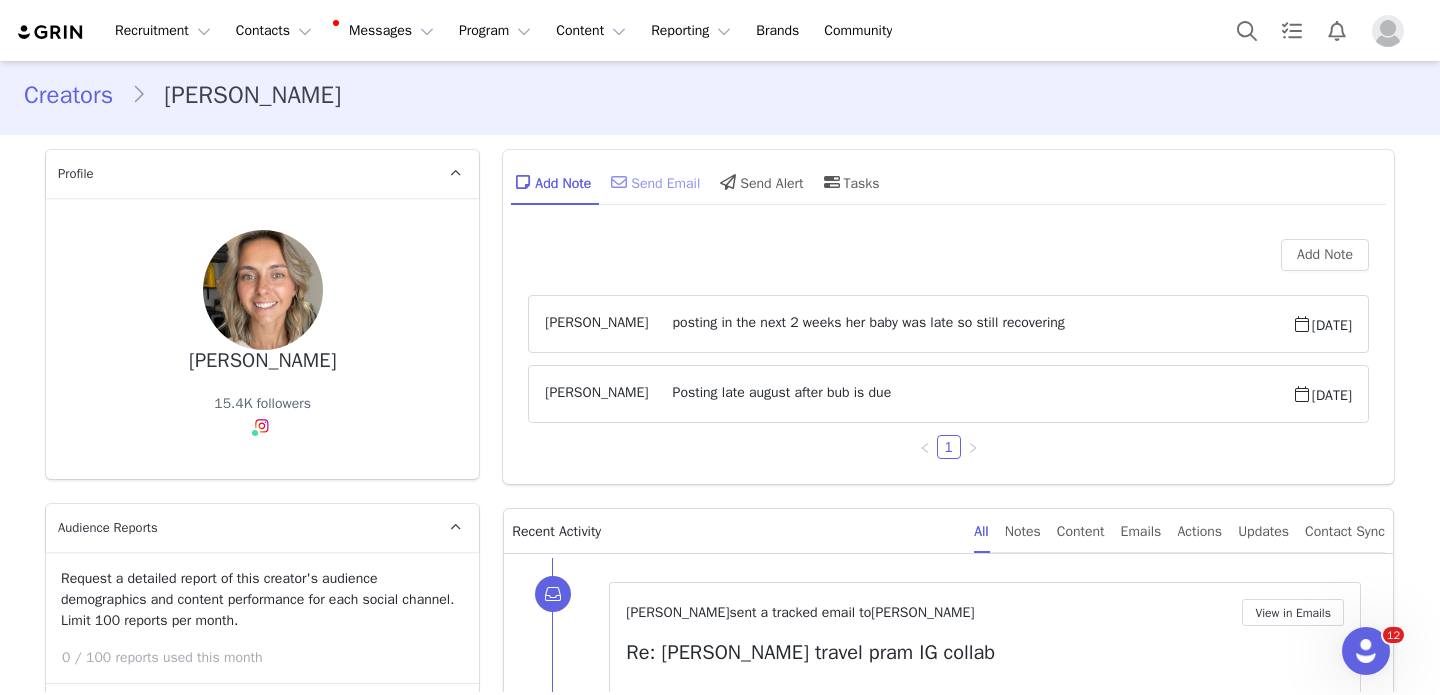 click on "Send Email" at bounding box center [653, 182] 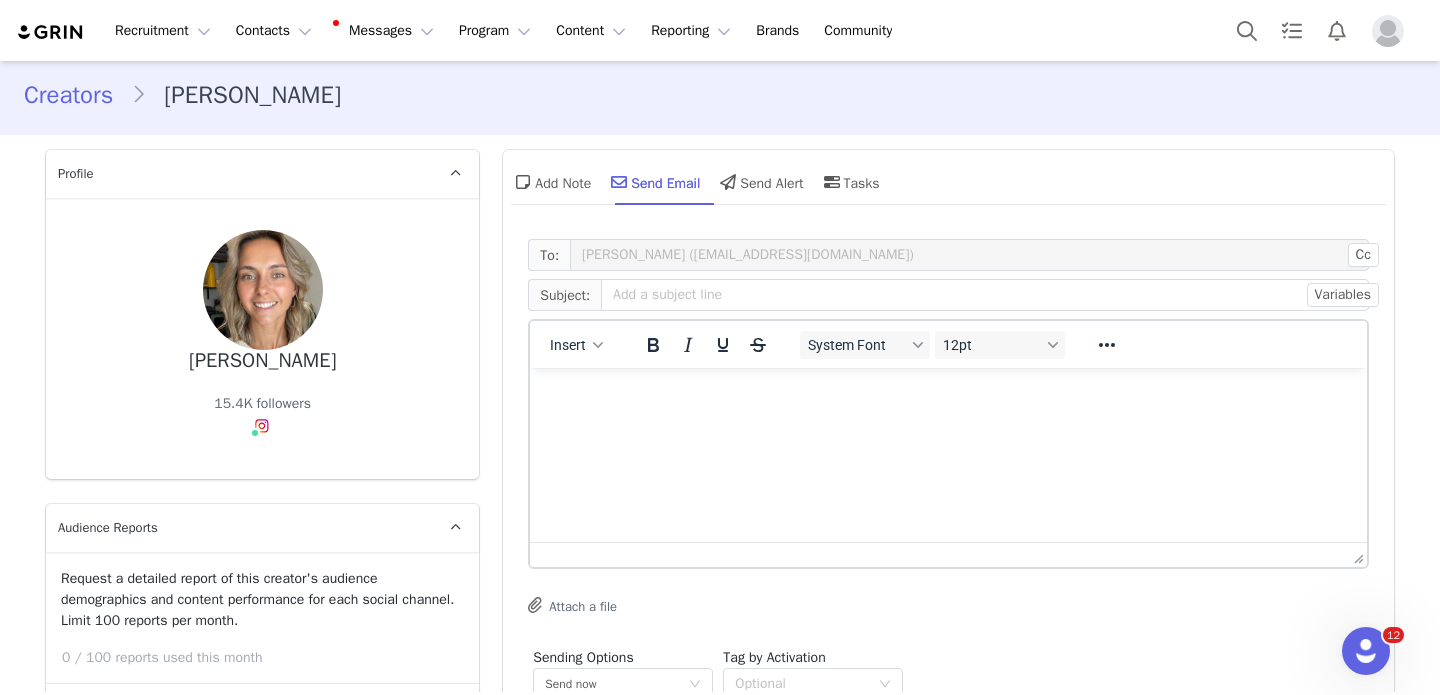 scroll, scrollTop: 0, scrollLeft: 0, axis: both 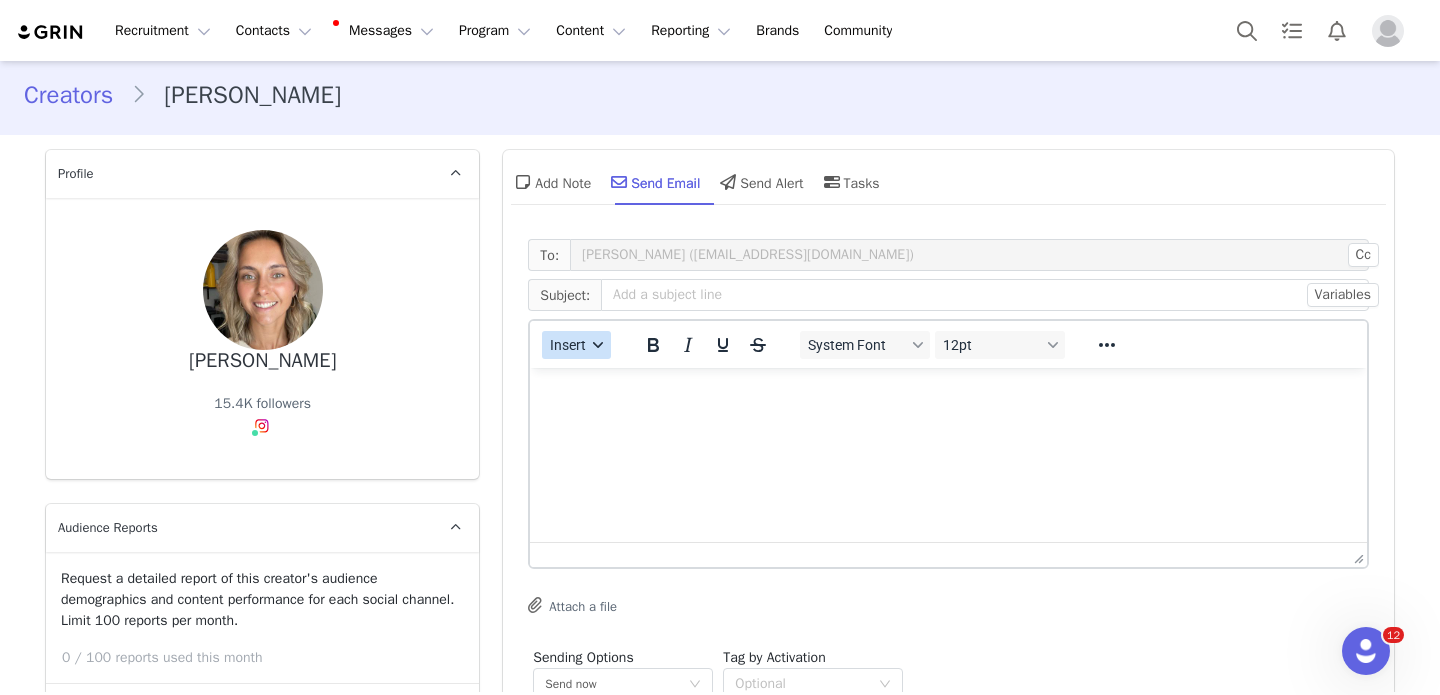 click on "Insert" at bounding box center (569, 345) 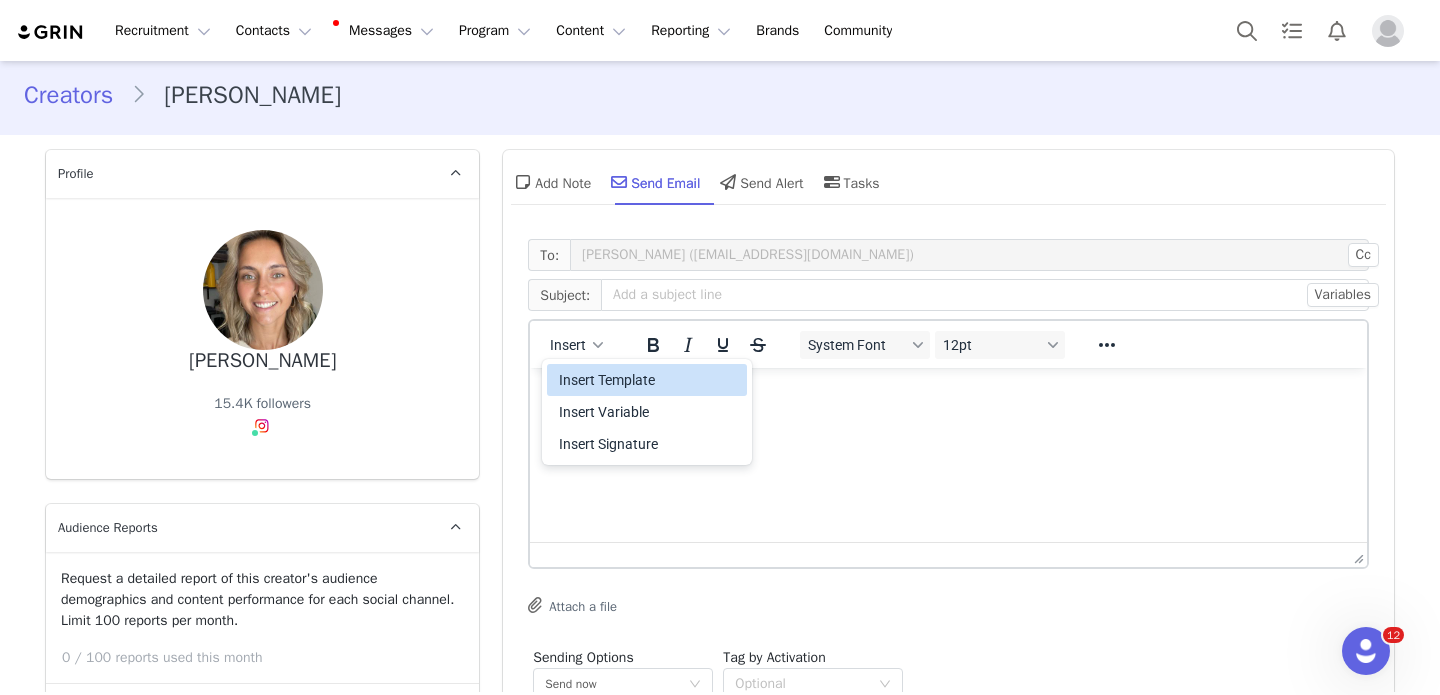 click on "Insert Template" at bounding box center (649, 380) 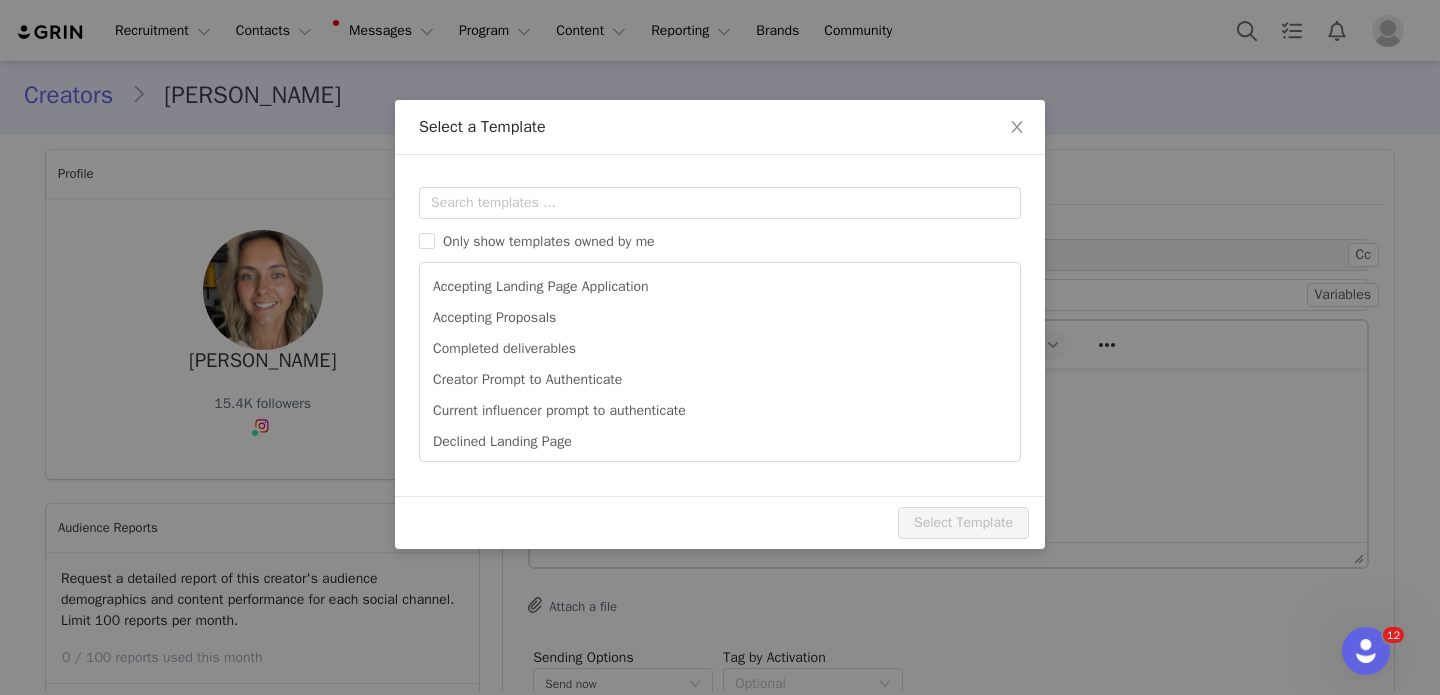 scroll, scrollTop: 0, scrollLeft: 0, axis: both 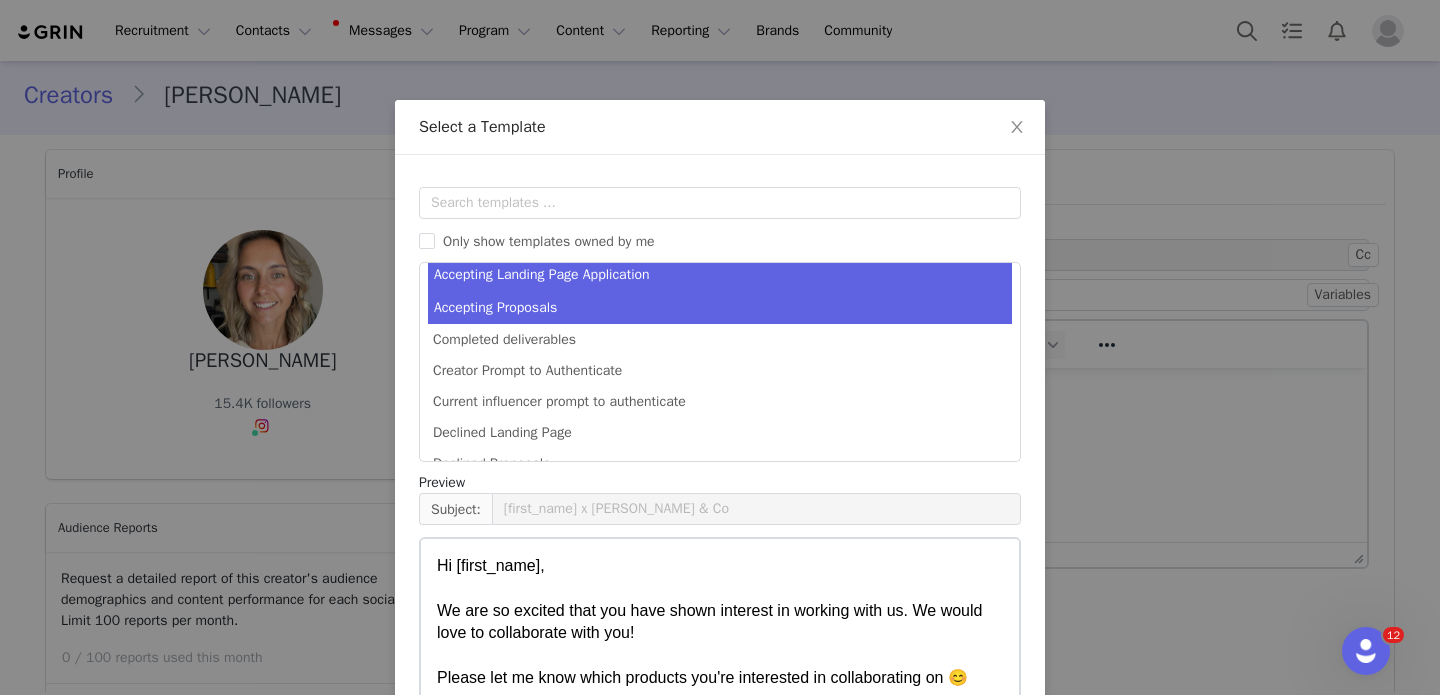 click on "Accepting Proposals" at bounding box center (720, 307) 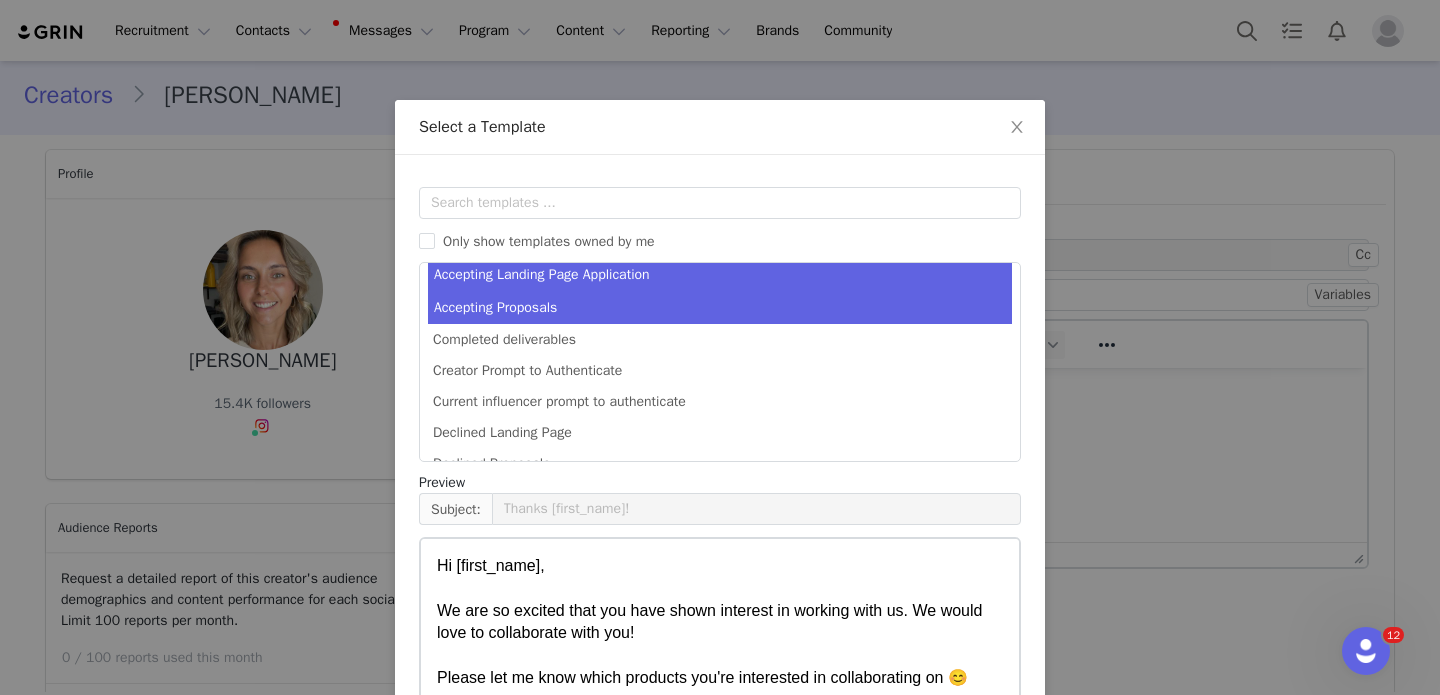 scroll, scrollTop: 13, scrollLeft: 0, axis: vertical 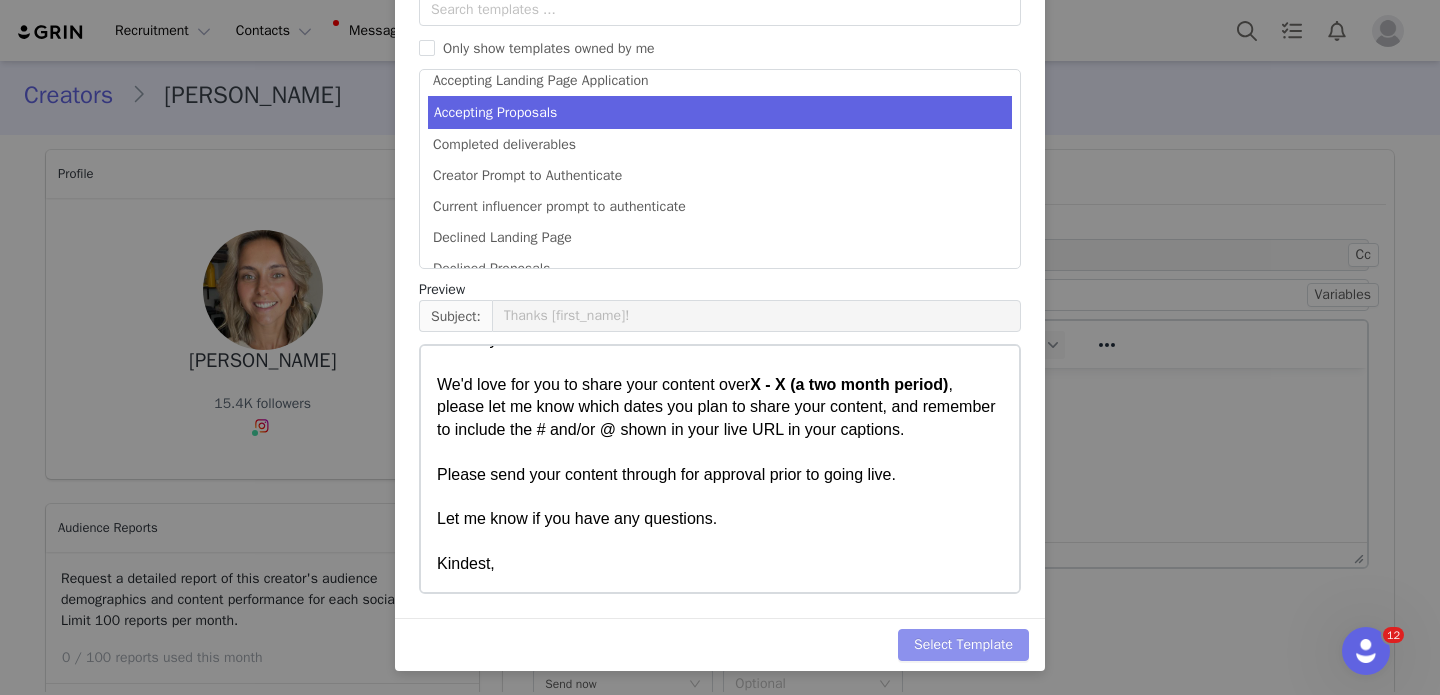 click on "Select Template" at bounding box center [963, 645] 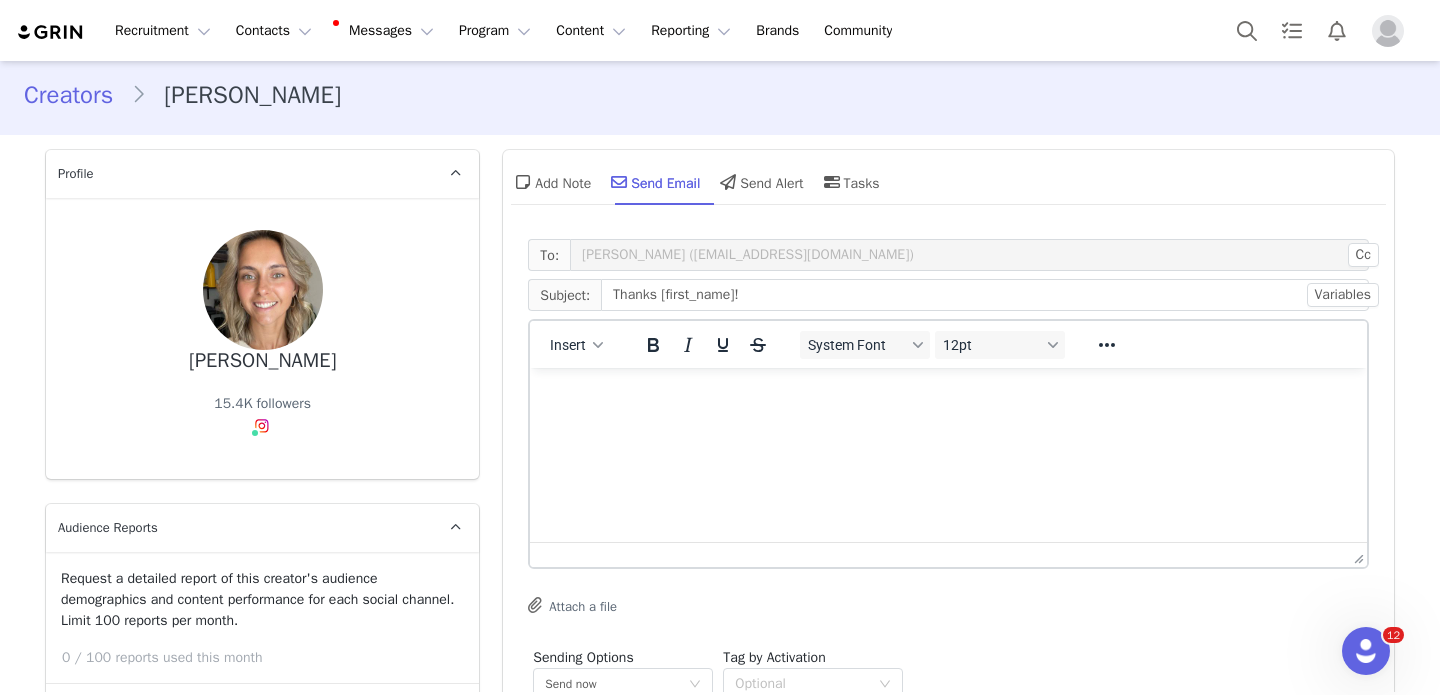scroll, scrollTop: 0, scrollLeft: 0, axis: both 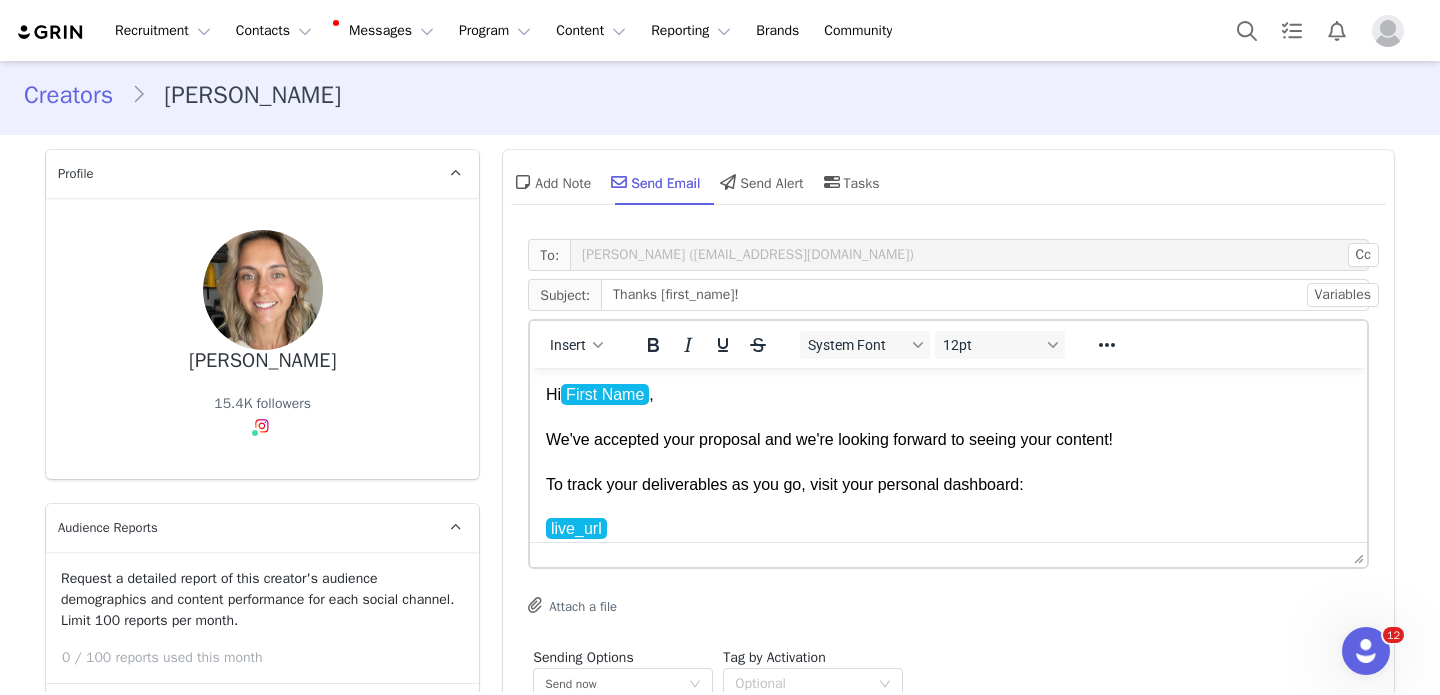 click on "Hi  First Name ,  We've accepted your proposal and we're looking forward to seeing your content! To track your deliverables as you go, visit your personal dashboard:  live_url ﻿   Please have a read of your manual(s) when everything arrives and a good look over the Image Guidelines doc to ensure you're promoting the products correctly.  We'd love for you to share your content over  X - X (a two month period) , please let me know which dates you plan to share your content, and remember to include the # and/or @ shown in your live URL in your captions.  Please send your content through for approval prior to going live. Let me know if you have any questions. Kindest," at bounding box center [948, 596] 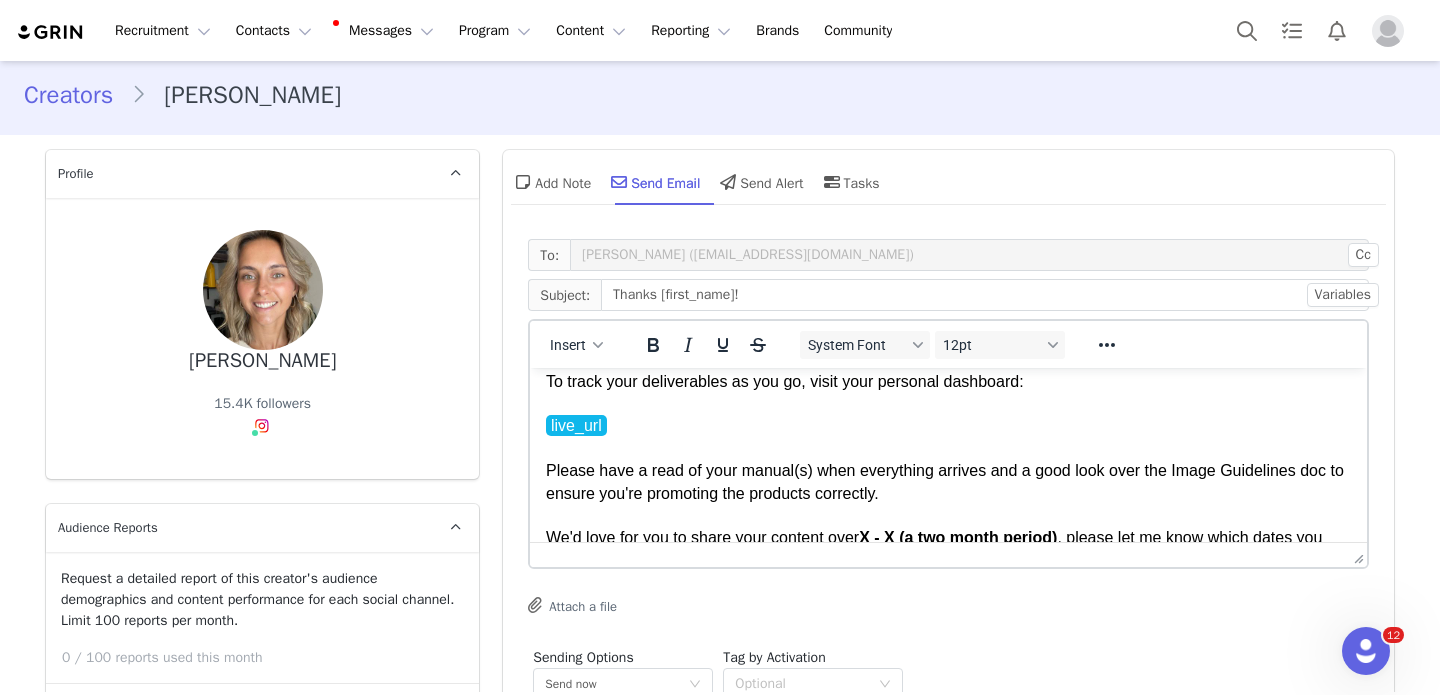 scroll, scrollTop: 145, scrollLeft: 0, axis: vertical 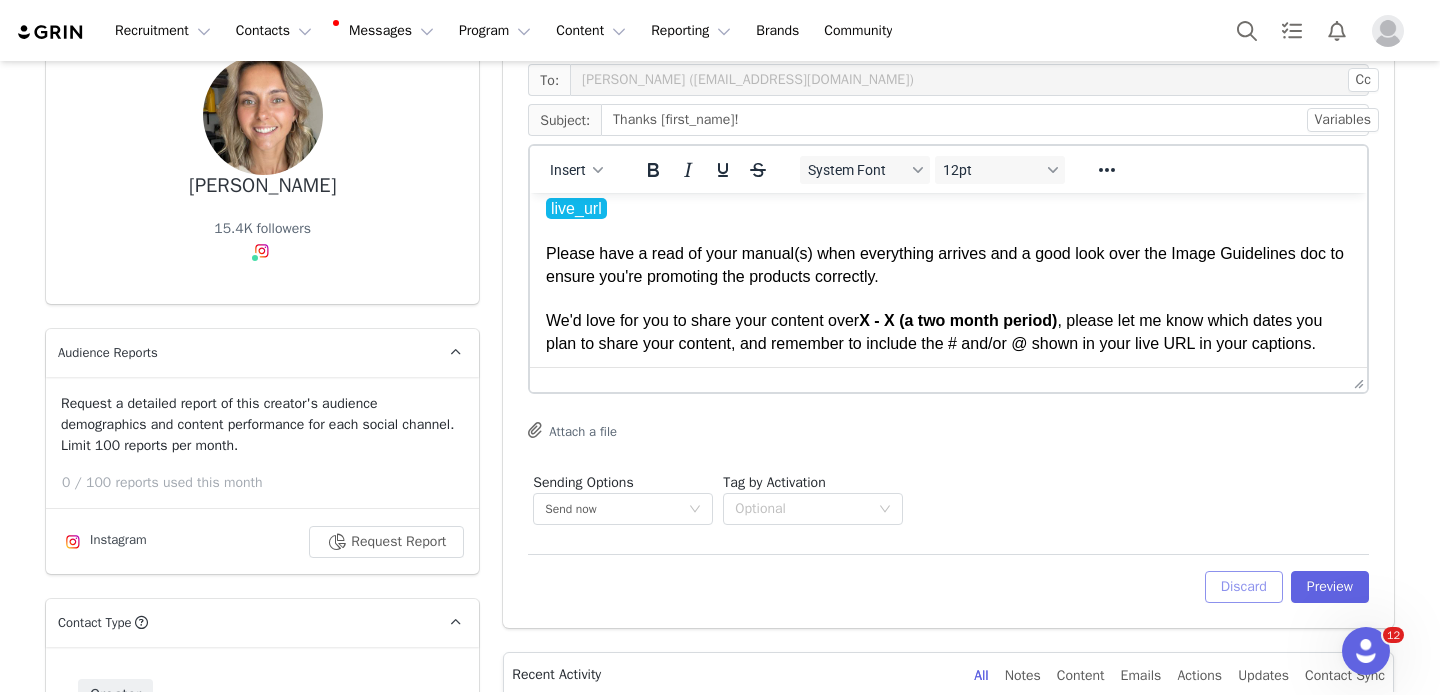click on "Discard" at bounding box center (1244, 587) 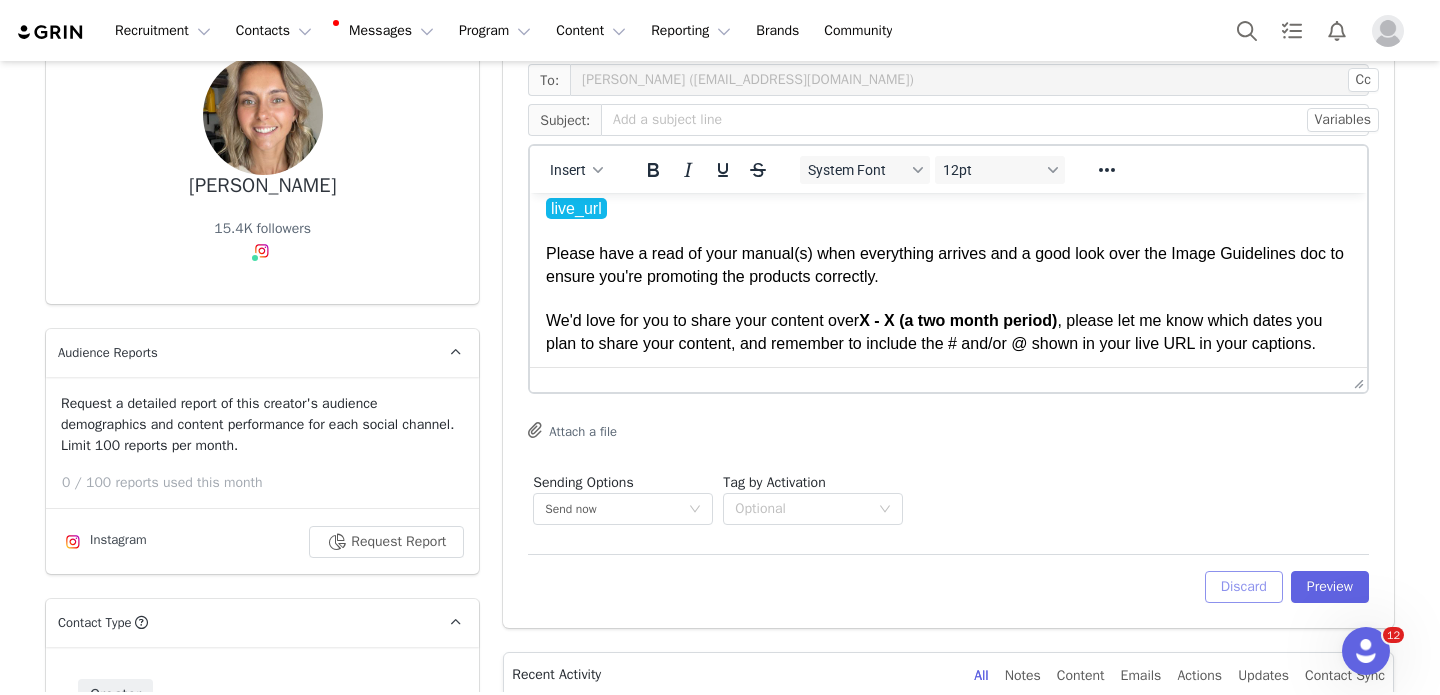 scroll, scrollTop: 0, scrollLeft: 0, axis: both 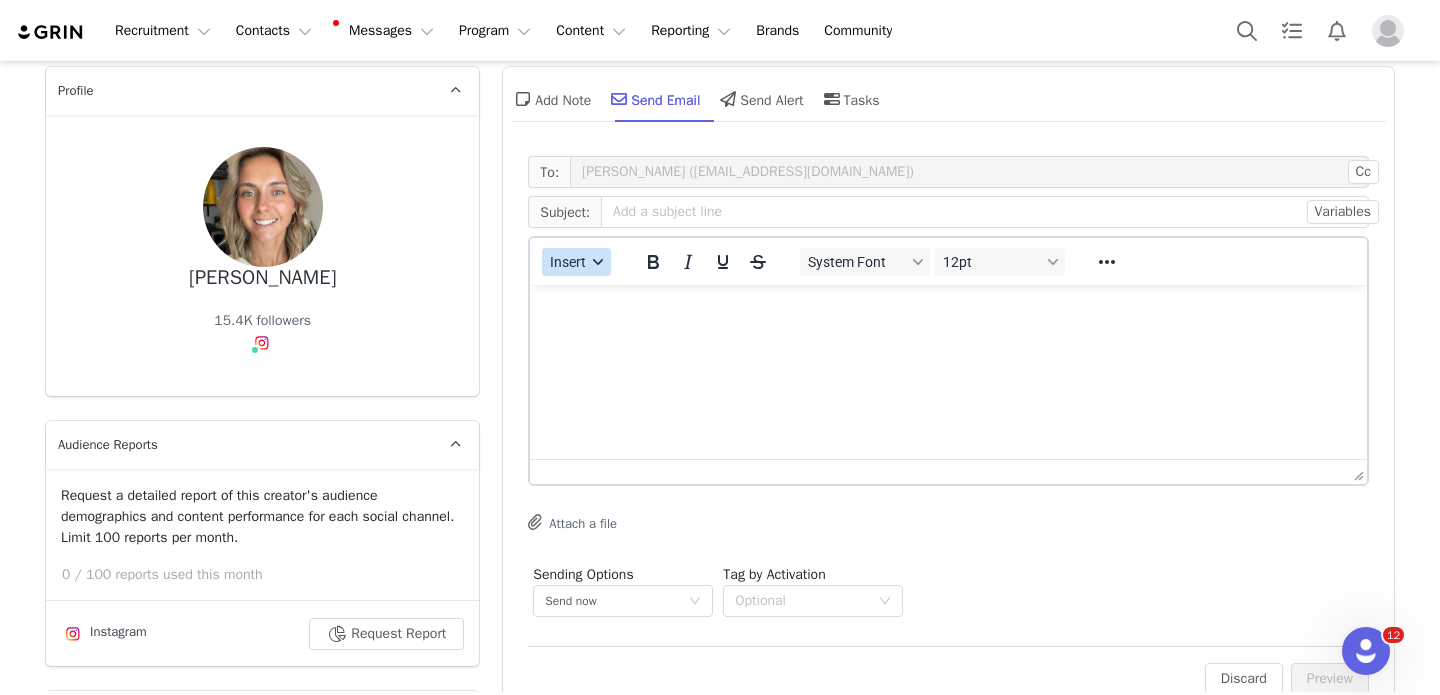 click on "Insert" at bounding box center [569, 262] 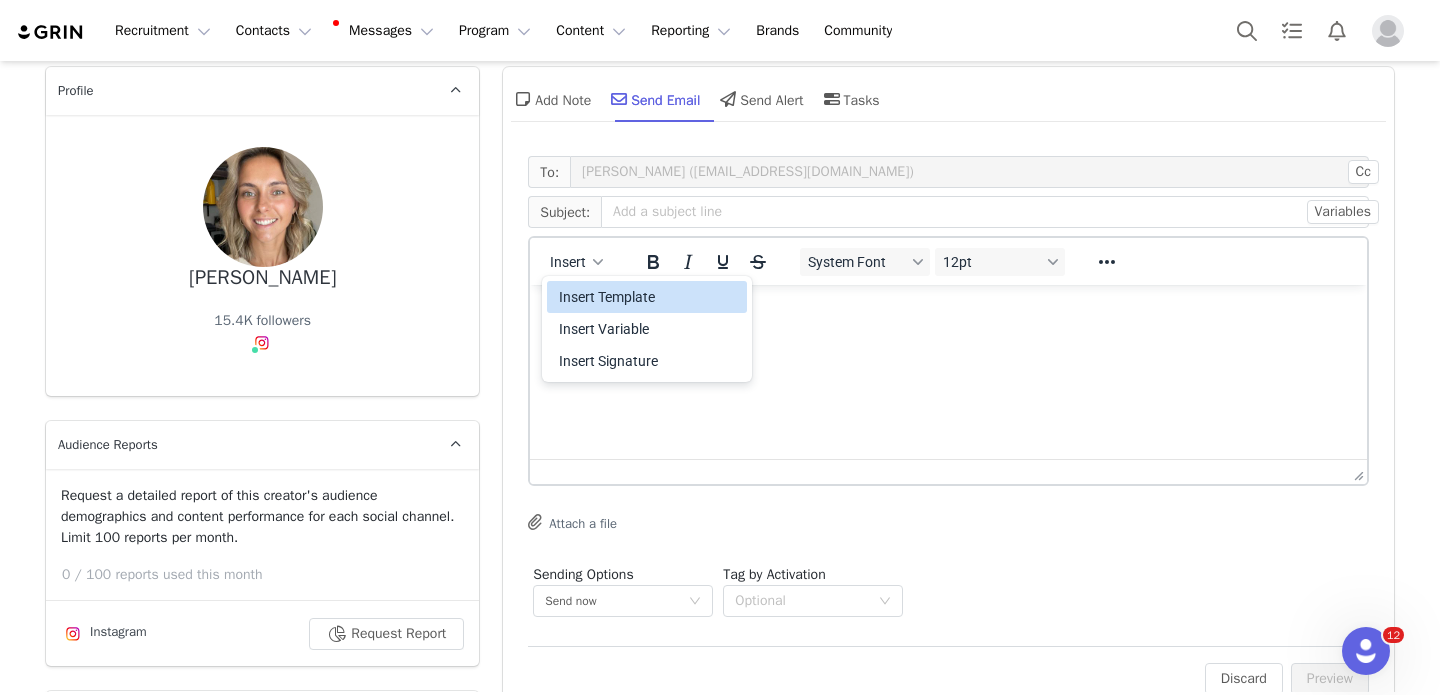 click on "Insert Template" at bounding box center [649, 297] 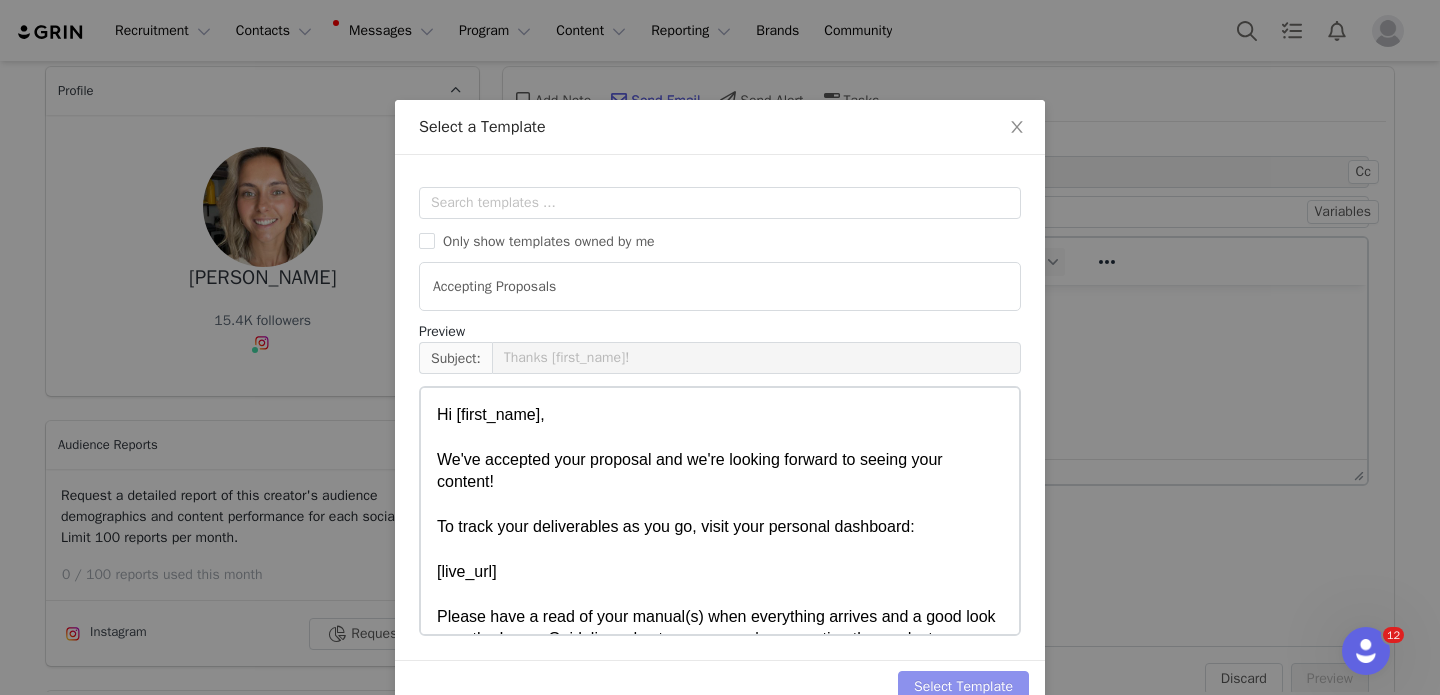 click on "Select Template" at bounding box center [963, 687] 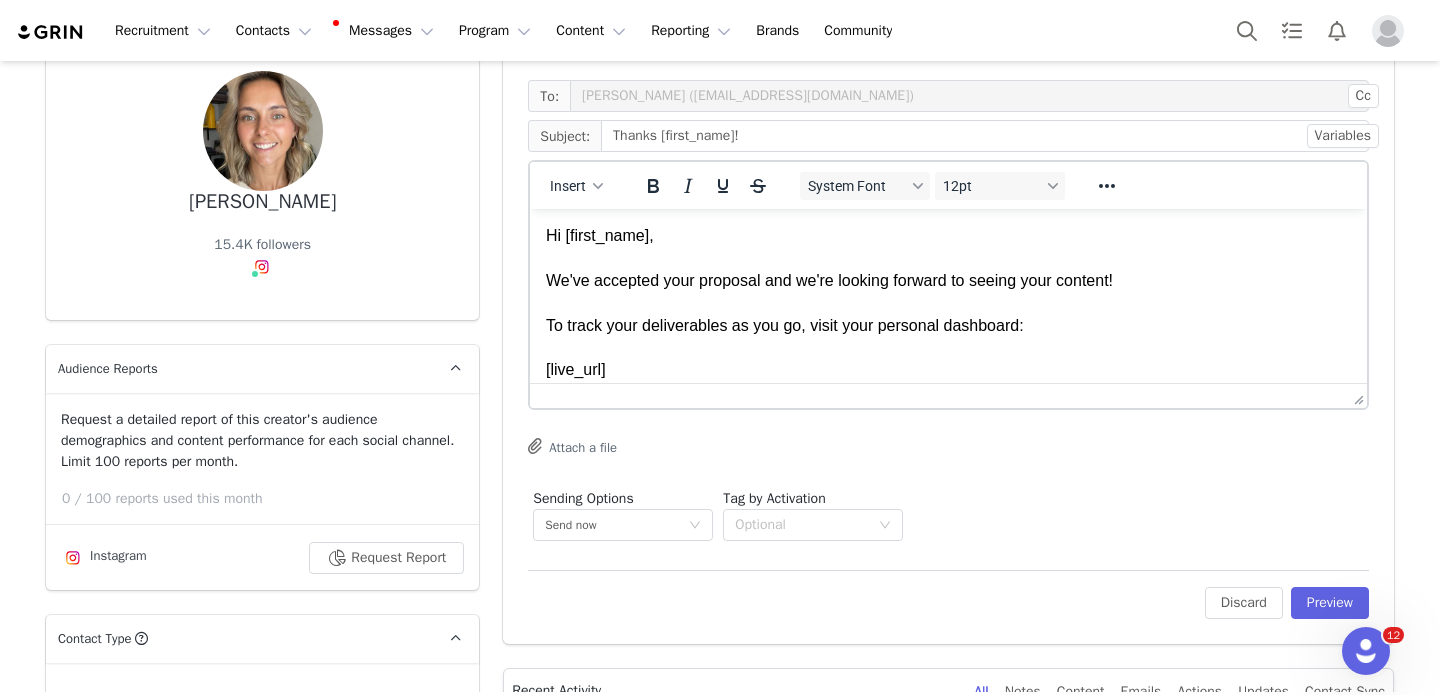 scroll, scrollTop: 181, scrollLeft: 0, axis: vertical 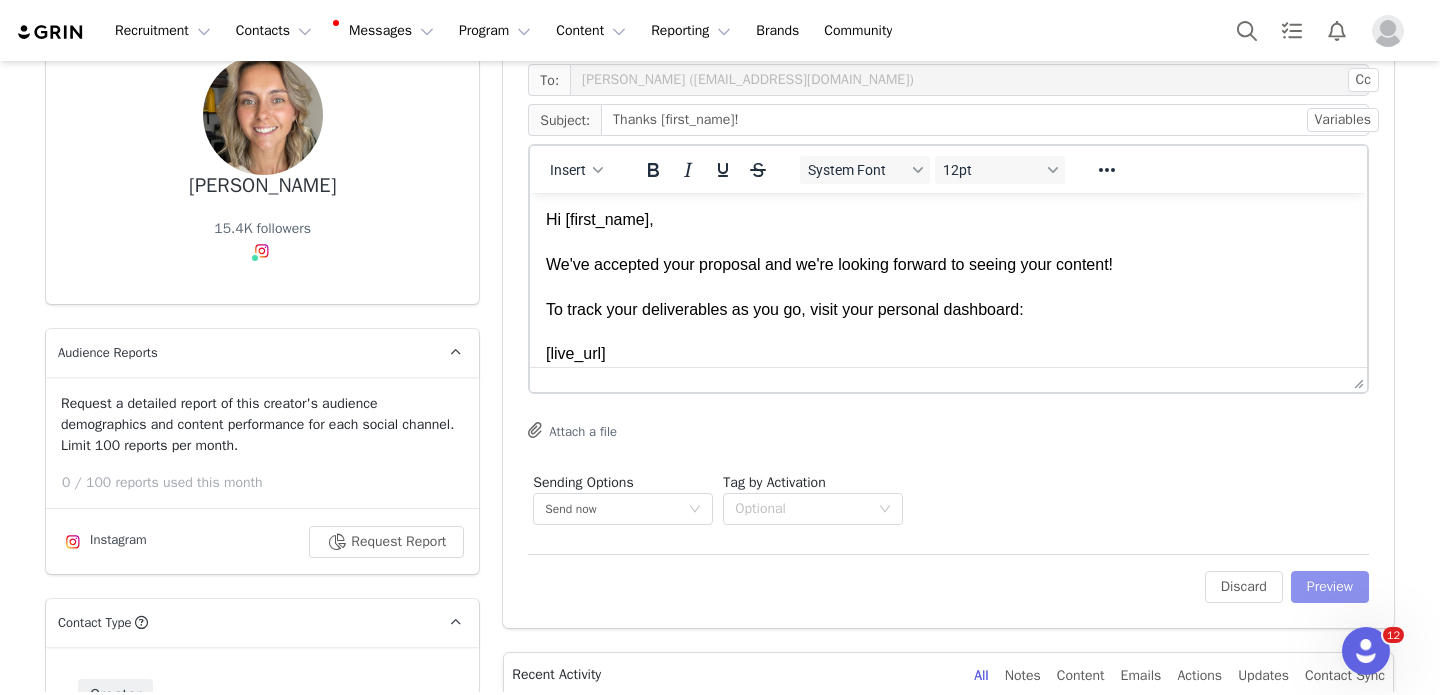 click on "Preview" at bounding box center (1330, 587) 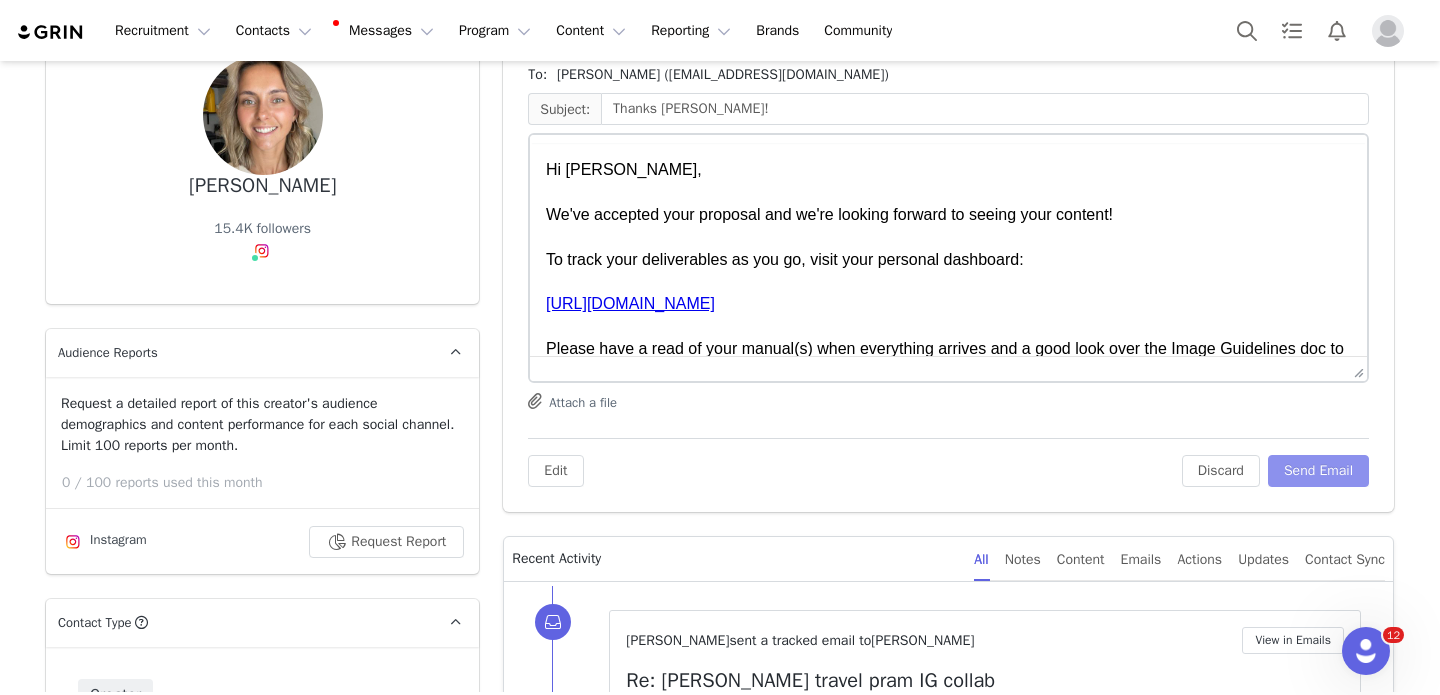 scroll, scrollTop: 0, scrollLeft: 0, axis: both 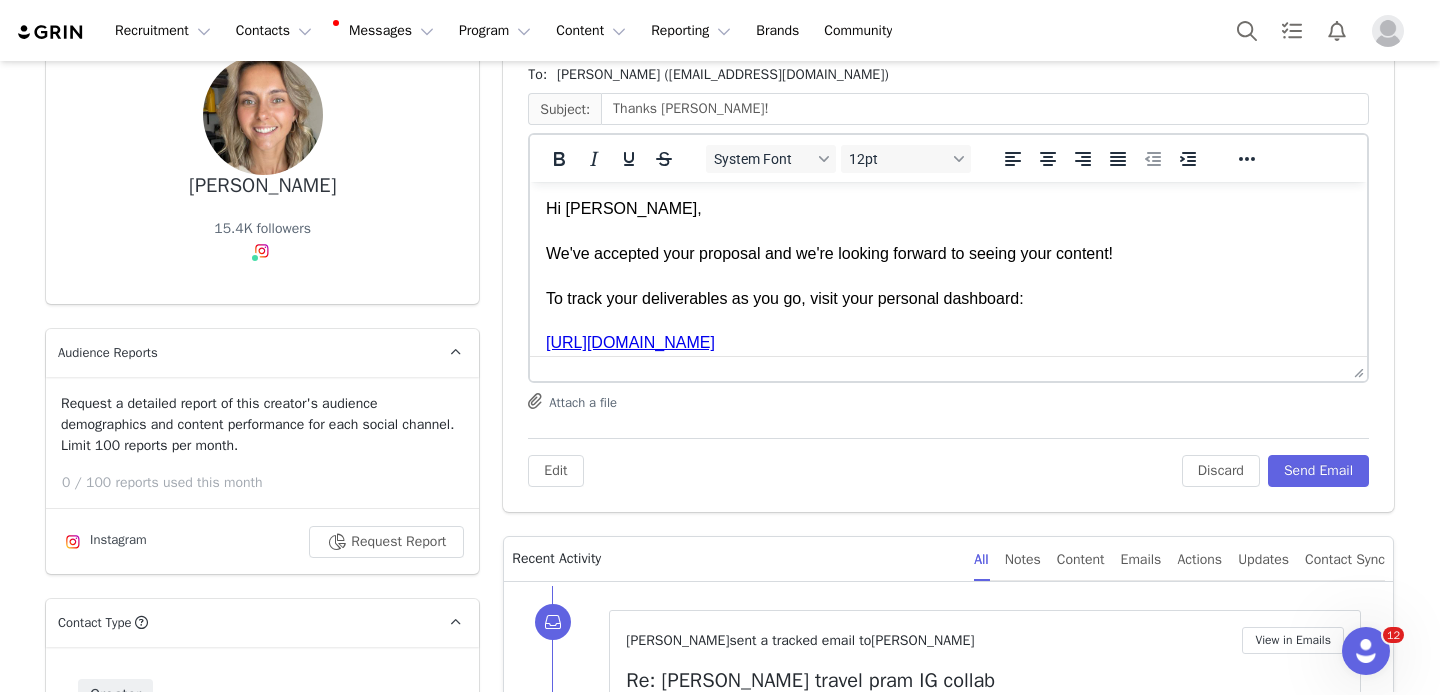 click on "Hi Monika,  We've accepted your proposal and we're looking forward to seeing your content! To track your deliverables as you go, visit your personal dashboard:  https://edwardsandcobaby.grin.live/077f3f71-3ca4-4f6b-a7b0-2304e5e0b943   Please have a read of your manual(s) when everything arrives and a good look over the Image Guidelines doc to ensure you're promoting the products correctly.  We'd love for you to share your content over  X - X (a two month period) , please let me know which dates you plan to share your content, and remember to include the # and/or @ shown in your live URL in your captions.  Please send your content through for approval prior to going live. Let me know if you have any questions. Kindest," at bounding box center [948, 410] 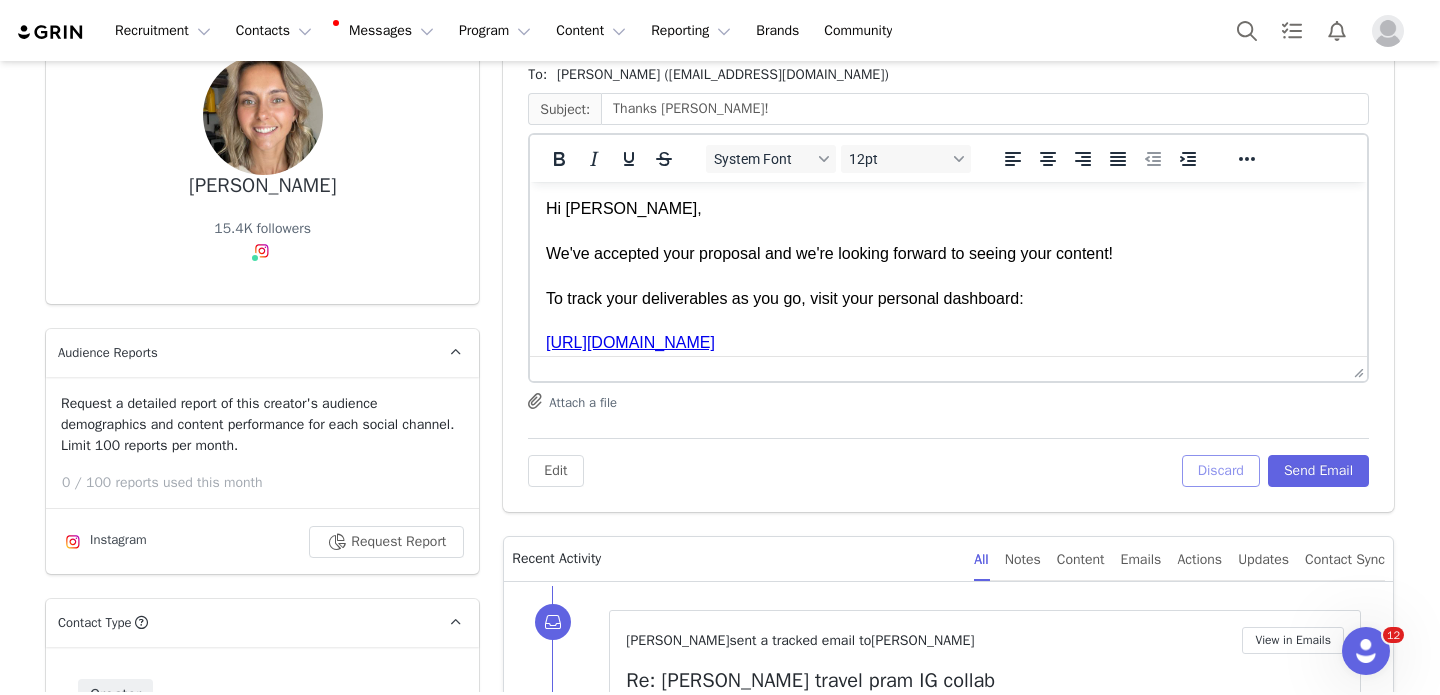 click on "Discard" at bounding box center [1221, 471] 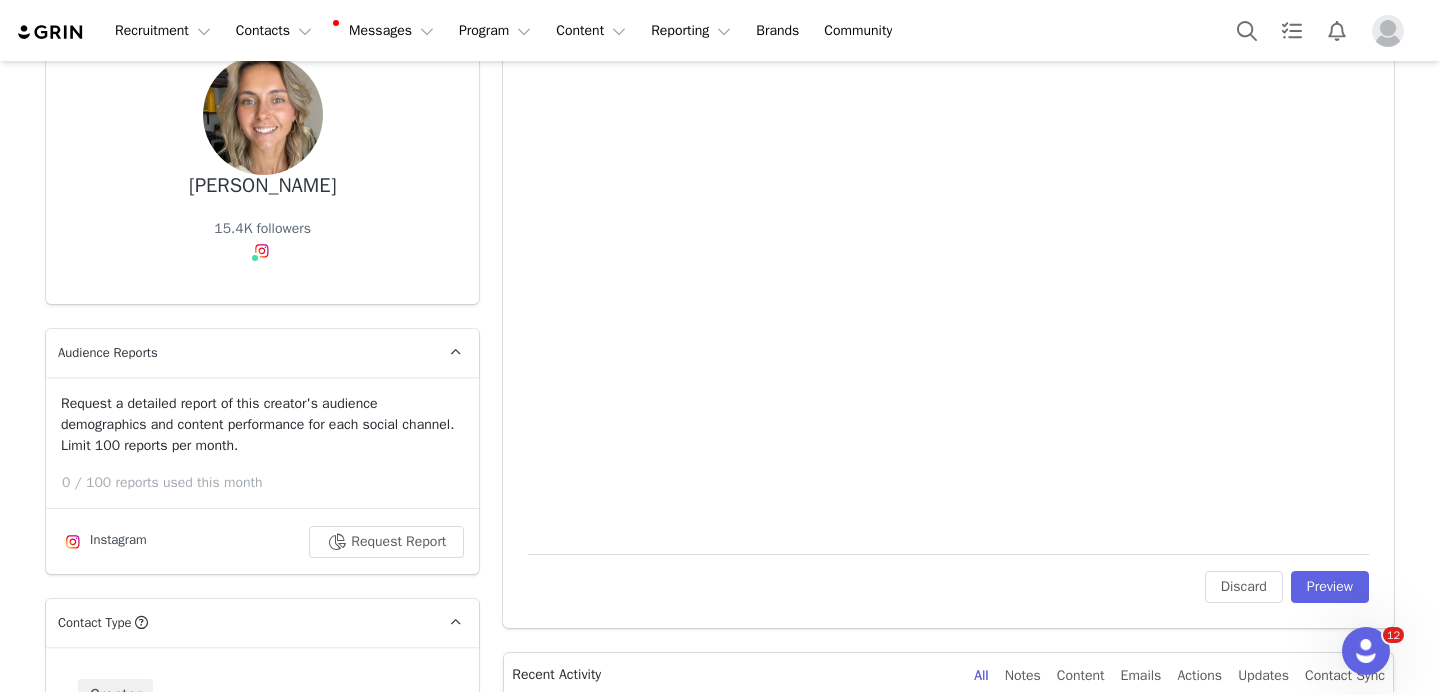 scroll, scrollTop: 0, scrollLeft: 0, axis: both 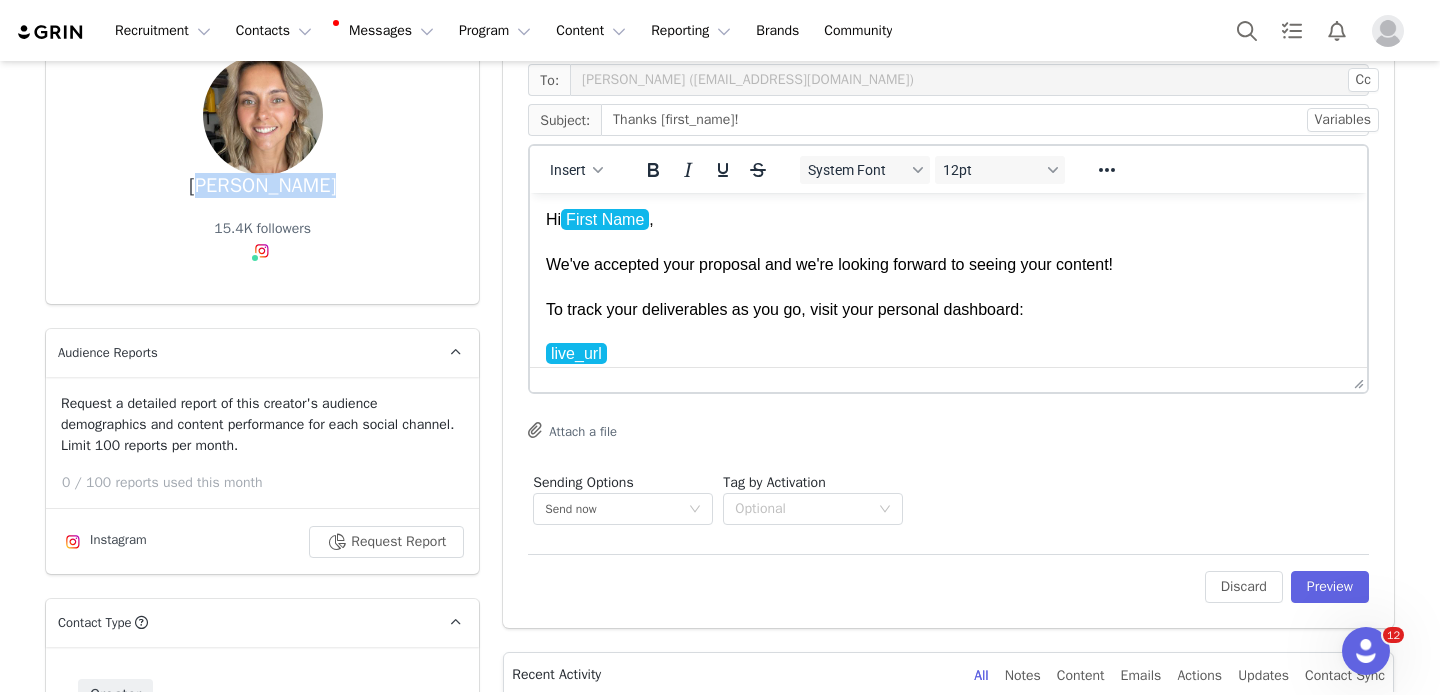 drag, startPoint x: 386, startPoint y: 196, endPoint x: 127, endPoint y: 194, distance: 259.00772 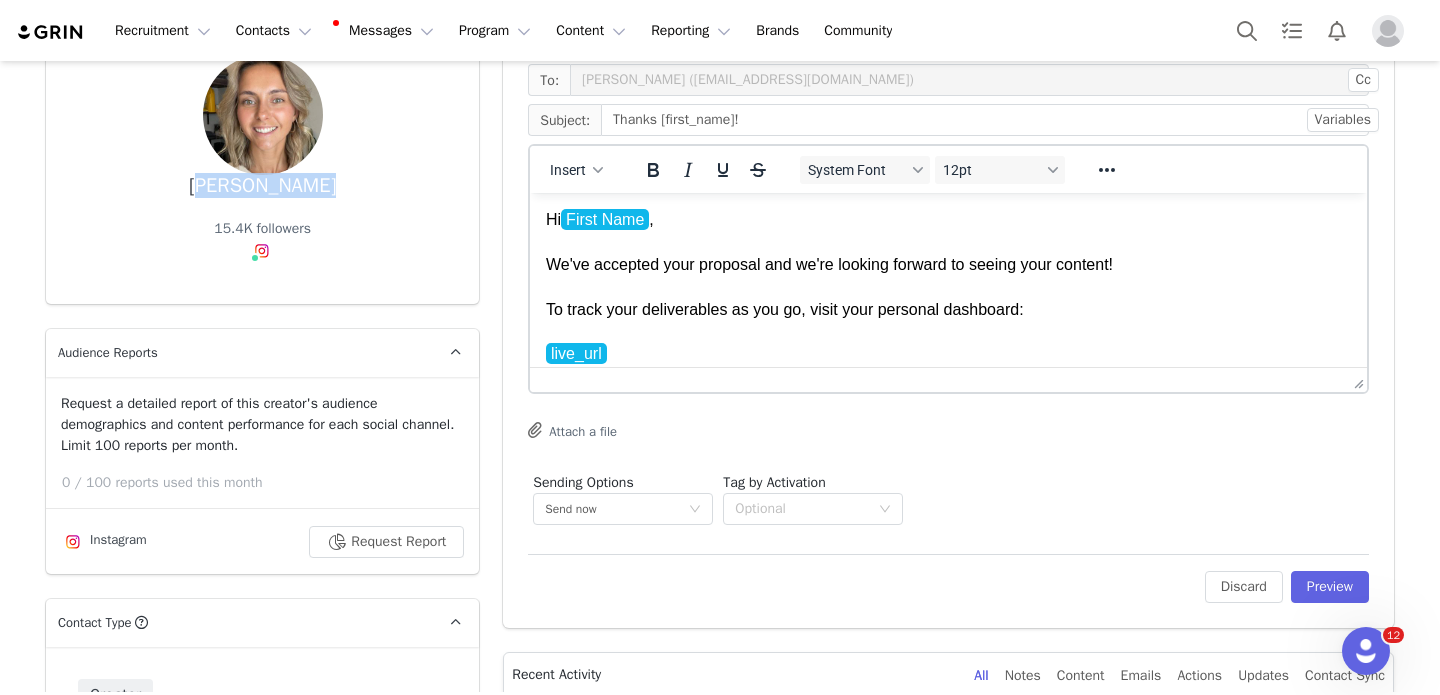copy on "[PERSON_NAME]" 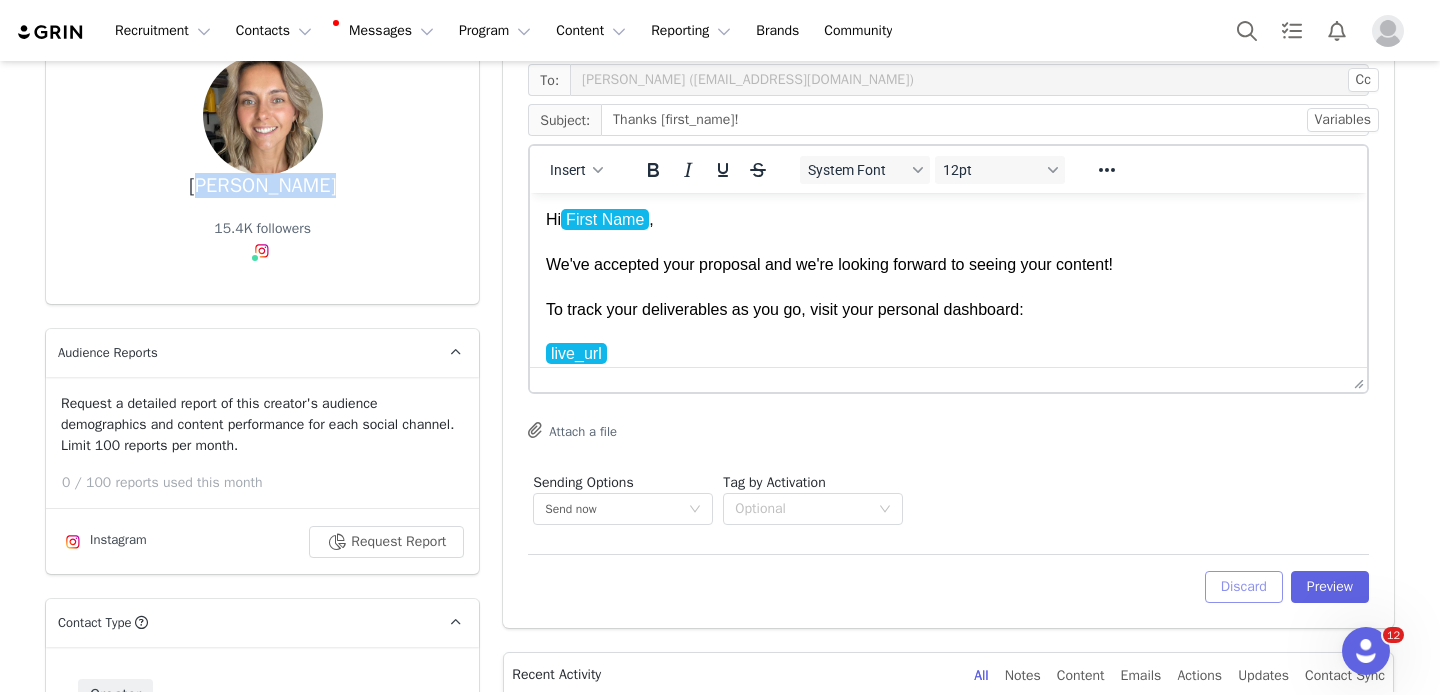 click on "Discard" at bounding box center [1244, 587] 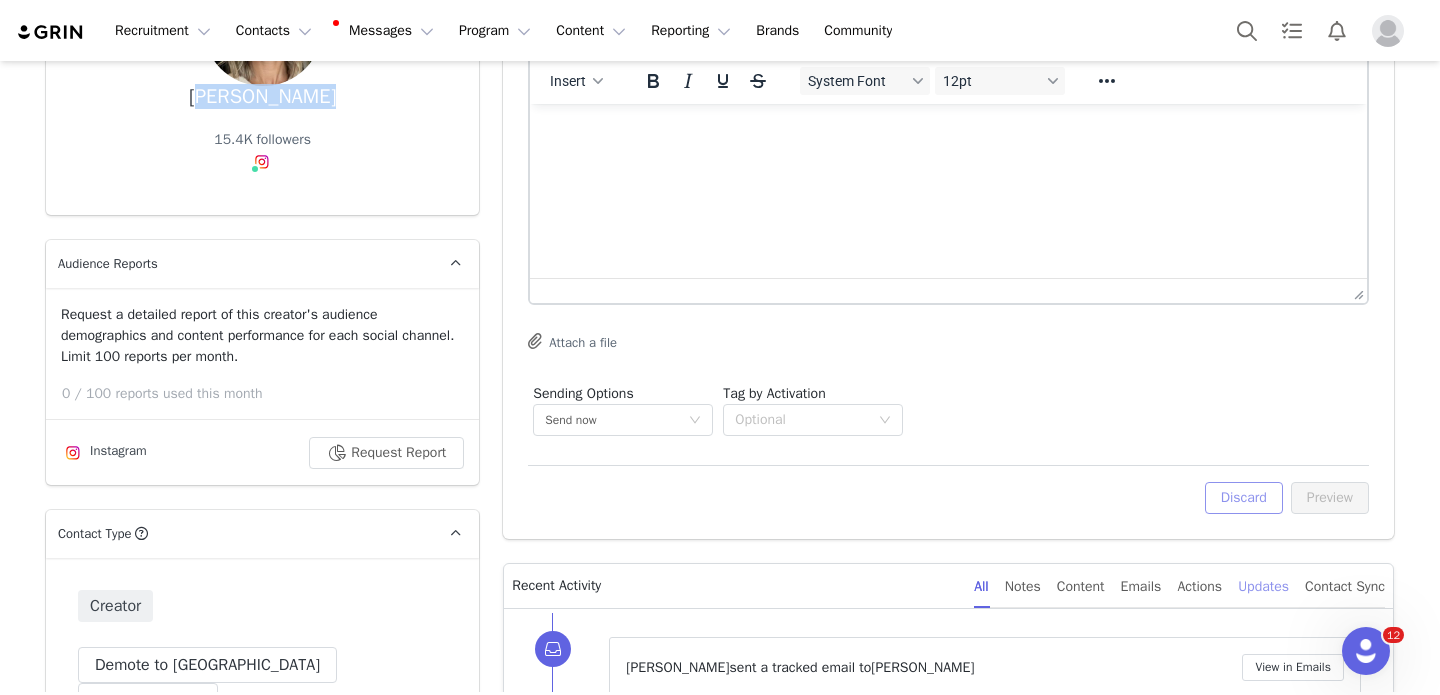 scroll, scrollTop: 292, scrollLeft: 0, axis: vertical 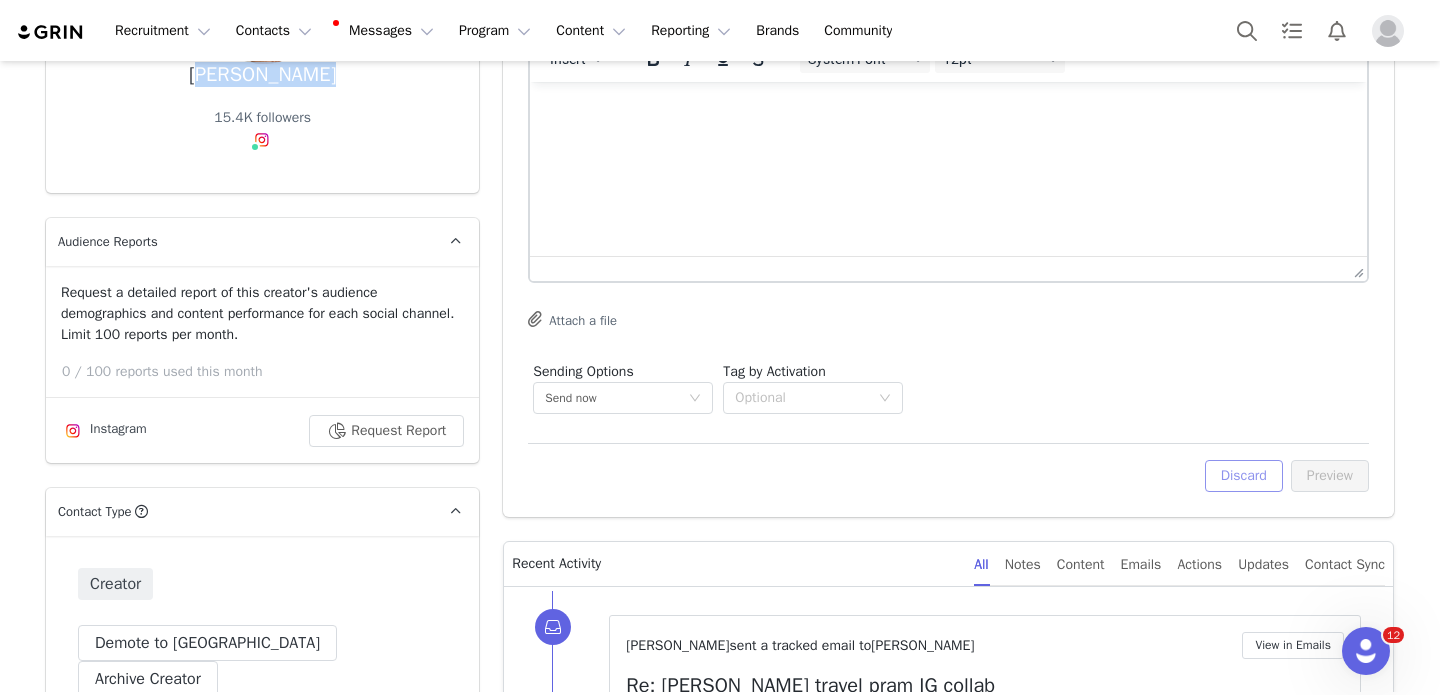 click on "Discard" at bounding box center (1244, 476) 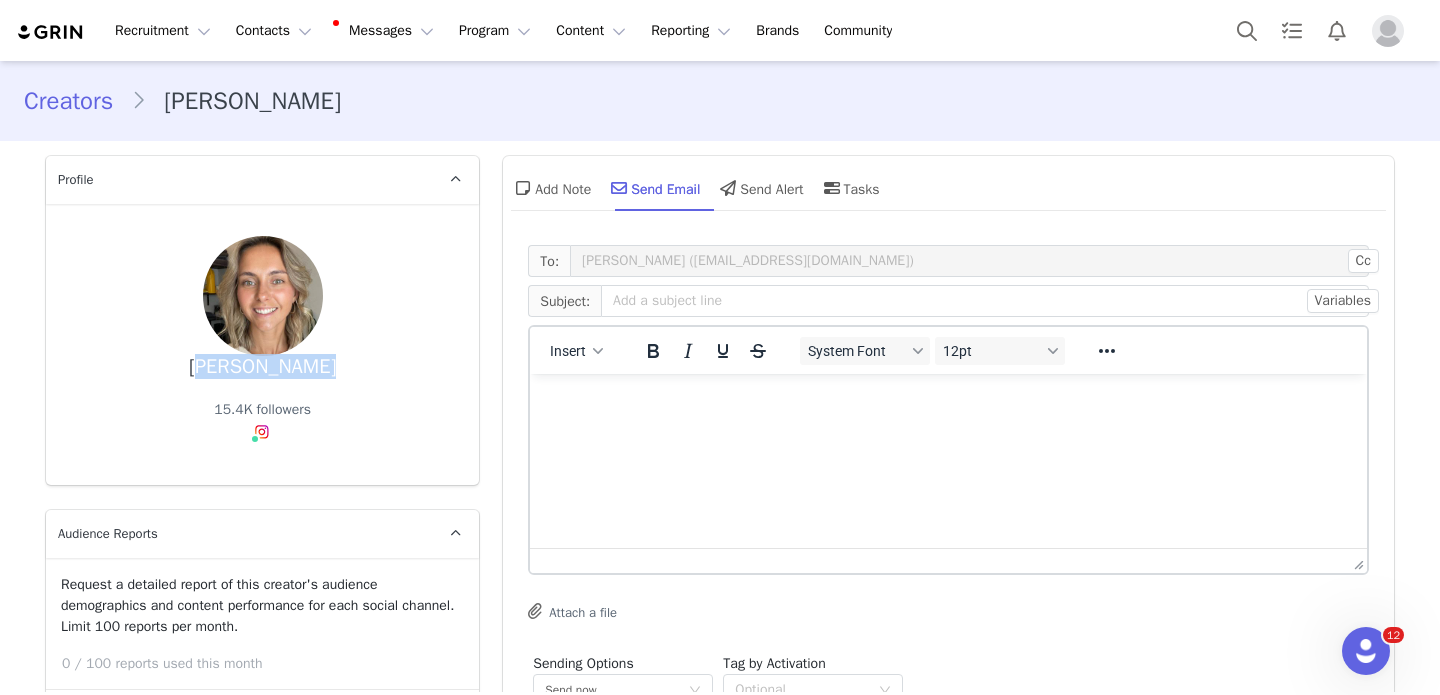 type 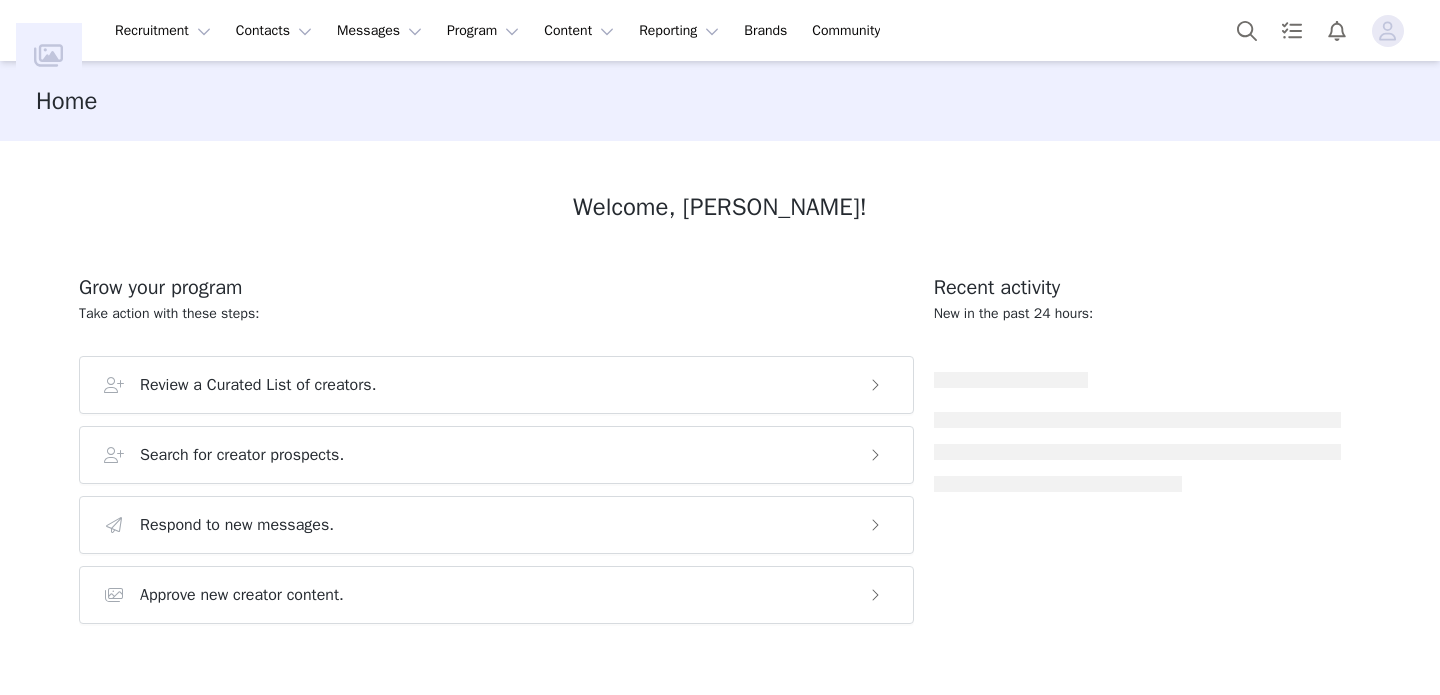 scroll, scrollTop: 0, scrollLeft: 0, axis: both 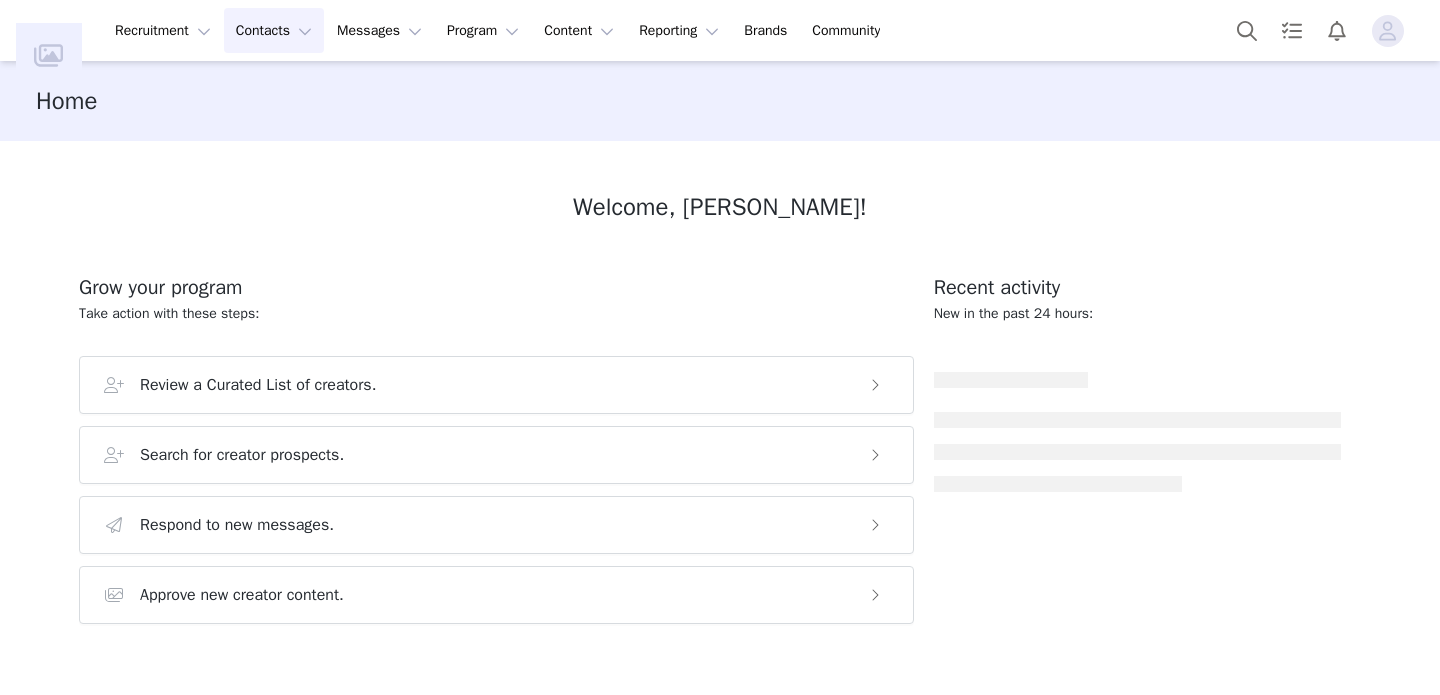 click on "Contacts Contacts" at bounding box center (274, 30) 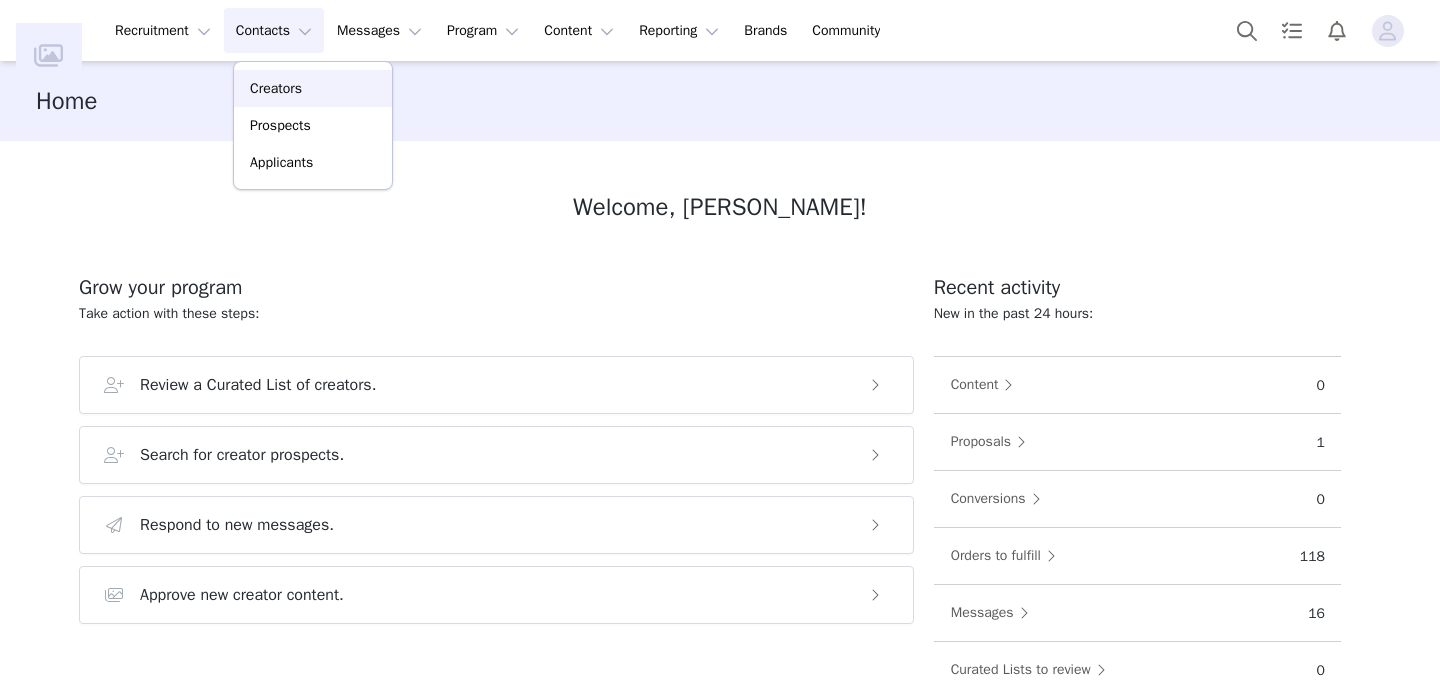 click on "Creators" at bounding box center (313, 88) 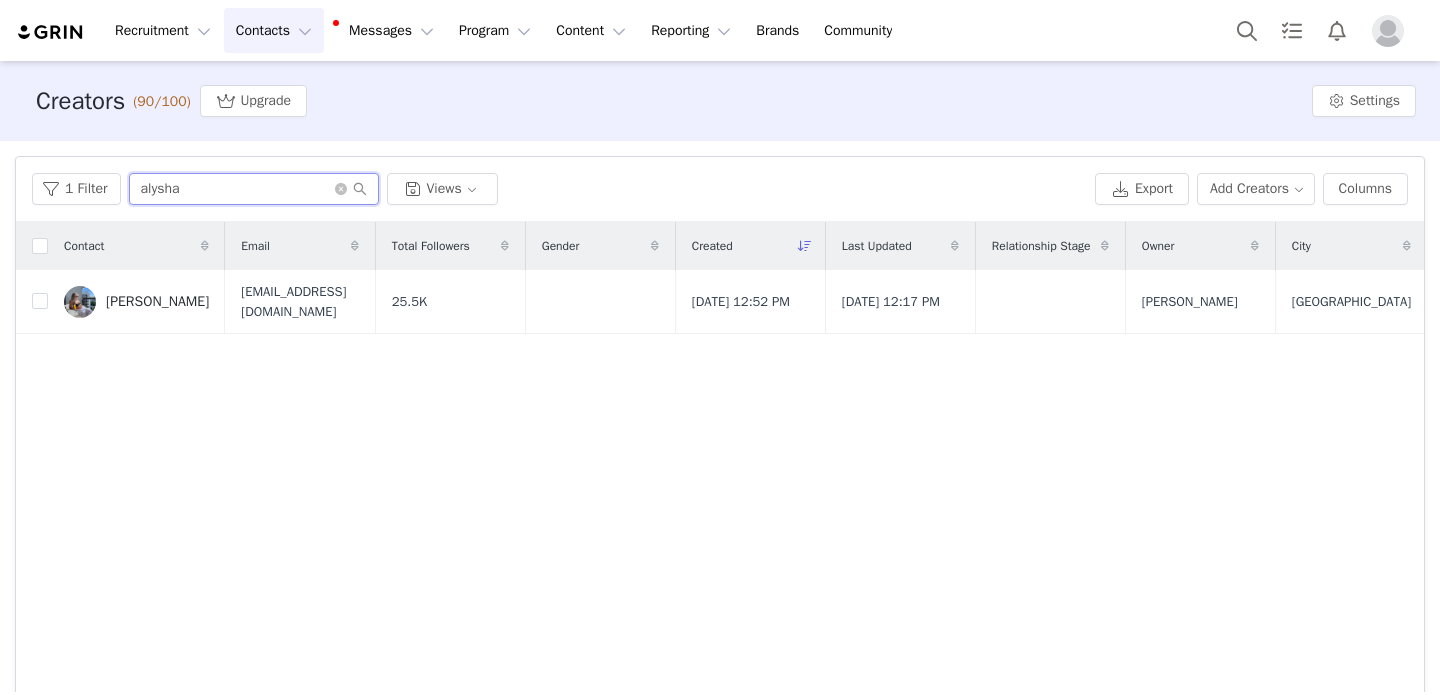 click on "alysha" at bounding box center (254, 189) 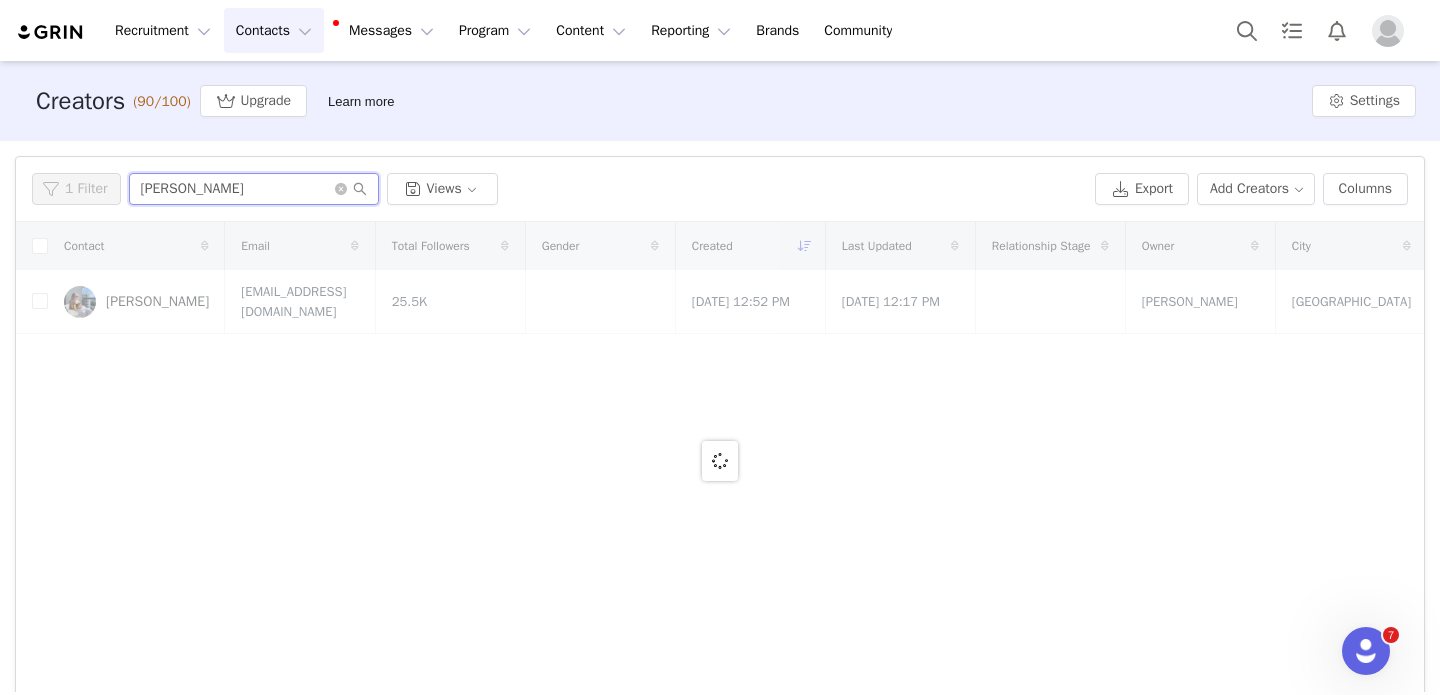scroll, scrollTop: 0, scrollLeft: 0, axis: both 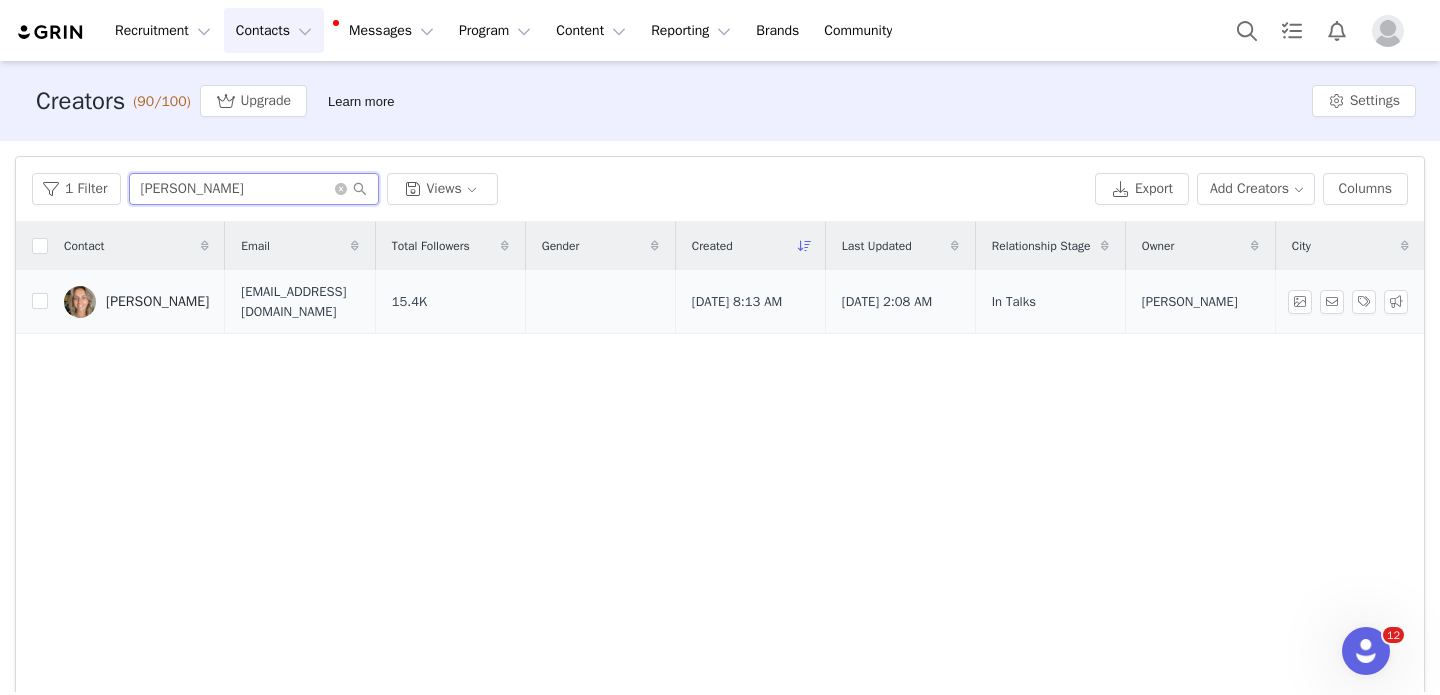 type on "[PERSON_NAME]" 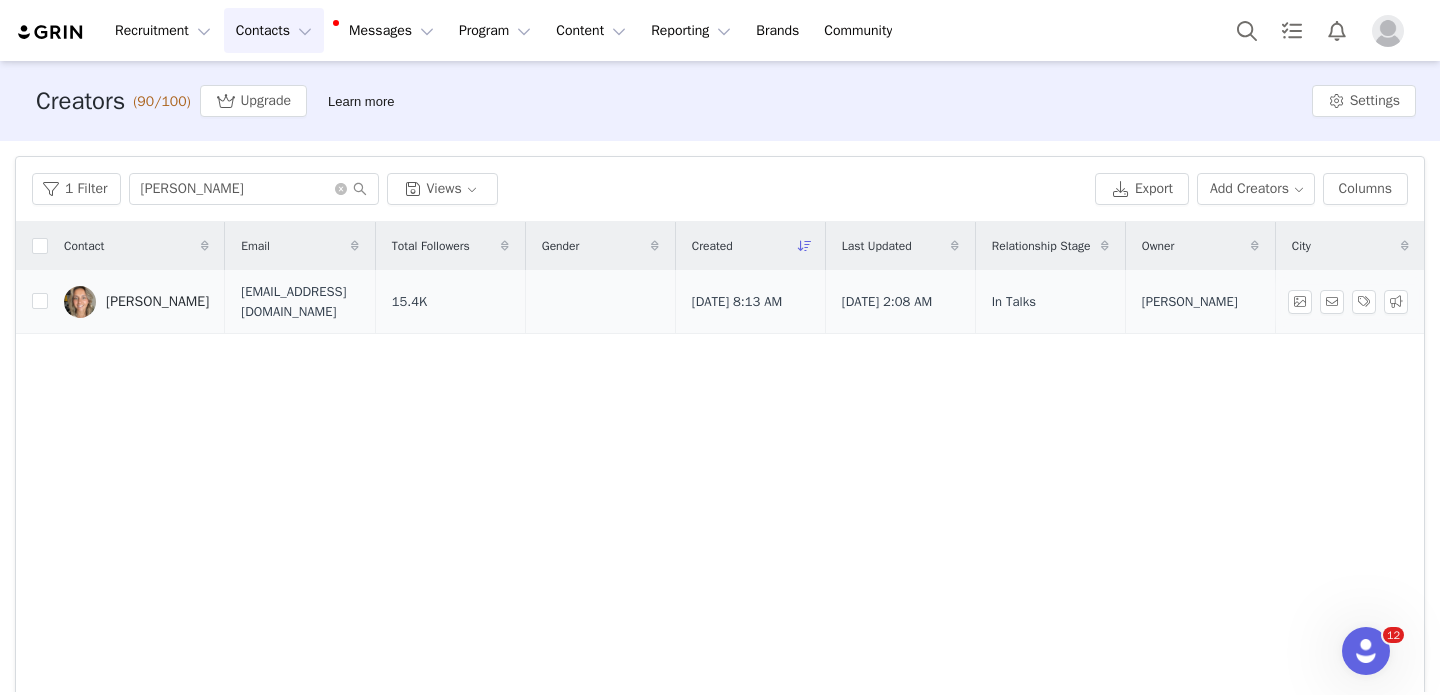 click on "[PERSON_NAME]" at bounding box center [157, 302] 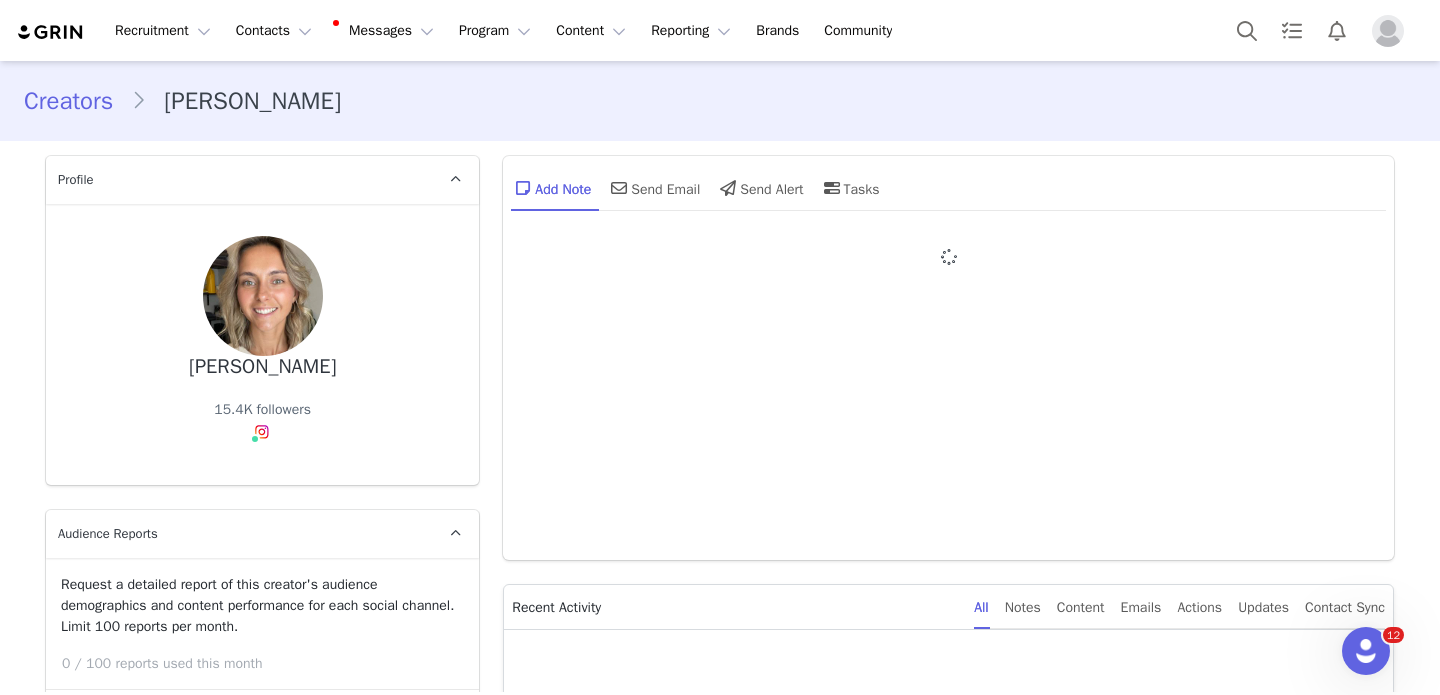 type on "+61 ([GEOGRAPHIC_DATA])" 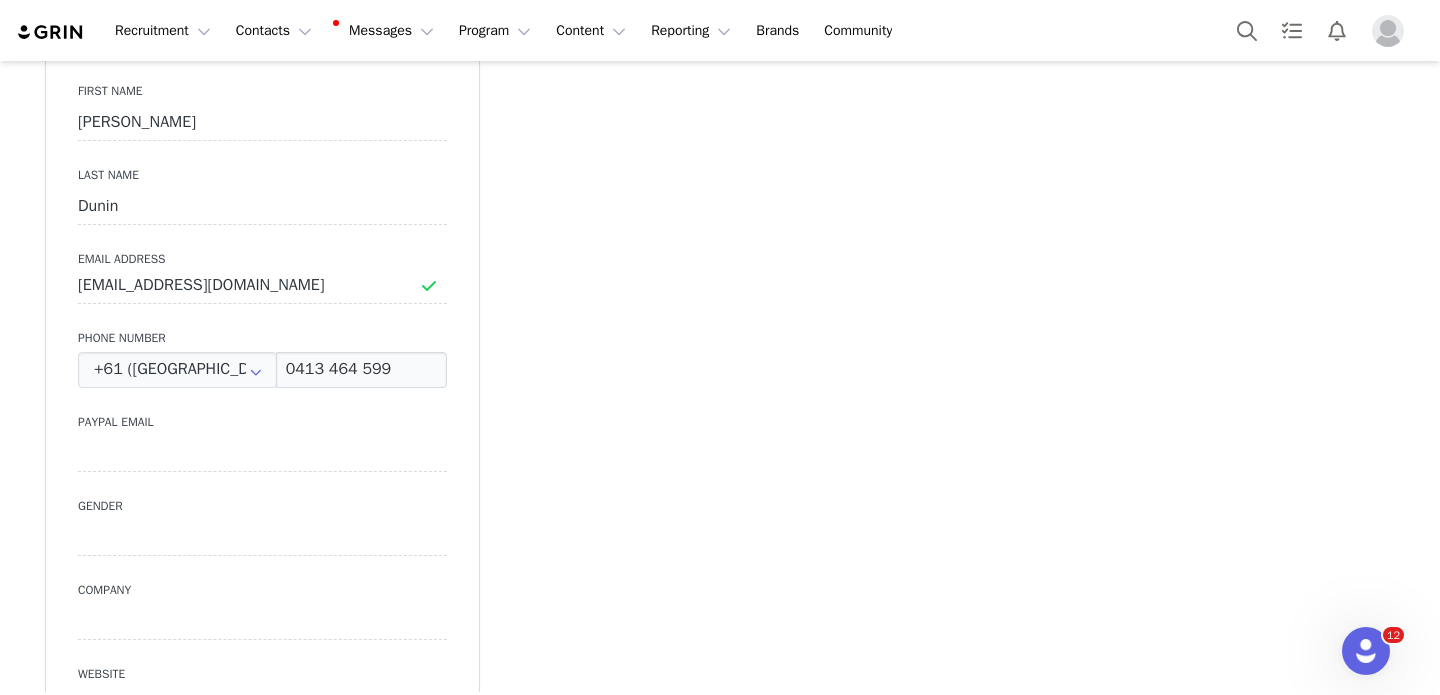 scroll, scrollTop: 1050, scrollLeft: 0, axis: vertical 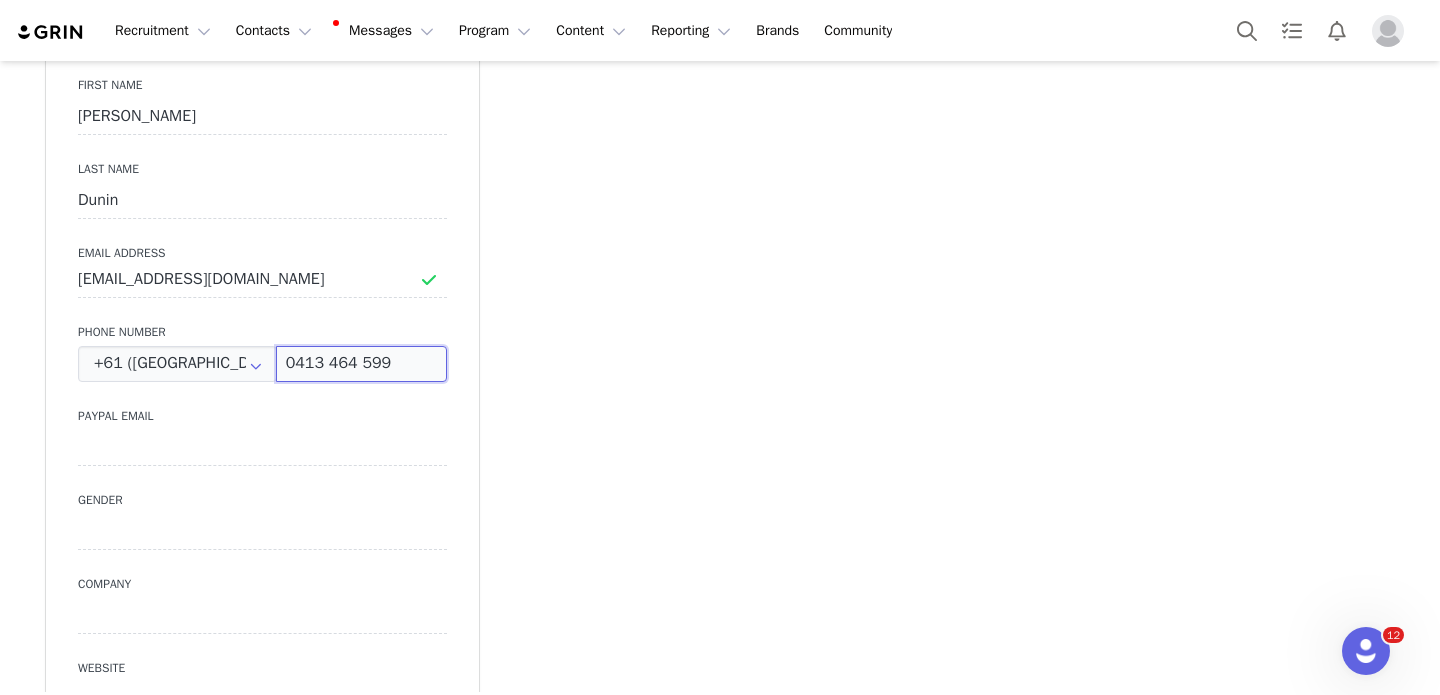 click on "0413 464 599" at bounding box center [362, 364] 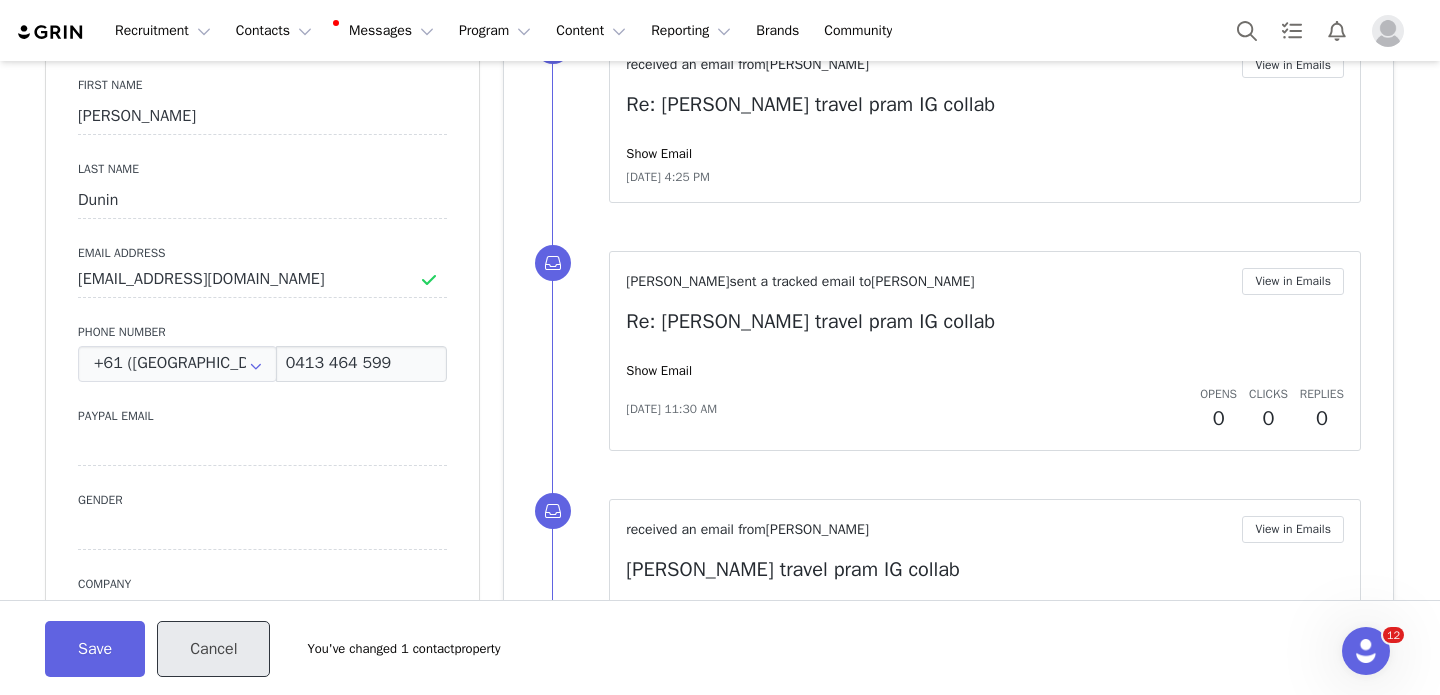 click on "Cancel" at bounding box center (213, 649) 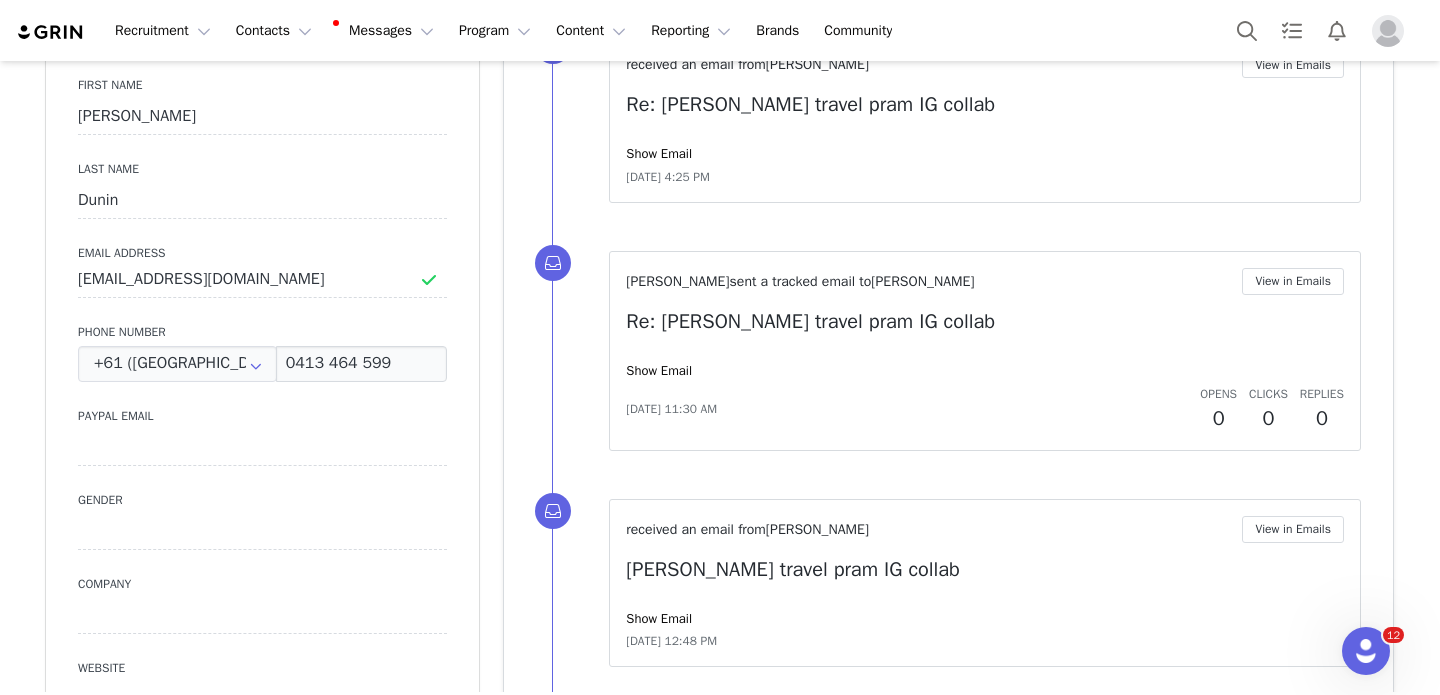 scroll, scrollTop: 0, scrollLeft: 0, axis: both 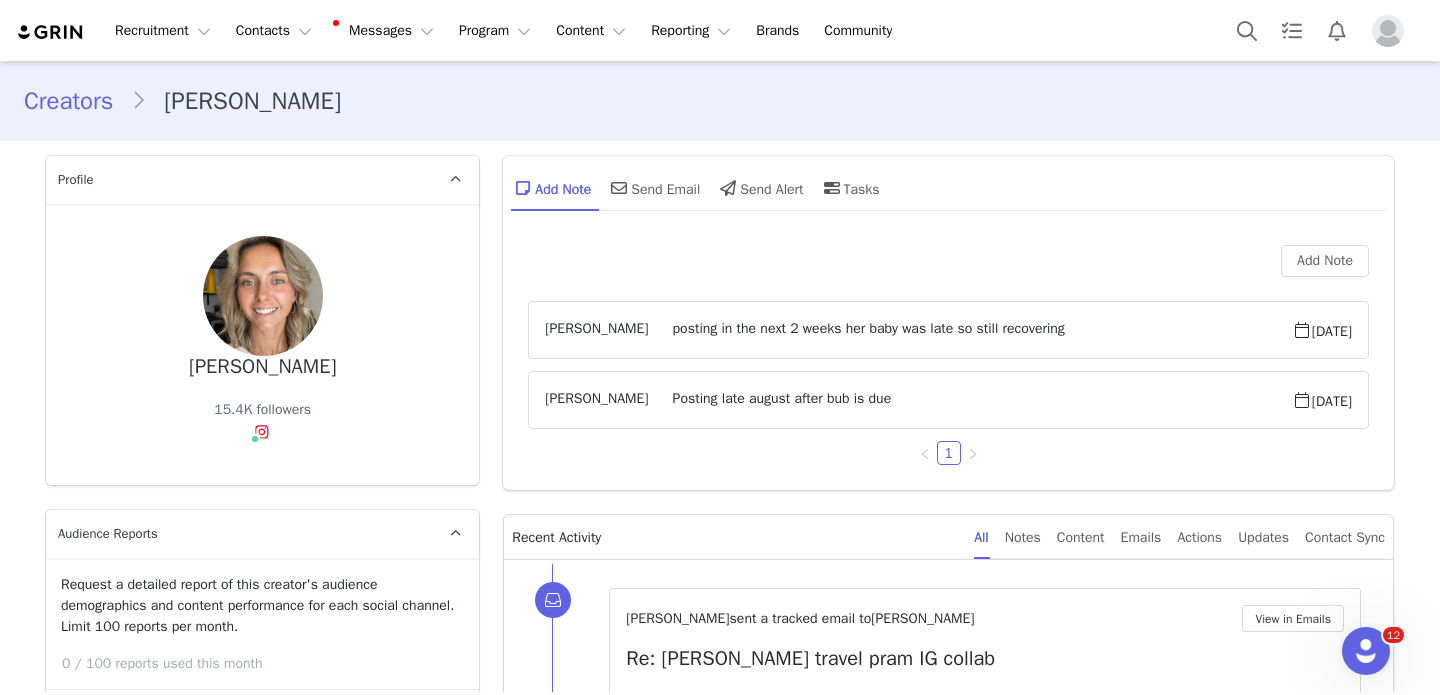 type 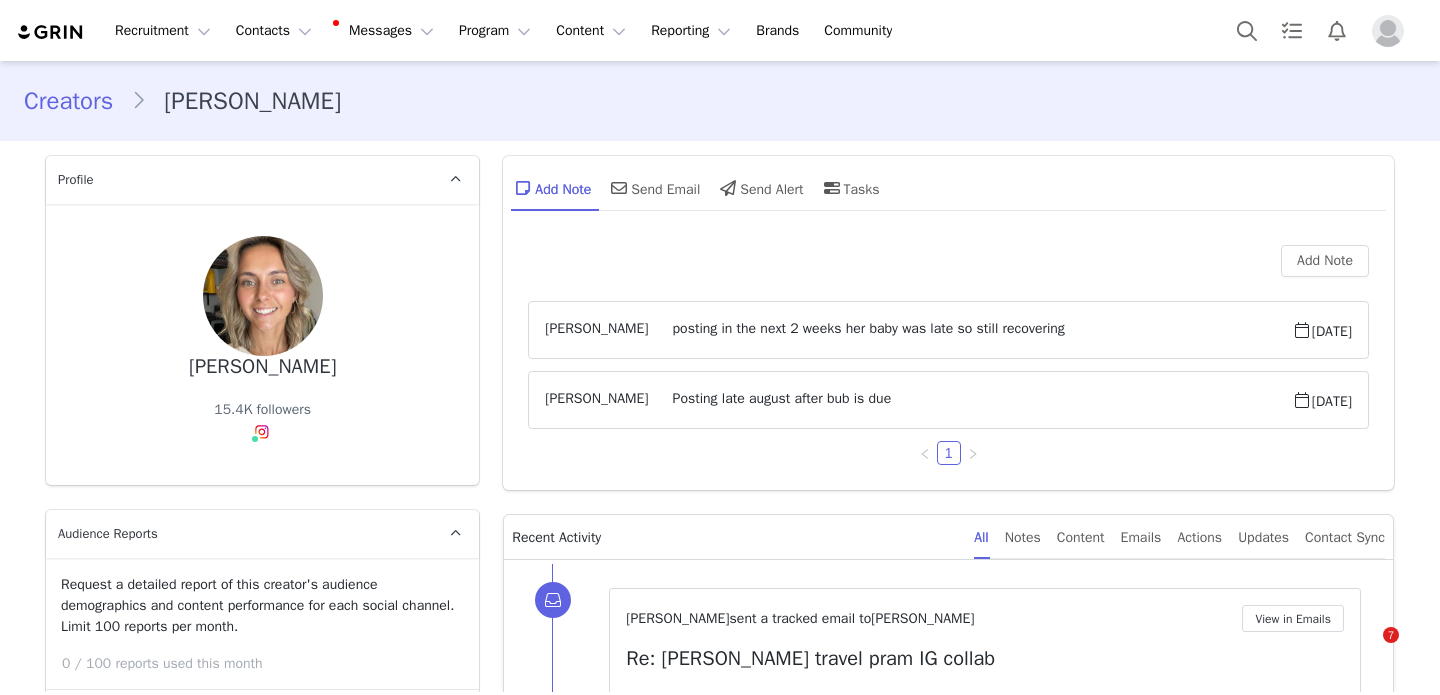 scroll, scrollTop: 0, scrollLeft: 0, axis: both 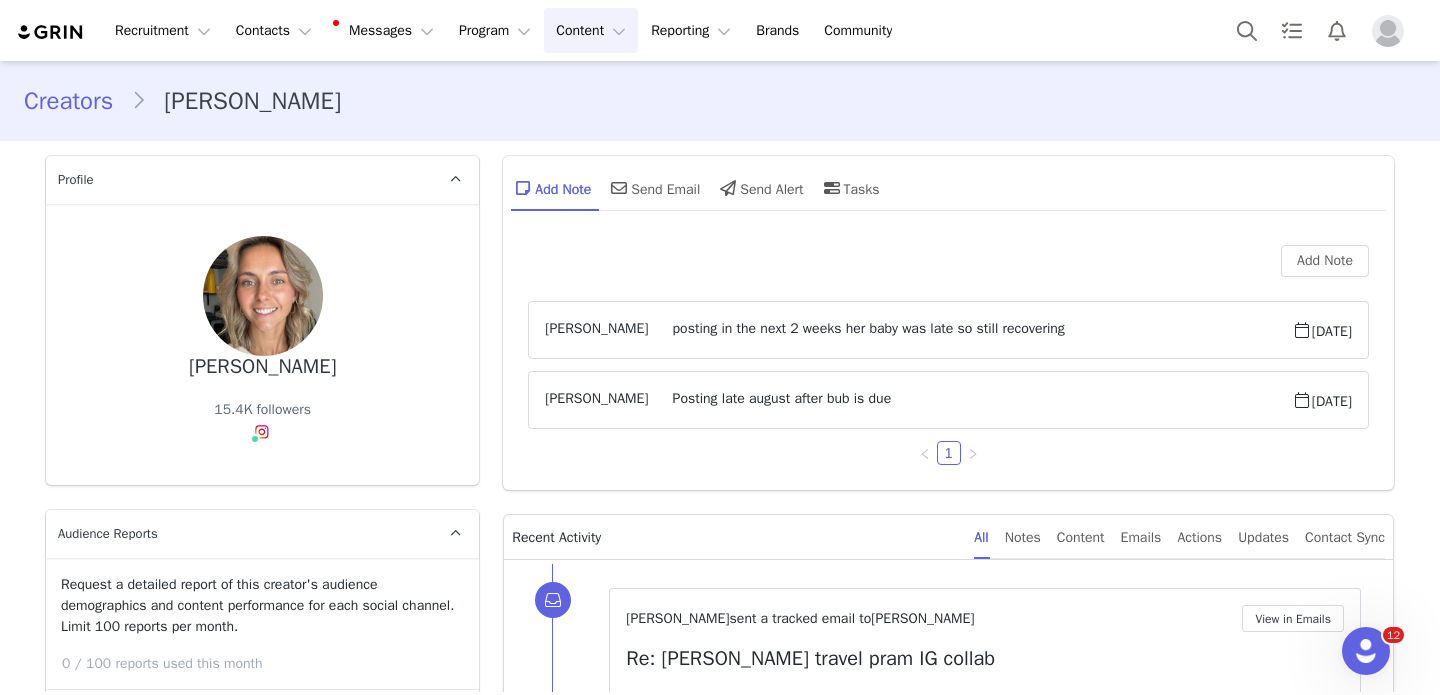 click on "Content Content" at bounding box center [591, 30] 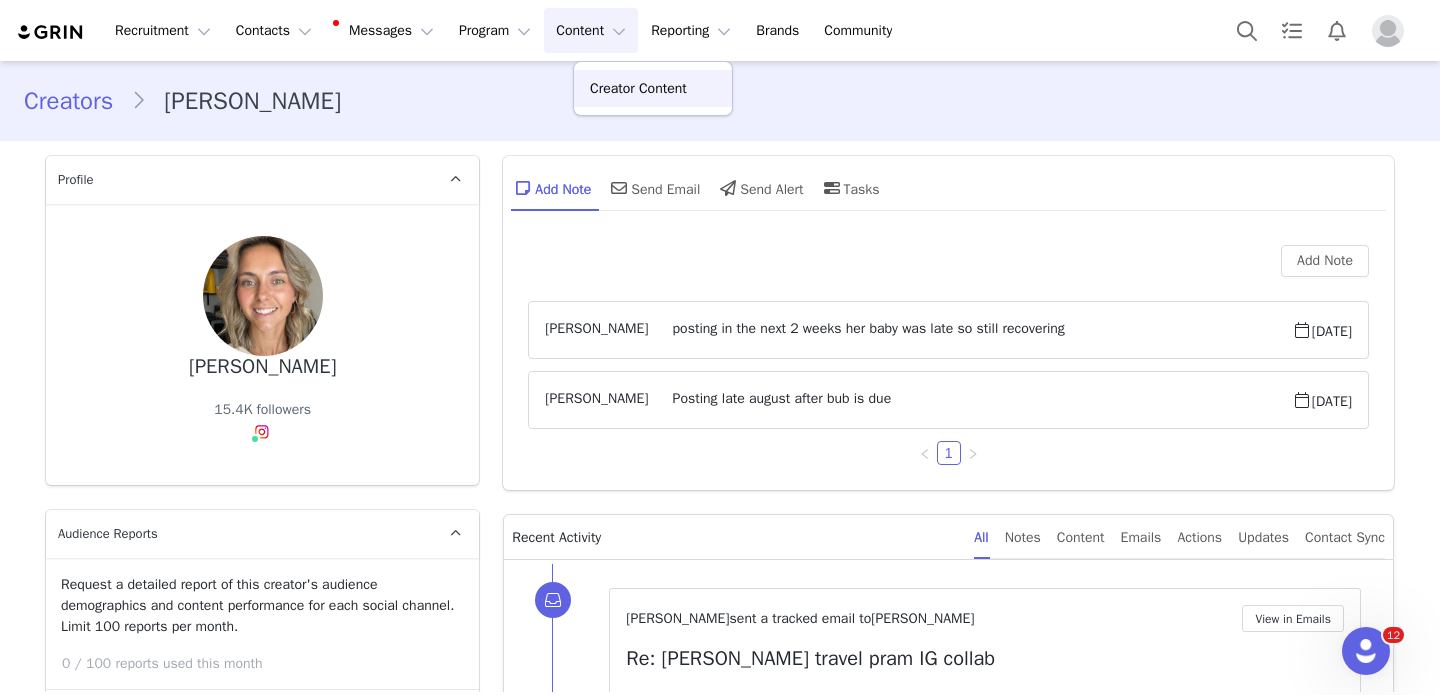 click on "Creator Content" at bounding box center (638, 88) 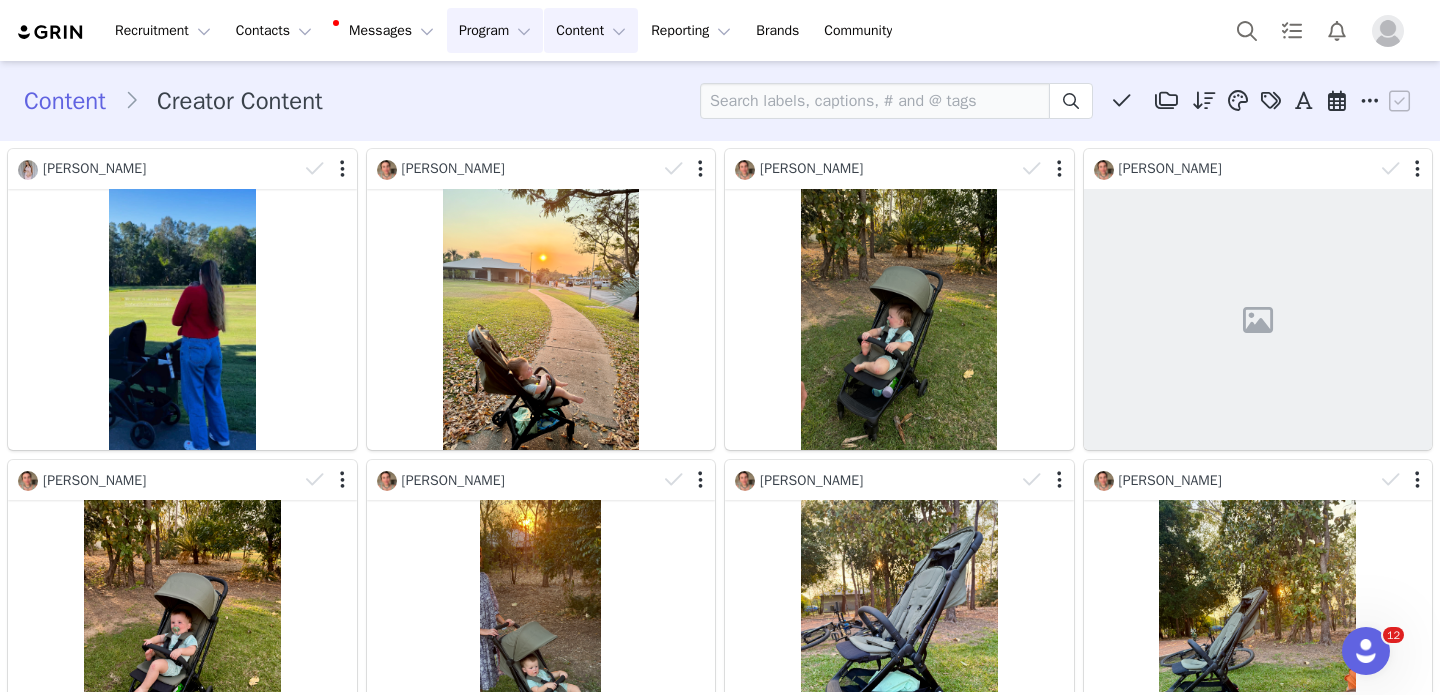 click on "Program Program" at bounding box center (495, 30) 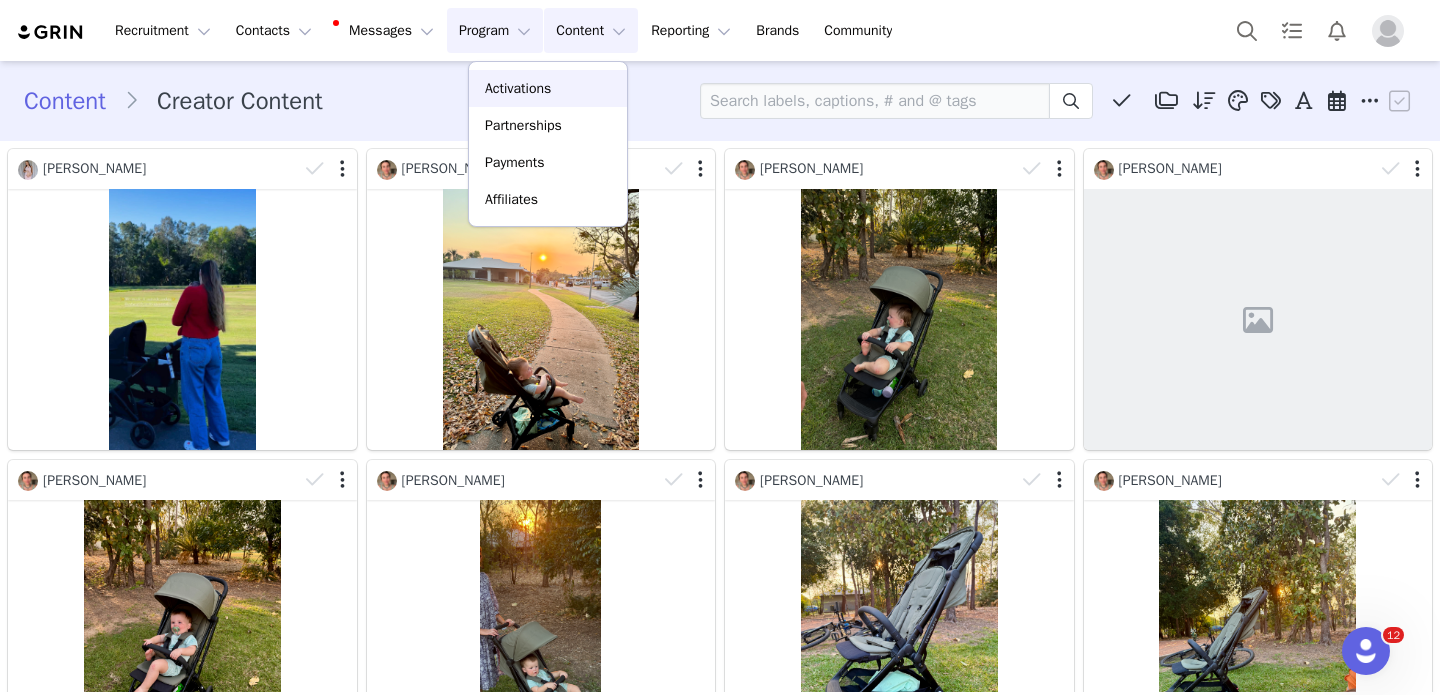 click on "Activations" at bounding box center (548, 88) 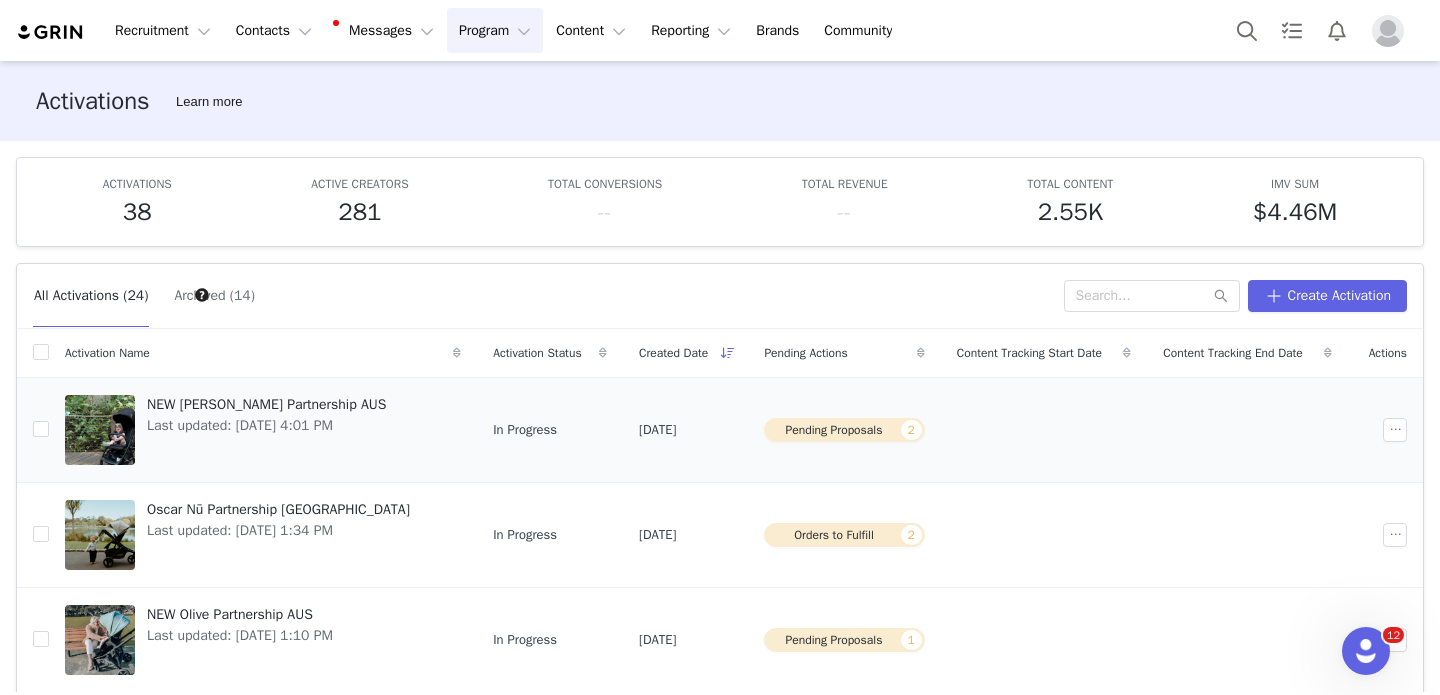 click on "NEW [PERSON_NAME] Partnership AUS" at bounding box center (266, 404) 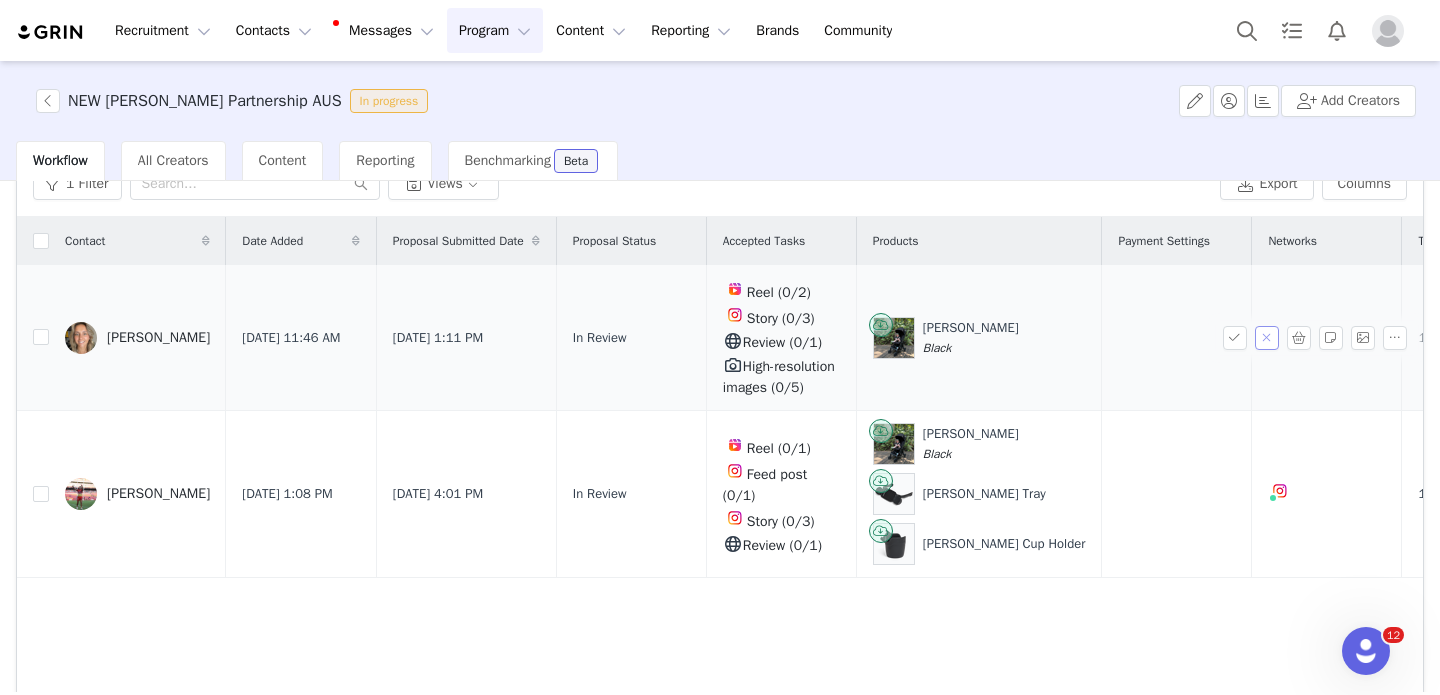scroll, scrollTop: 103, scrollLeft: 0, axis: vertical 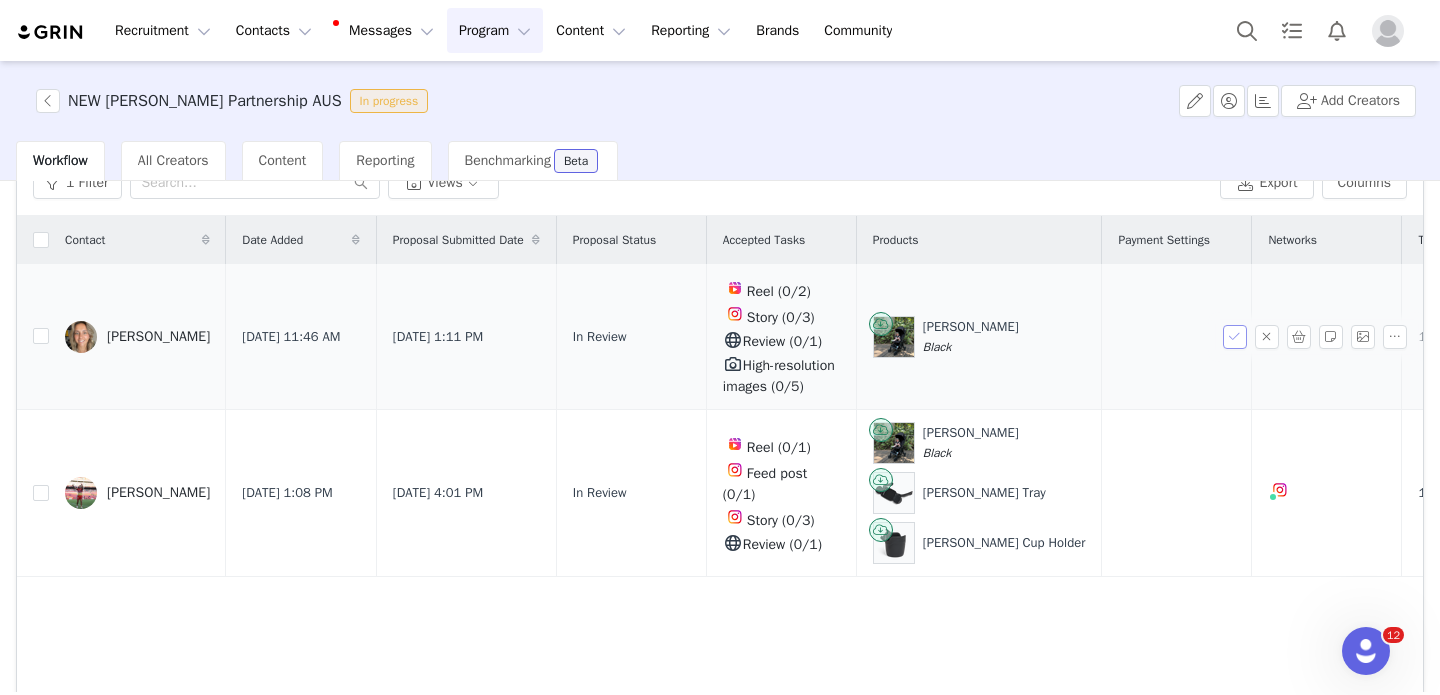click at bounding box center [1235, 337] 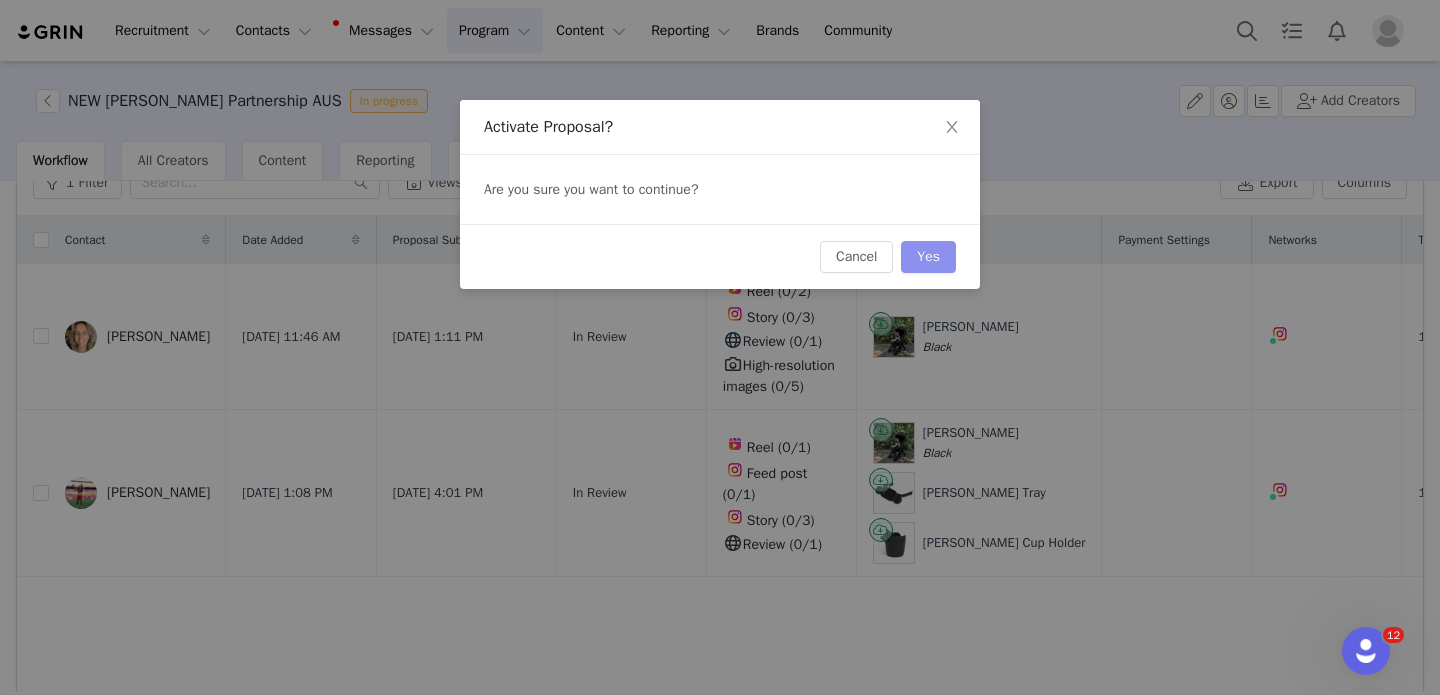 click on "Yes" at bounding box center [928, 257] 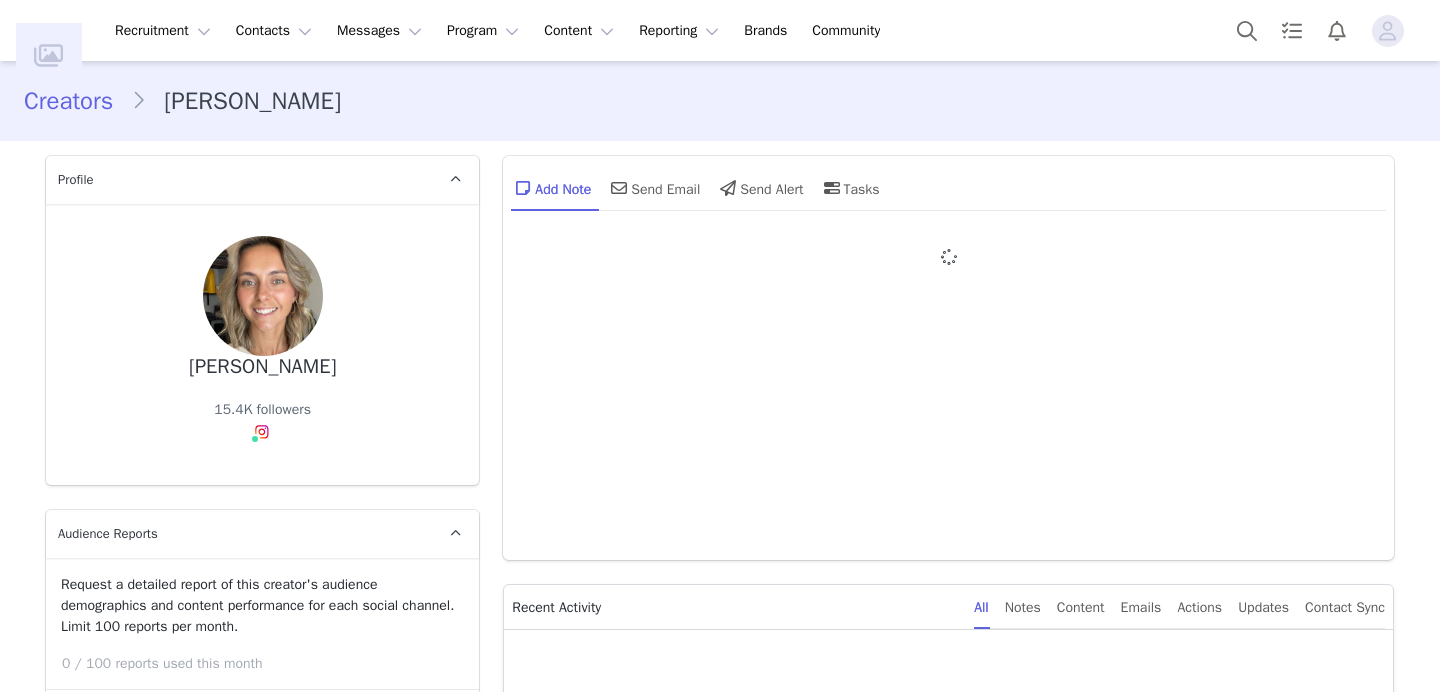 type on "+61 ([GEOGRAPHIC_DATA])" 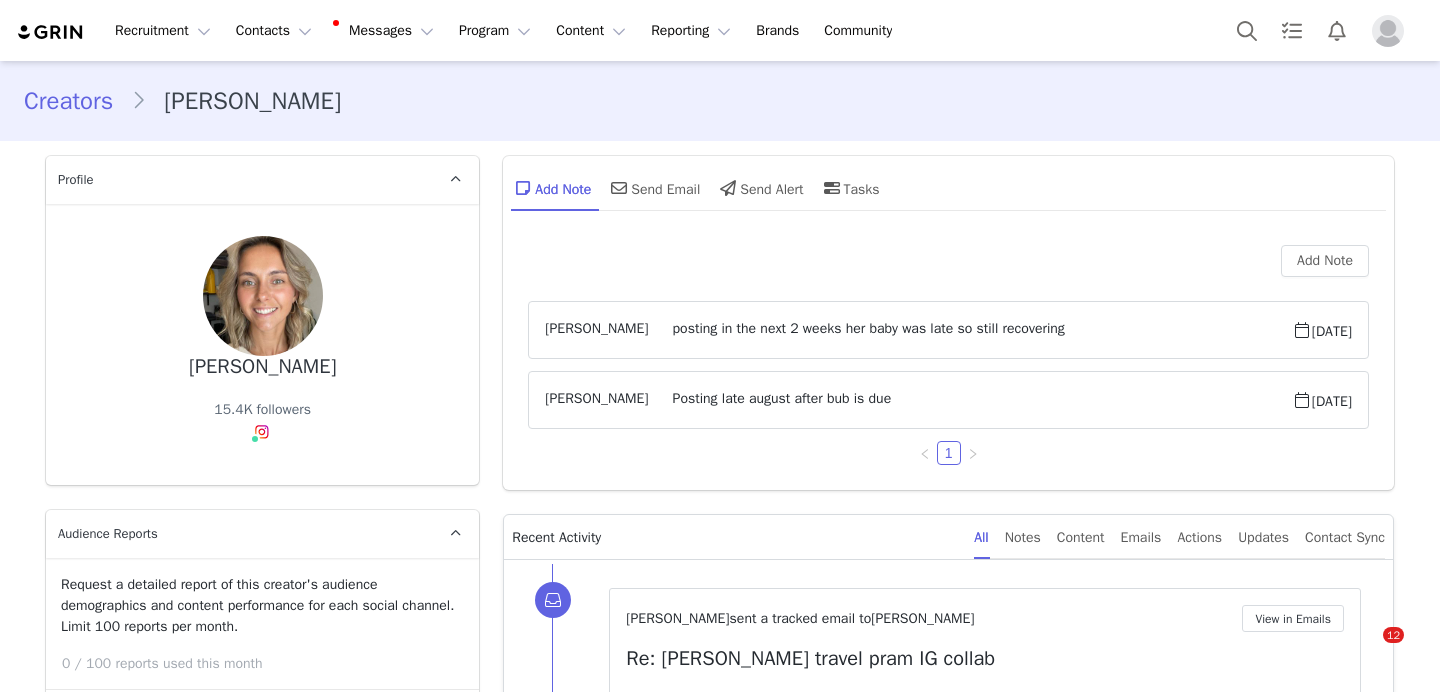 scroll, scrollTop: 0, scrollLeft: 0, axis: both 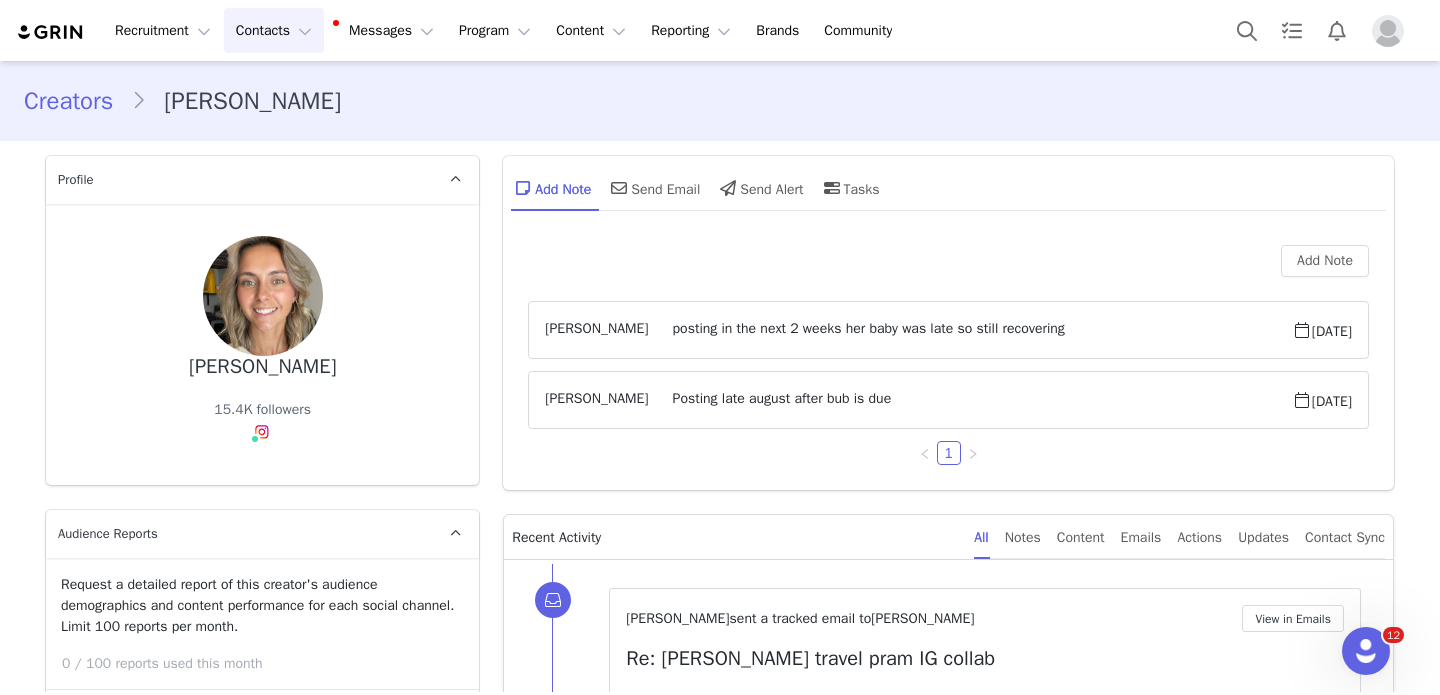 click on "Contacts Contacts" at bounding box center (274, 30) 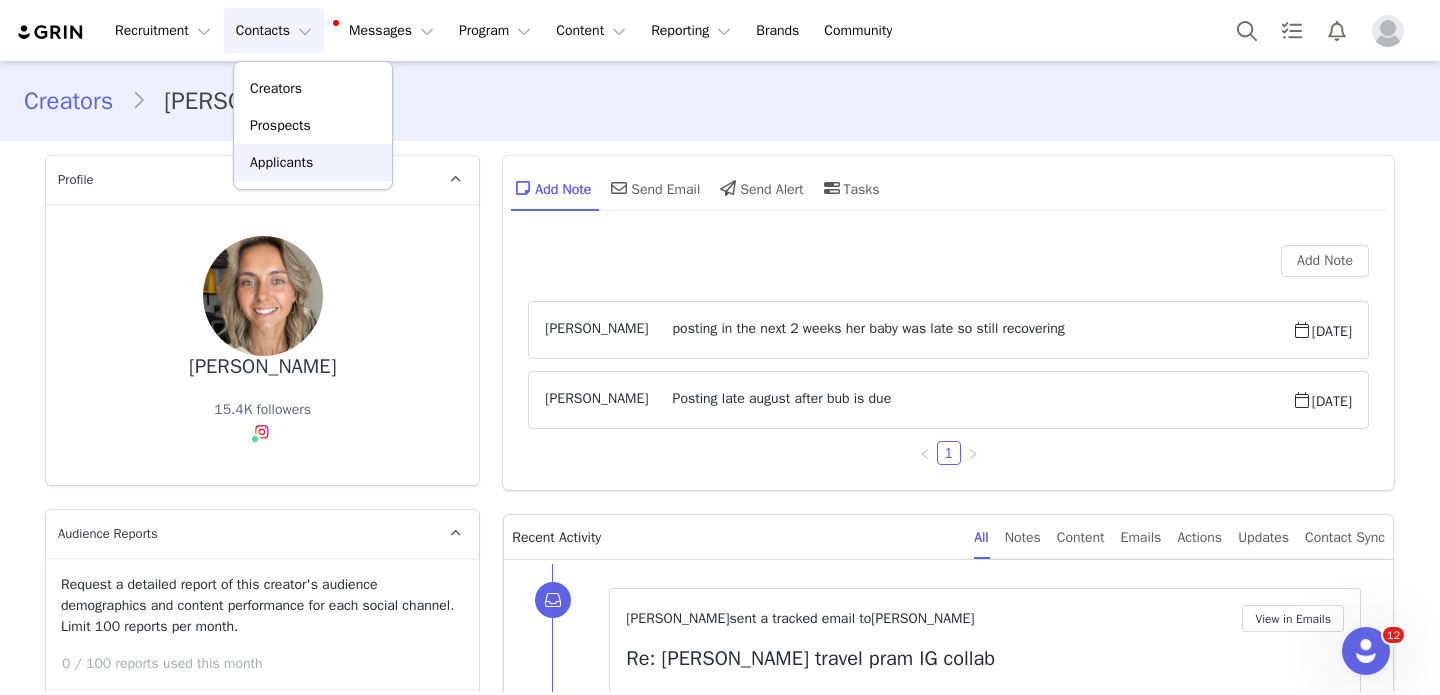 click on "Applicants" at bounding box center (313, 162) 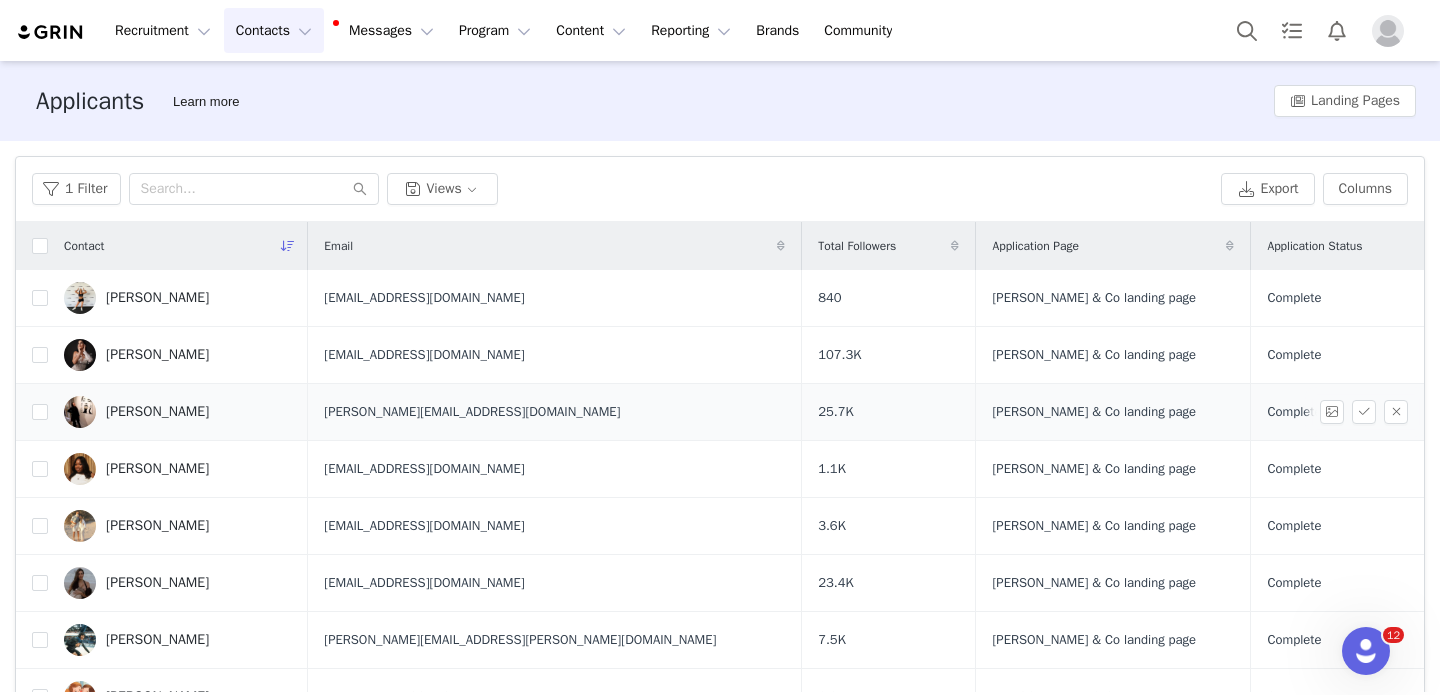 scroll, scrollTop: 768, scrollLeft: 0, axis: vertical 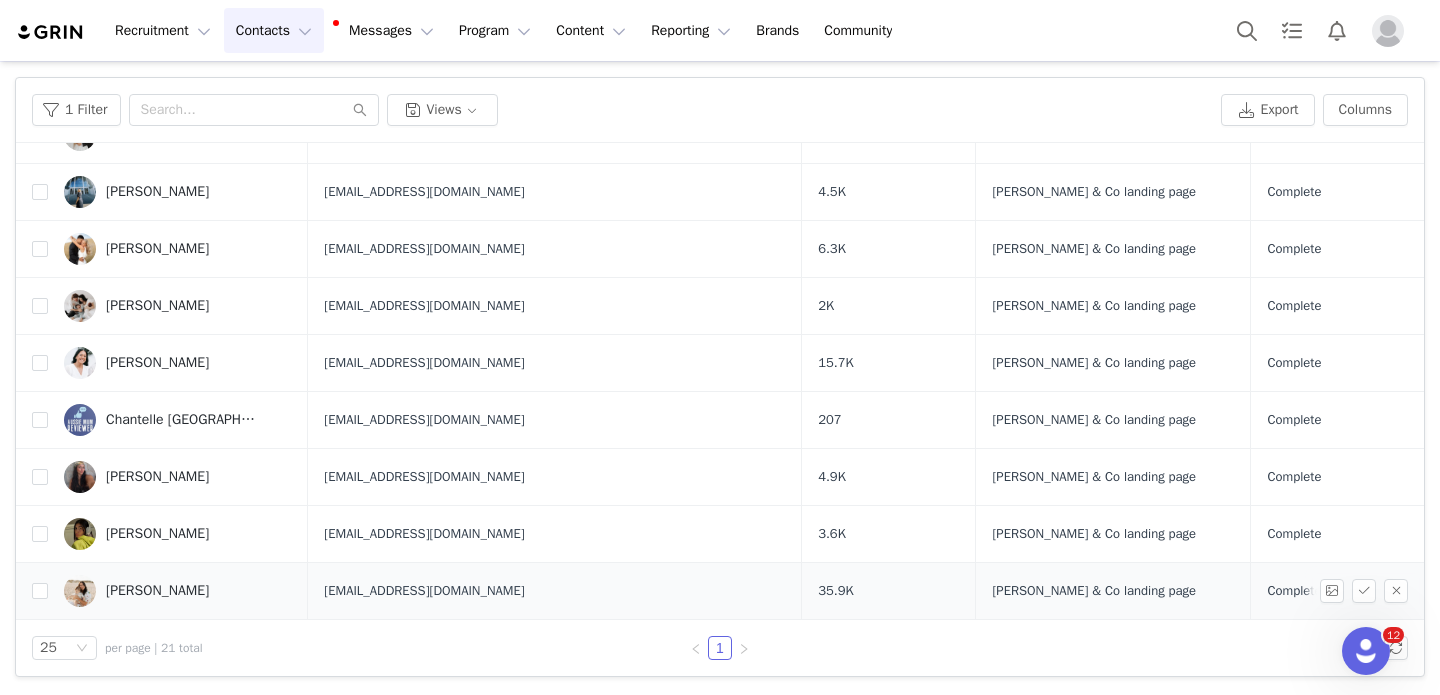 click on "Alexia Loi" at bounding box center (157, 591) 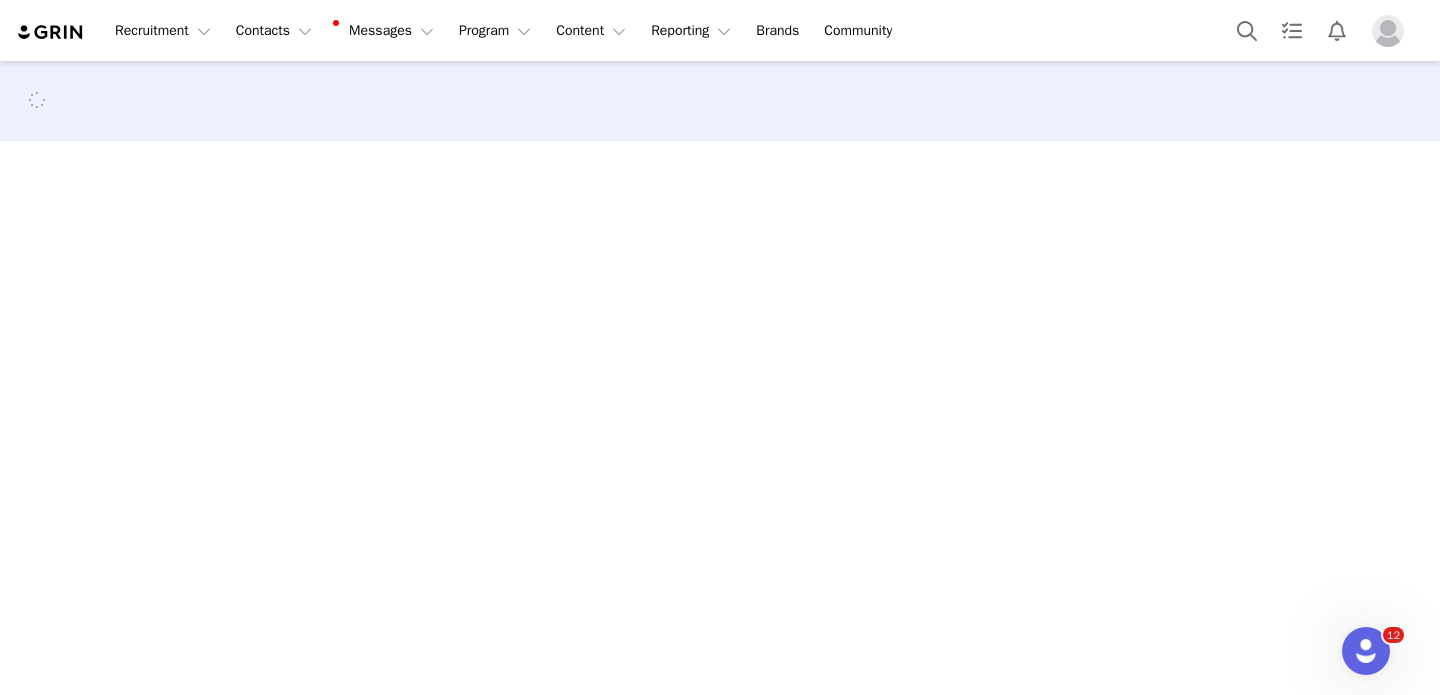 scroll, scrollTop: 0, scrollLeft: 0, axis: both 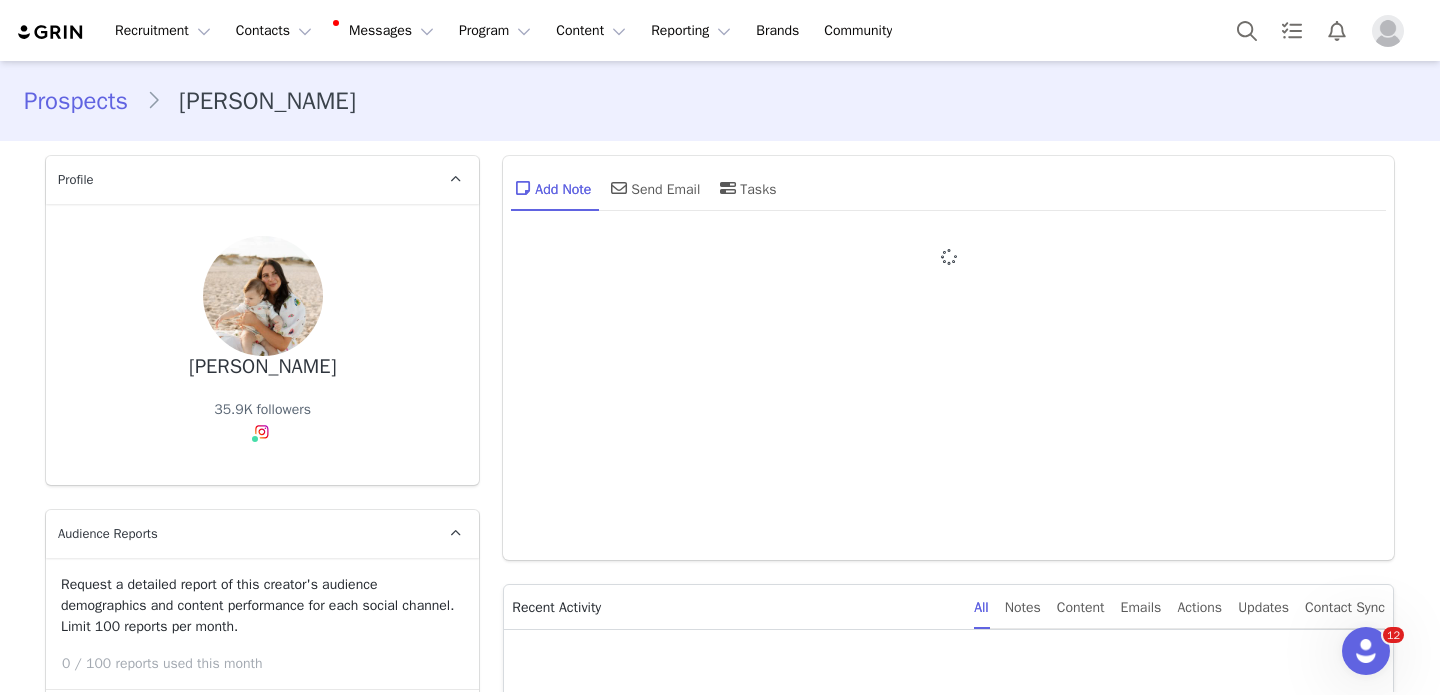 type on "+61 ([GEOGRAPHIC_DATA])" 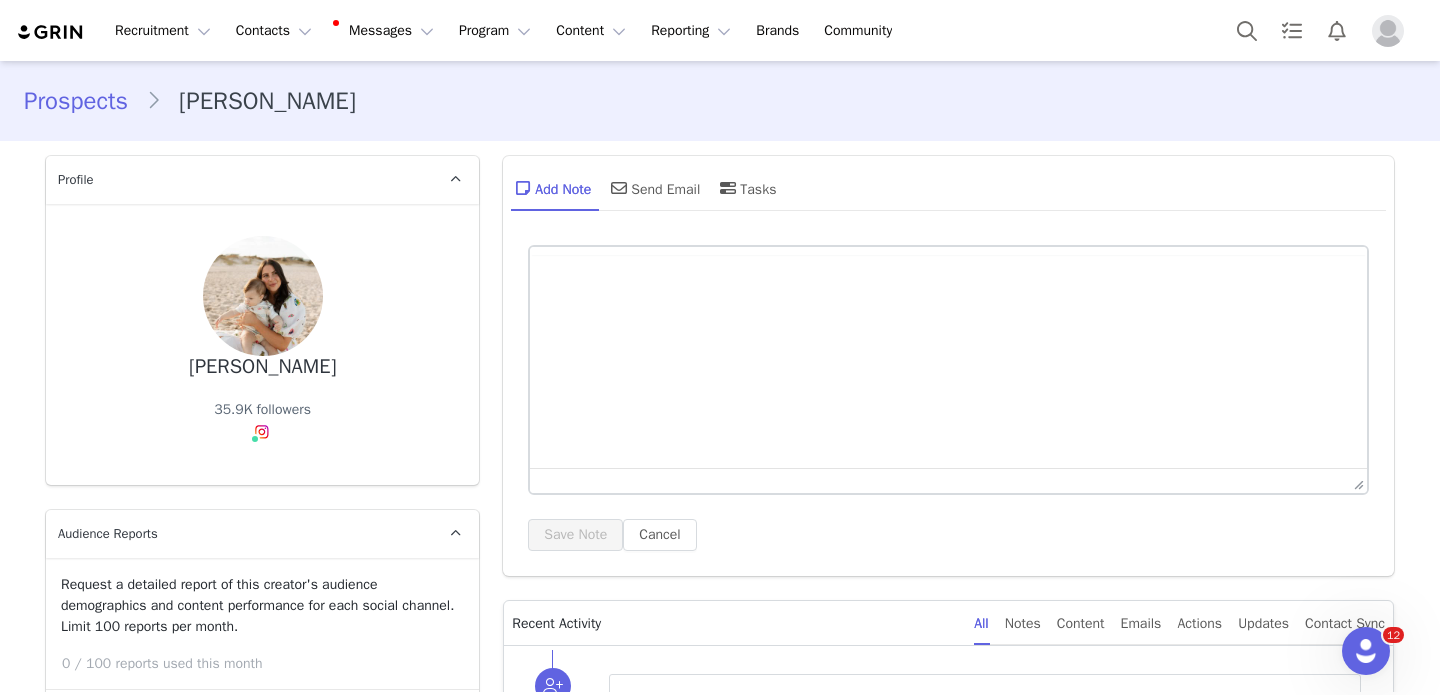 scroll, scrollTop: 0, scrollLeft: 0, axis: both 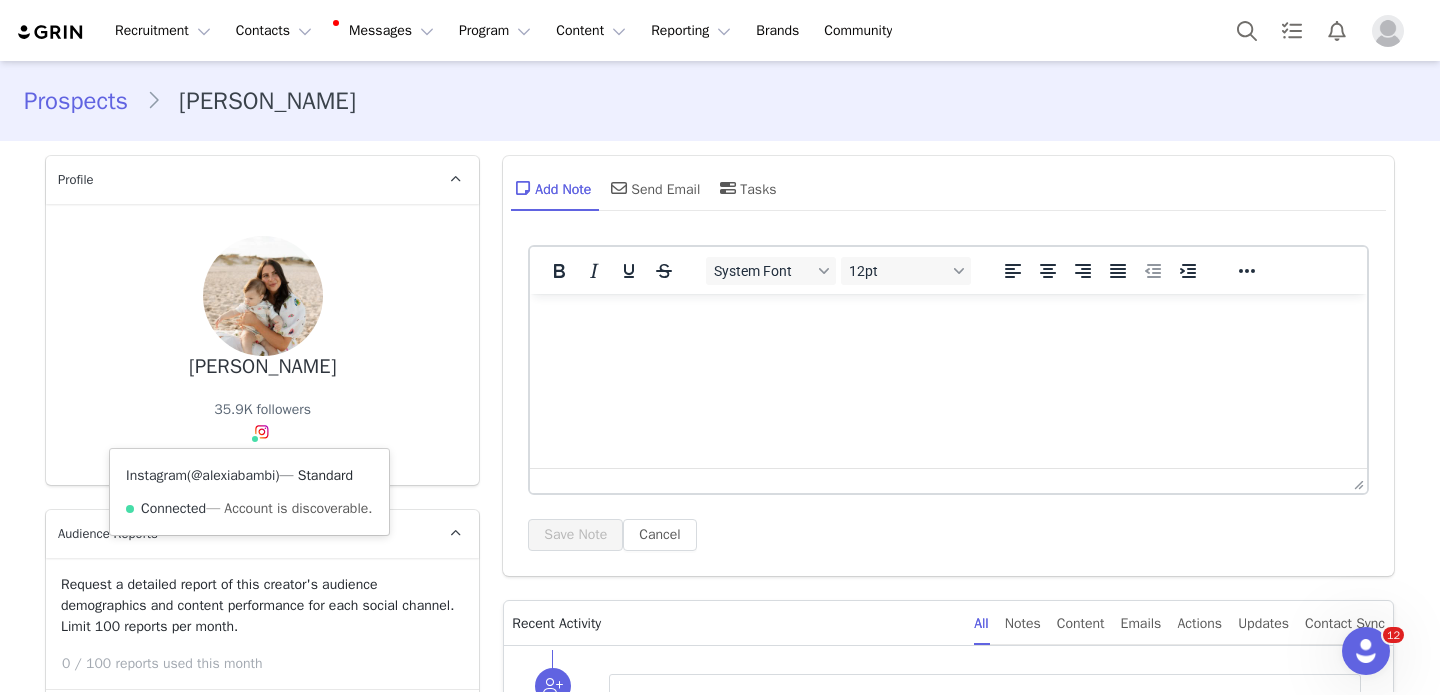 click on "@alexiabambi" at bounding box center [233, 475] 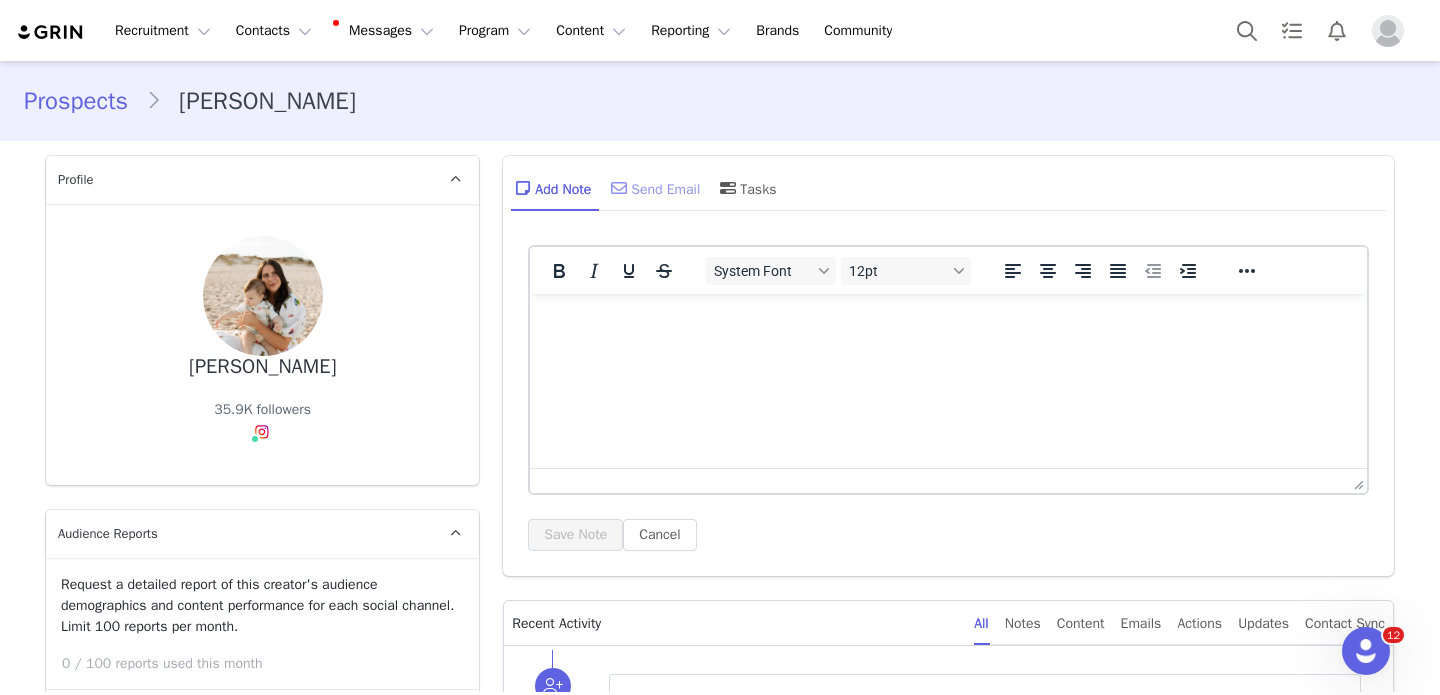 click on "Send Email" at bounding box center (653, 188) 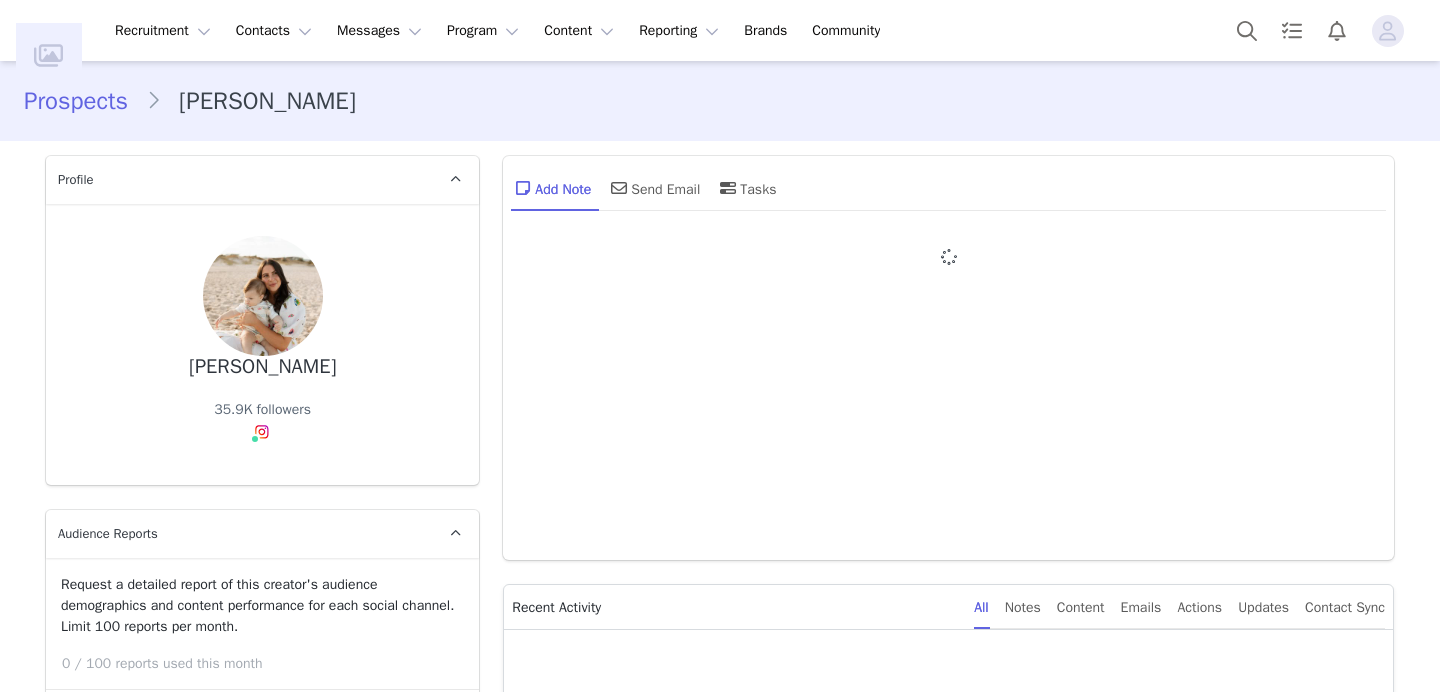 scroll, scrollTop: 0, scrollLeft: 0, axis: both 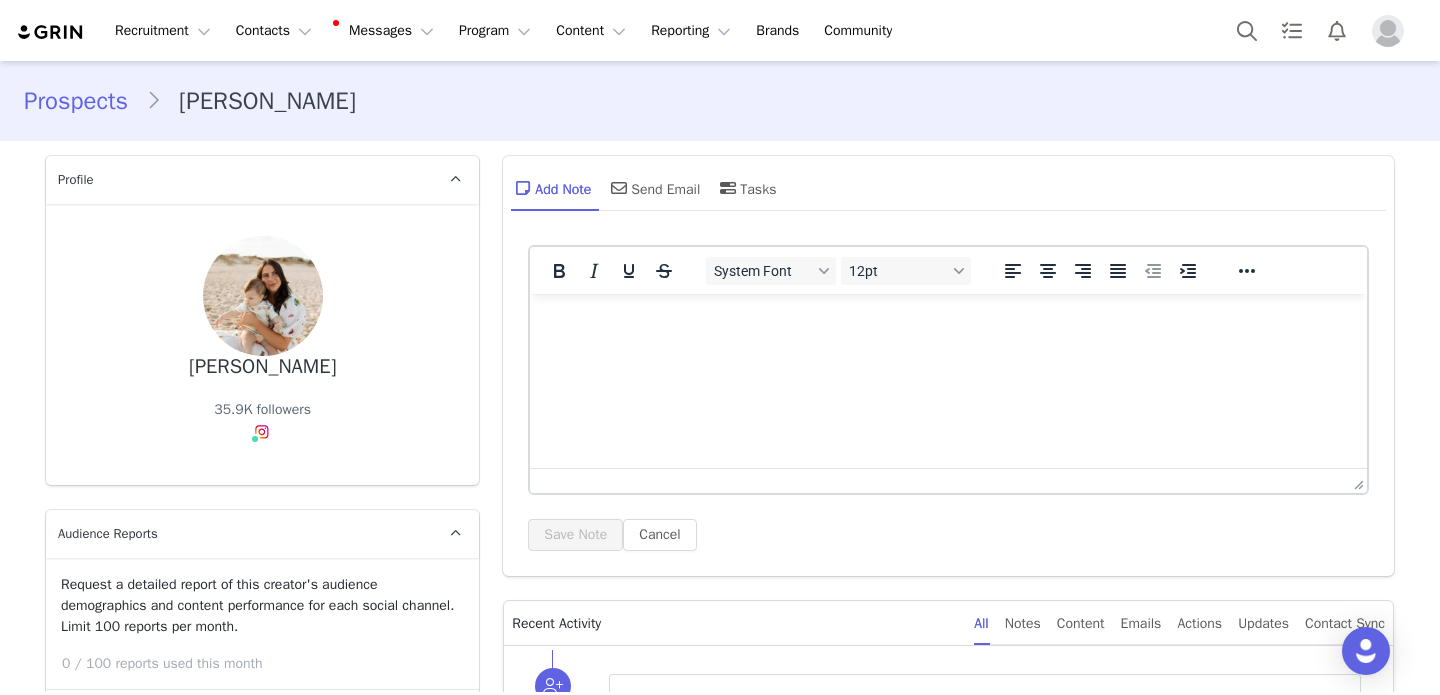 click on "Add Note   Send Email   Tasks  System Font 12pt To open the popup, press Shift+Enter To open the popup, press Shift+Enter To open the popup, press Shift+Enter To open the popup, press Shift+Enter Save Note Cancel Recent Activity All Notes Content Emails Actions Updates Contact Sync Contact was created by ⁨ System ⁩ [DATE] 10:02 AM Show more" at bounding box center (948, 2603) 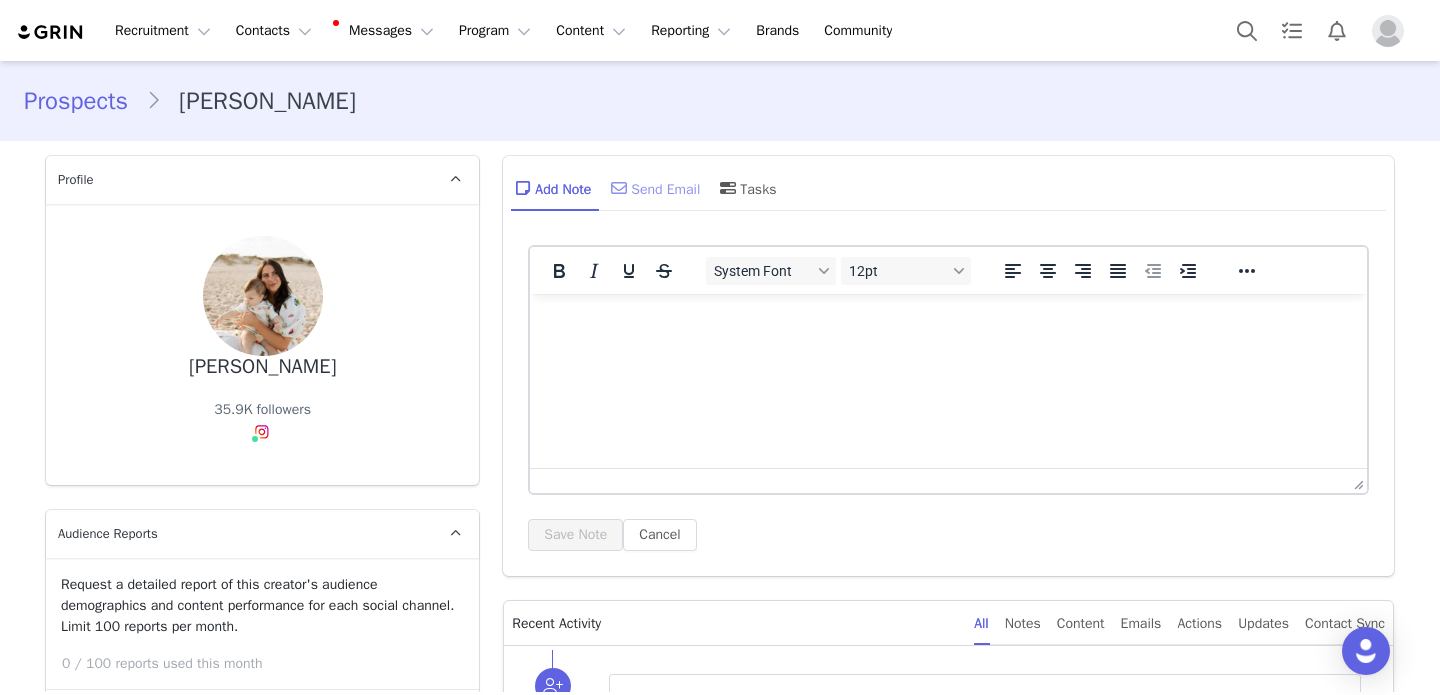 click on "Send Email" at bounding box center [653, 188] 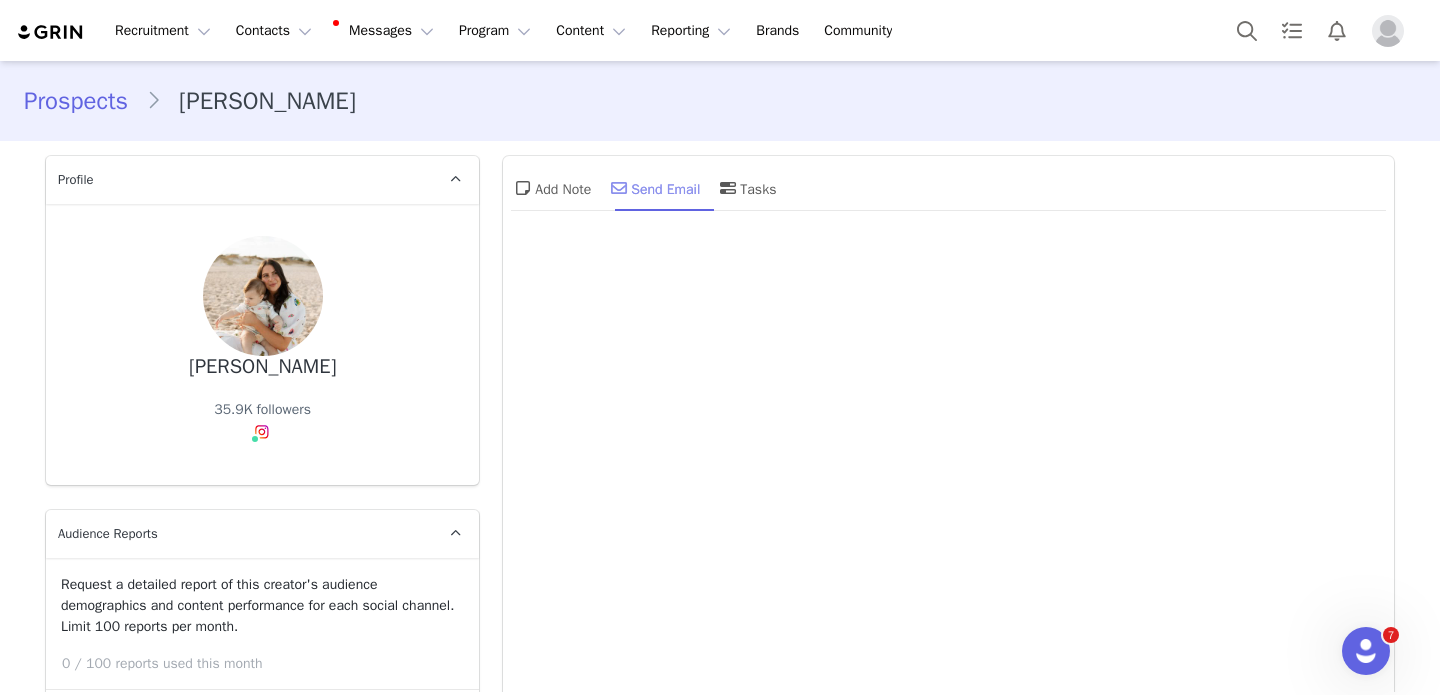 scroll, scrollTop: 0, scrollLeft: 0, axis: both 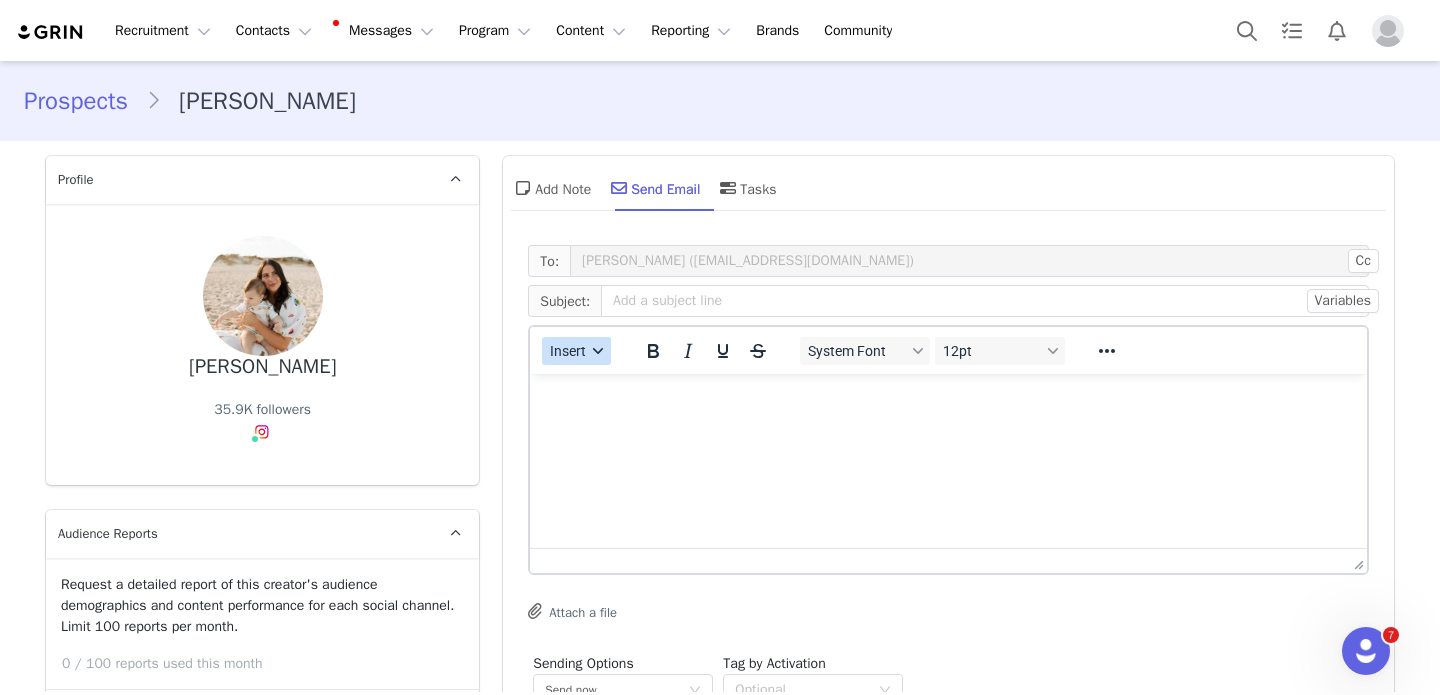 click on "Insert" at bounding box center (569, 351) 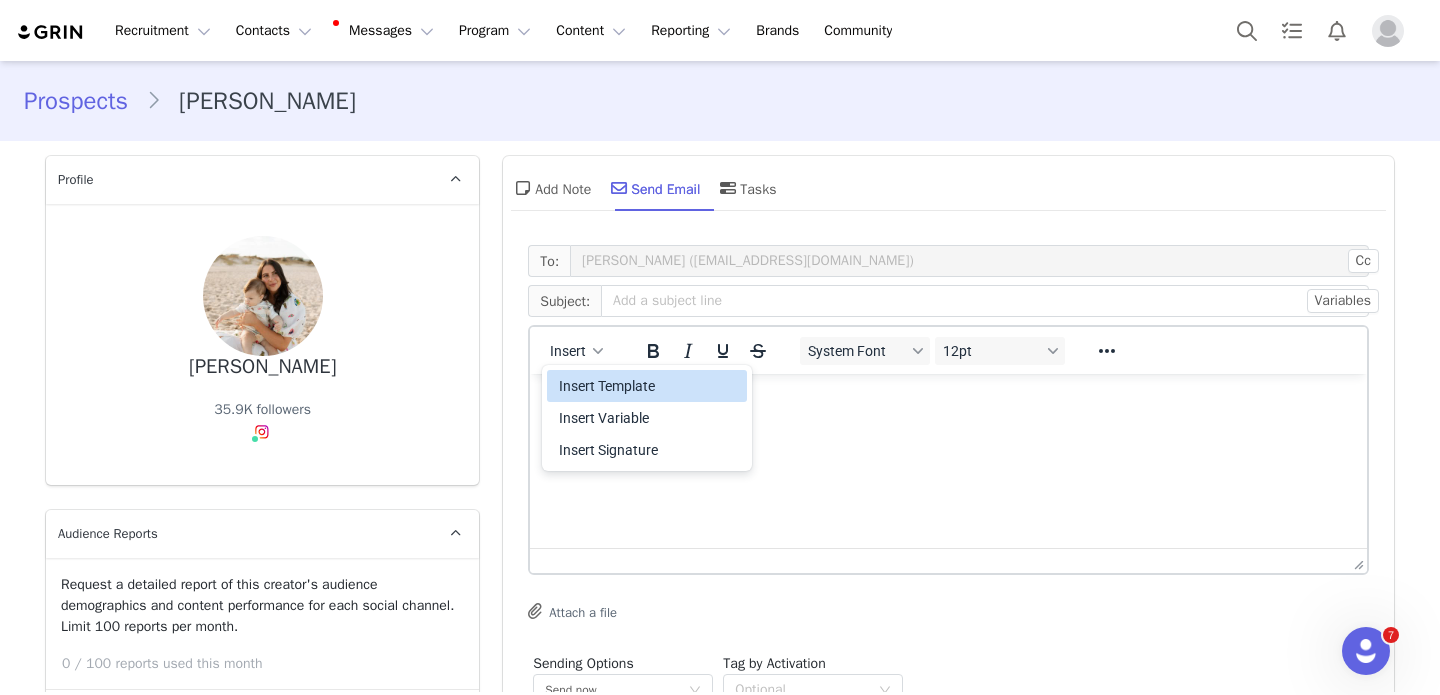 click on "Insert Template" at bounding box center (649, 386) 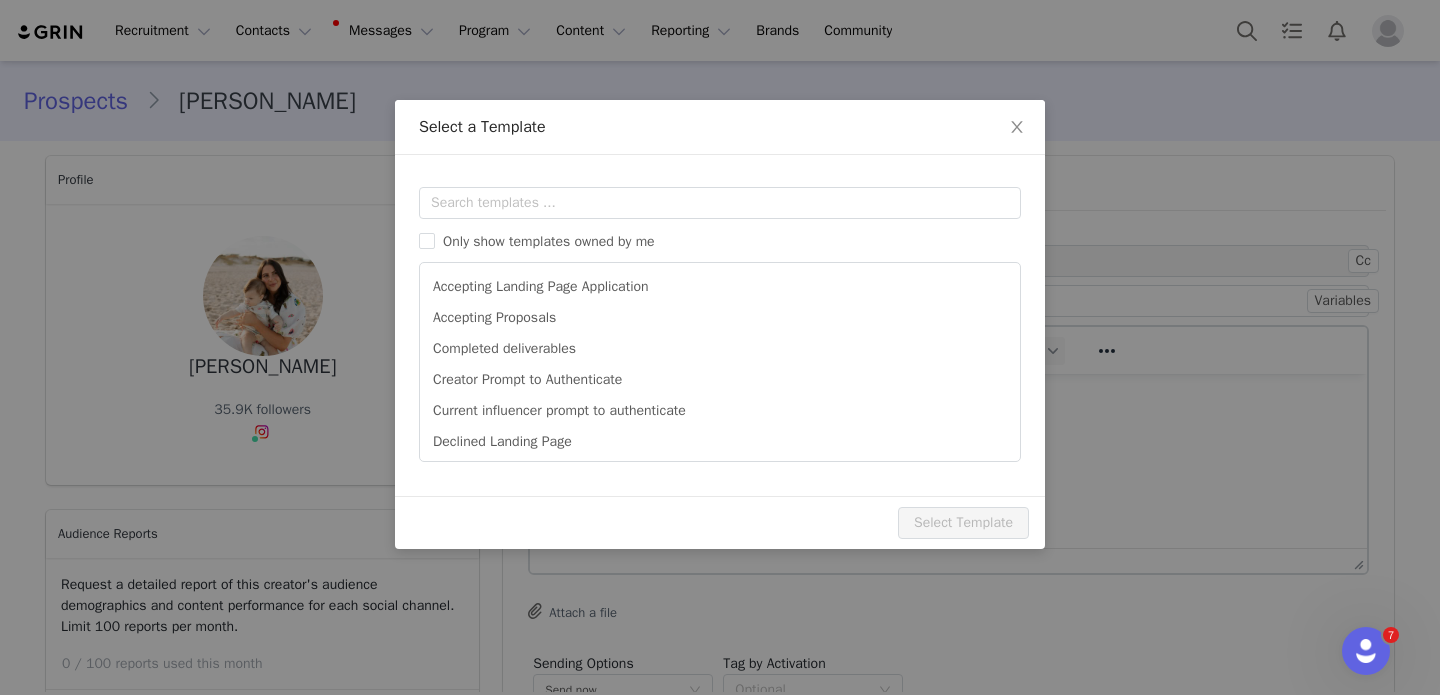 scroll, scrollTop: 0, scrollLeft: 0, axis: both 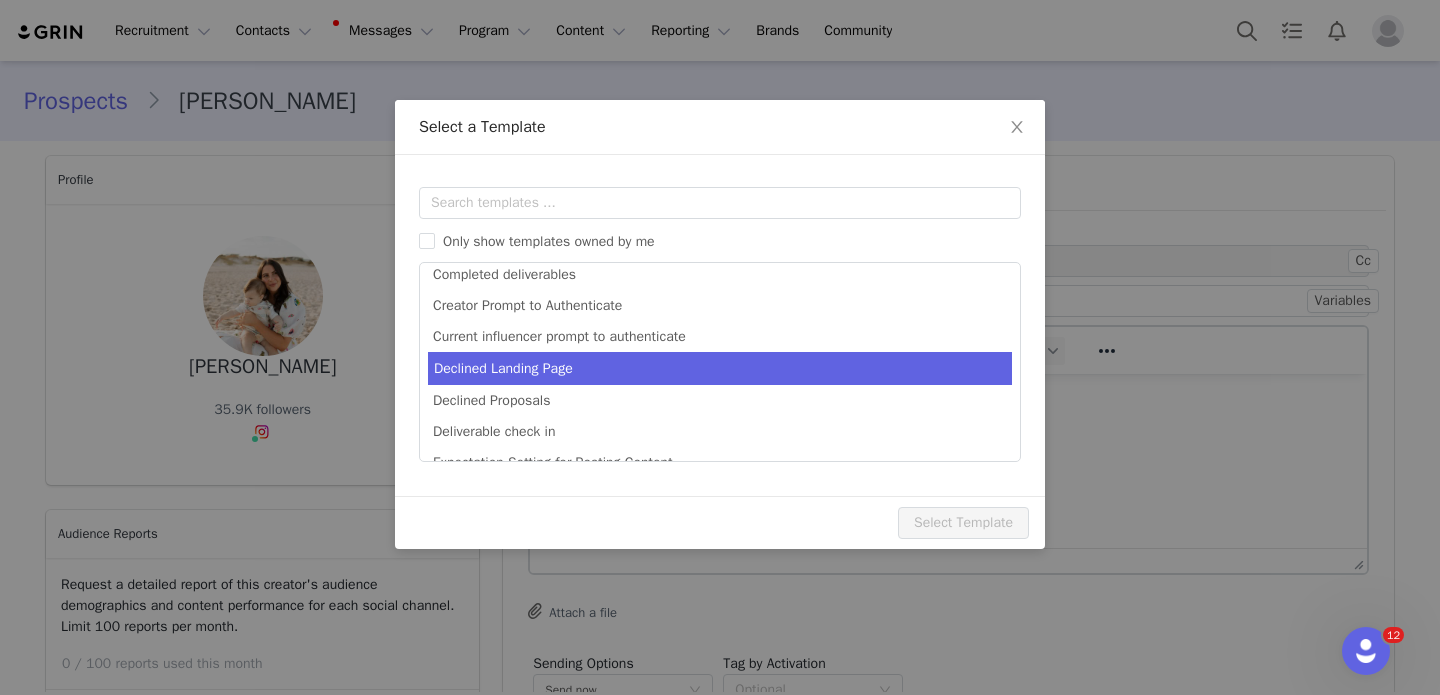 click on "Declined Landing Page" at bounding box center (720, 368) 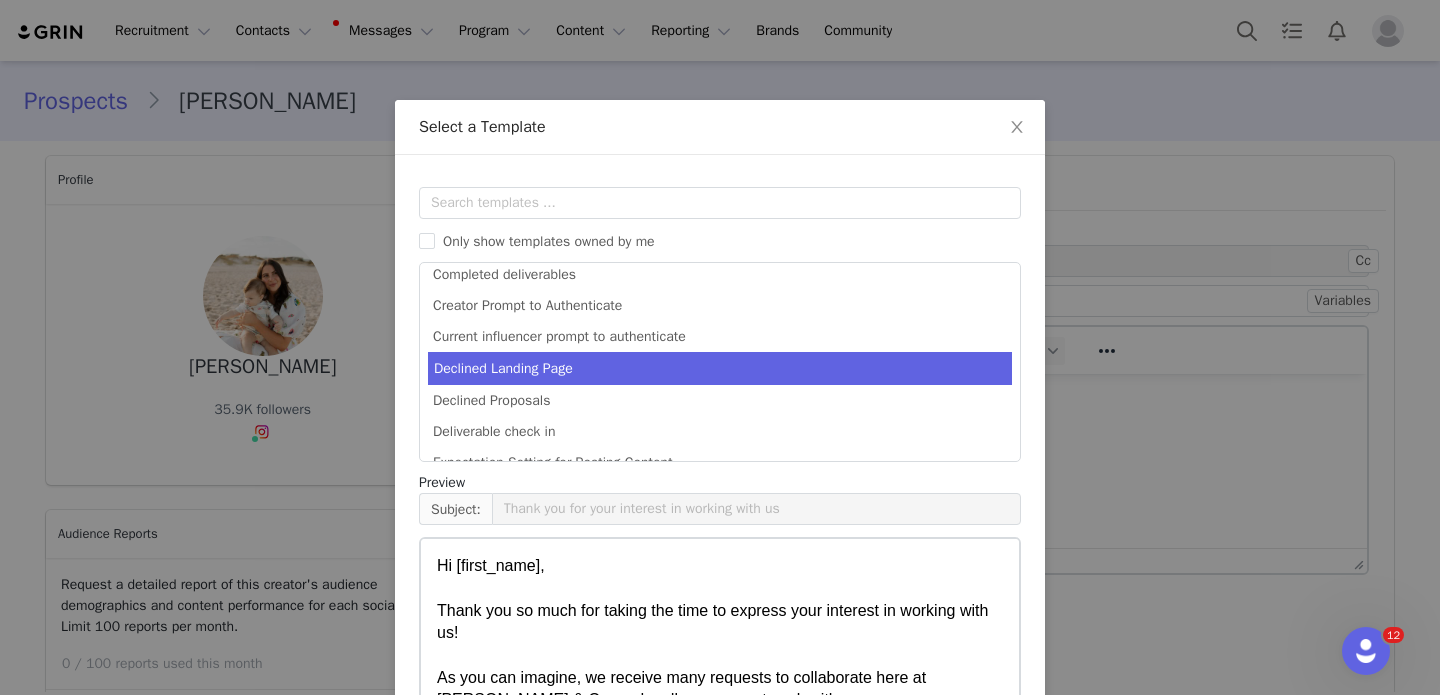 scroll, scrollTop: 193, scrollLeft: 0, axis: vertical 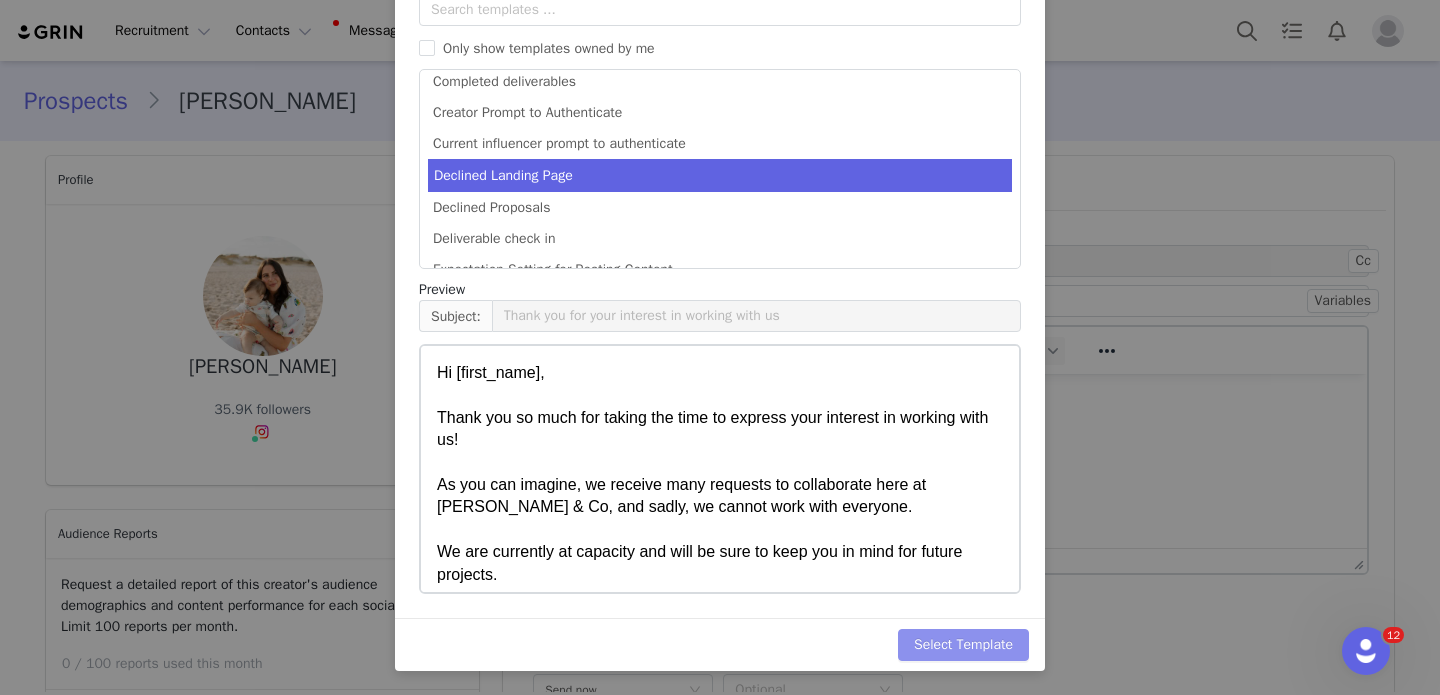 click on "Select Template" at bounding box center (963, 645) 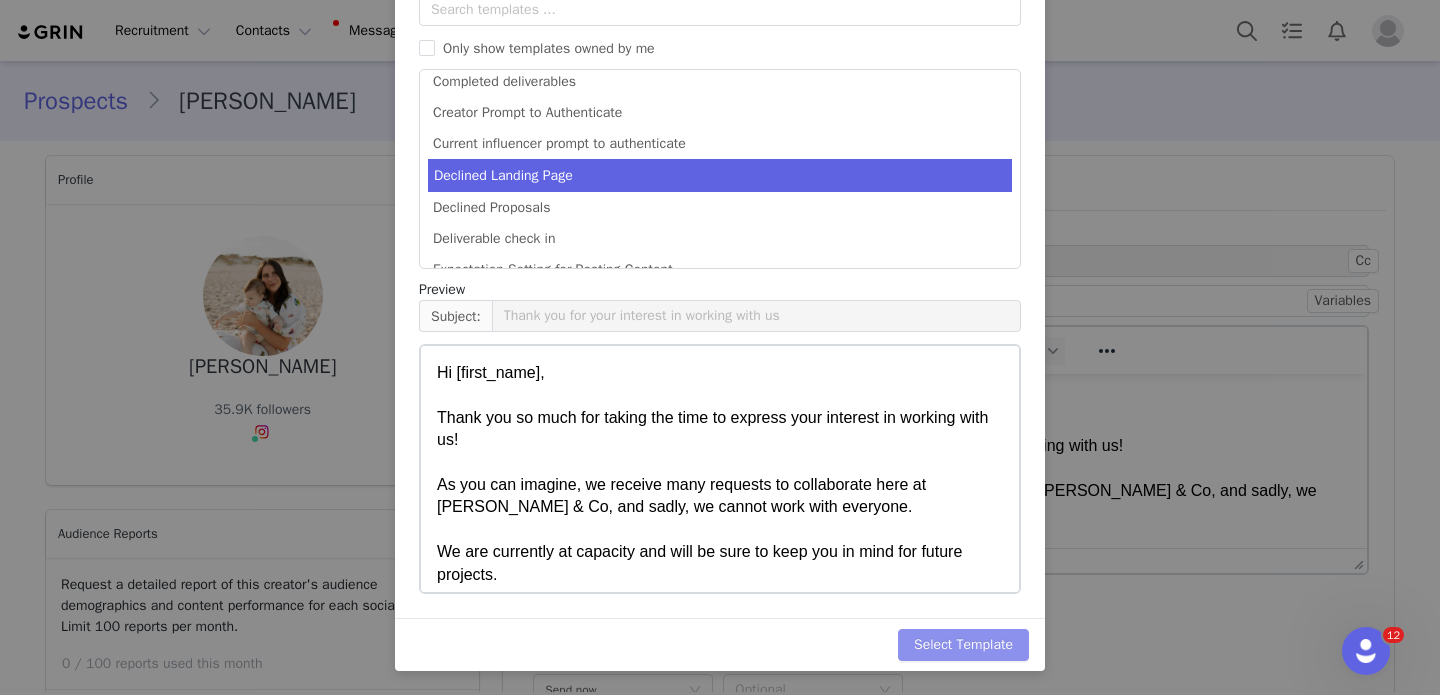 scroll, scrollTop: 0, scrollLeft: 0, axis: both 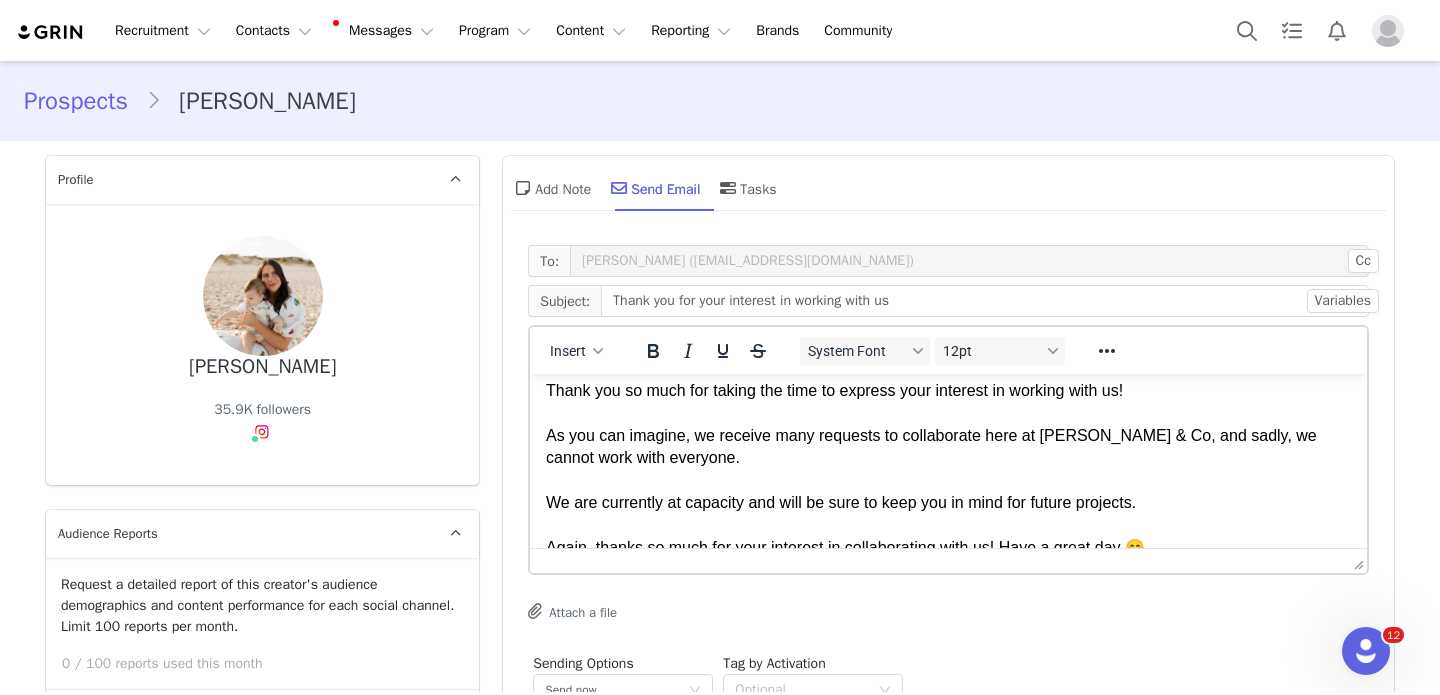 click on "Hi [first_name], Thank you so much for taking the time to express your interest in working with us! As you can imagine, we receive many requests to collaborate here at [PERSON_NAME][GEOGRAPHIC_DATA], and sadly, we cannot work with everyone. We are currently at capacity and will be sure to keep you in mind for future projects. Again, thanks so much for your interest in collaborating with us! Have a great day 😊  Best," at bounding box center (948, 469) 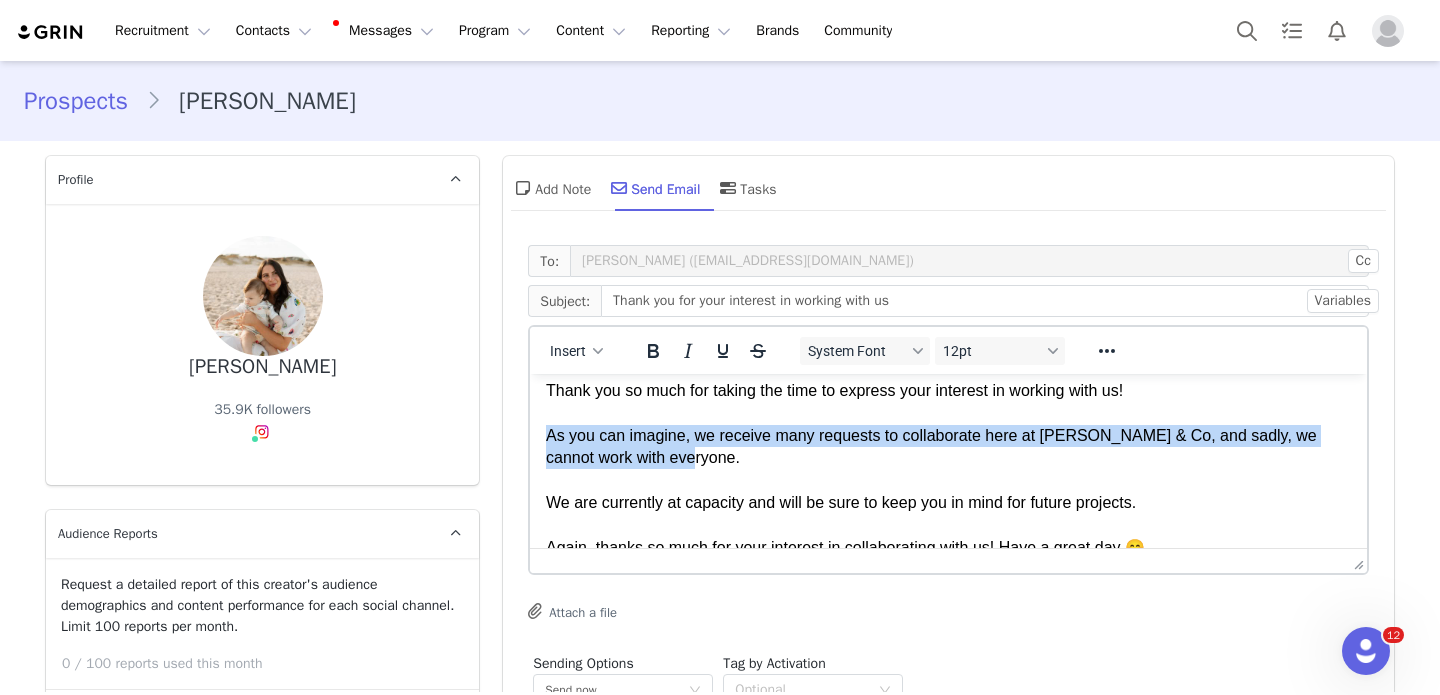 drag, startPoint x: 734, startPoint y: 465, endPoint x: 518, endPoint y: 443, distance: 217.11748 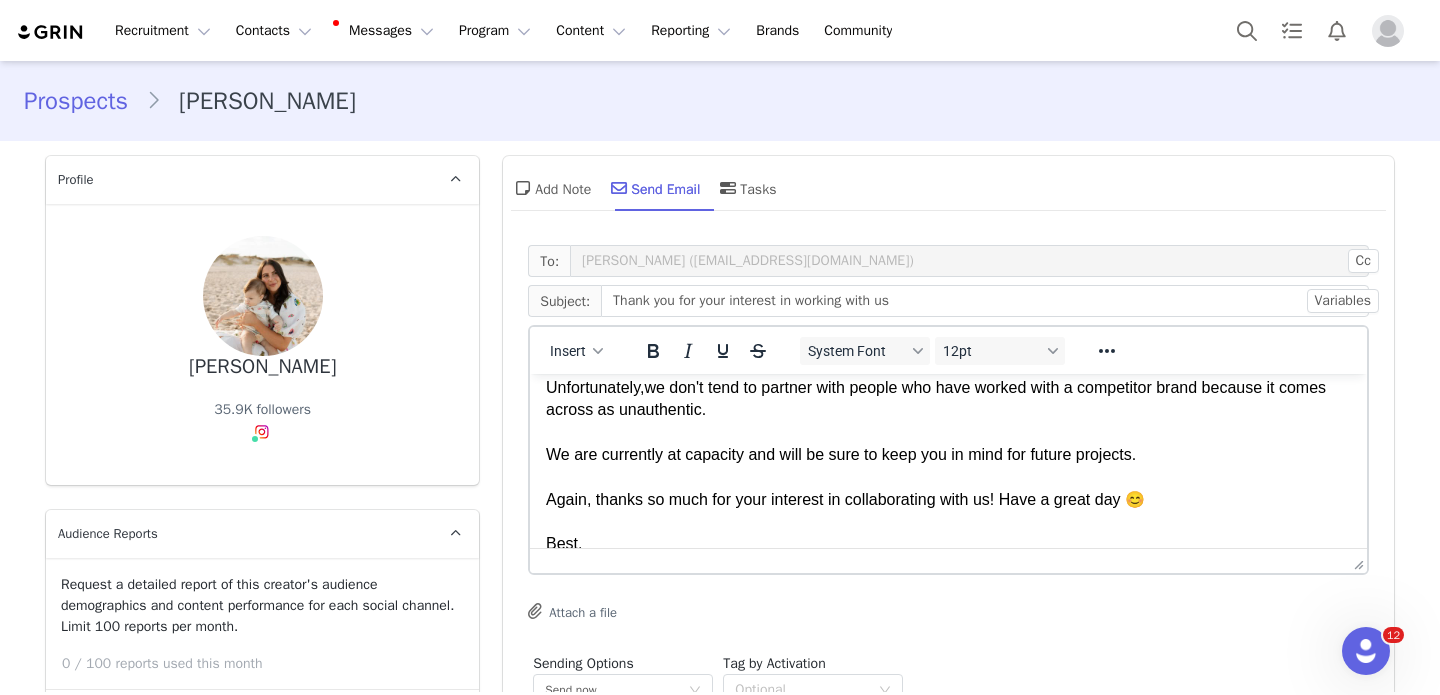 scroll, scrollTop: 105, scrollLeft: 0, axis: vertical 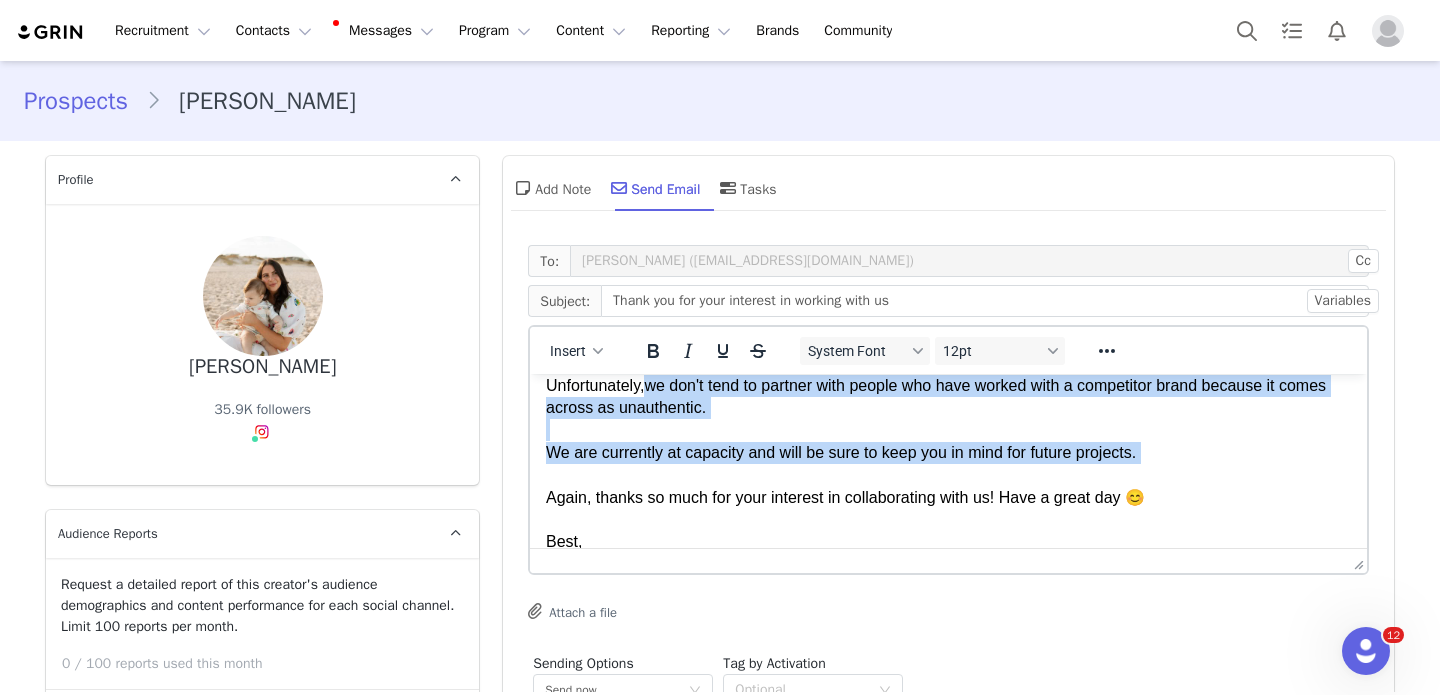 click on "Hi  First Name , Thank you so much for taking the time to express your interest in working with us! Unfortunately,  we don't tend to partner with people who have worked with a competitor brand because it comes across as unauthentic. We are currently at capacity and will be sure to keep you in mind for future projects. Again, thanks so much for your interest in collaborating with us! Have a great day 😊  Best," at bounding box center [948, 419] 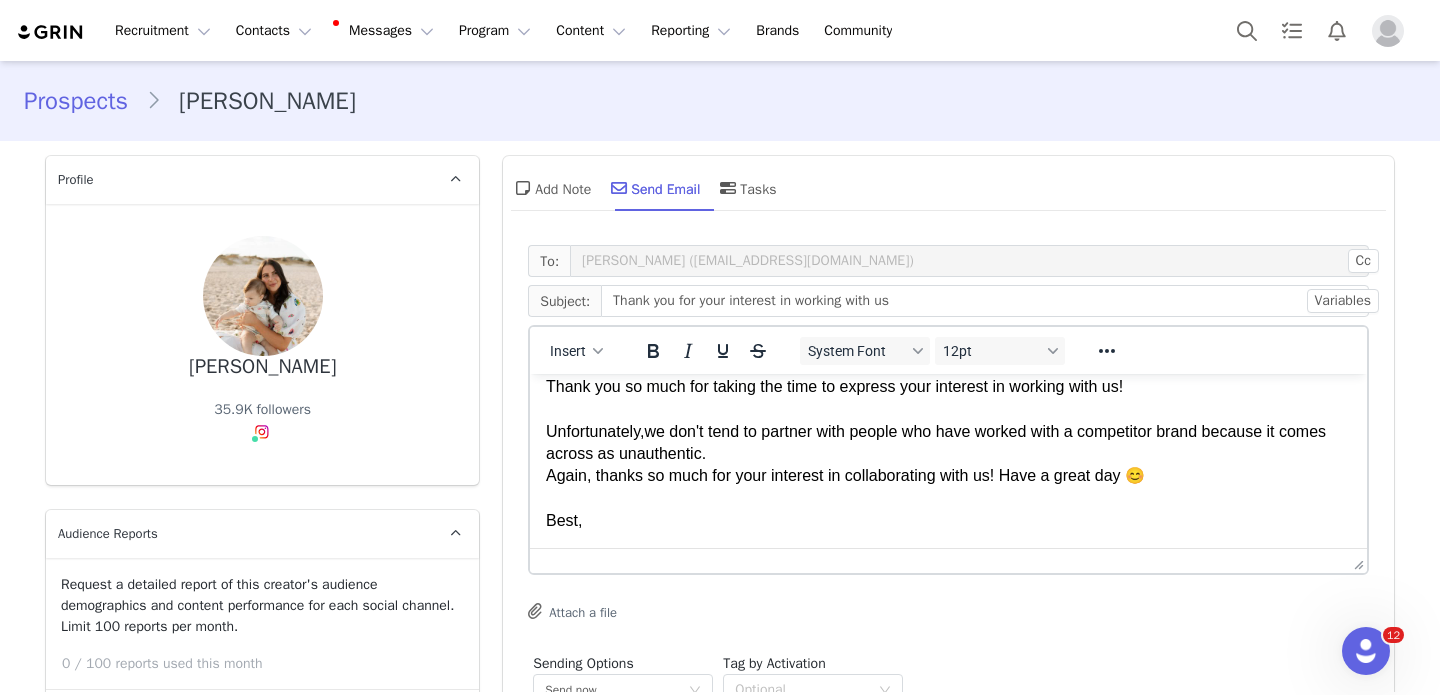 scroll, scrollTop: 82, scrollLeft: 0, axis: vertical 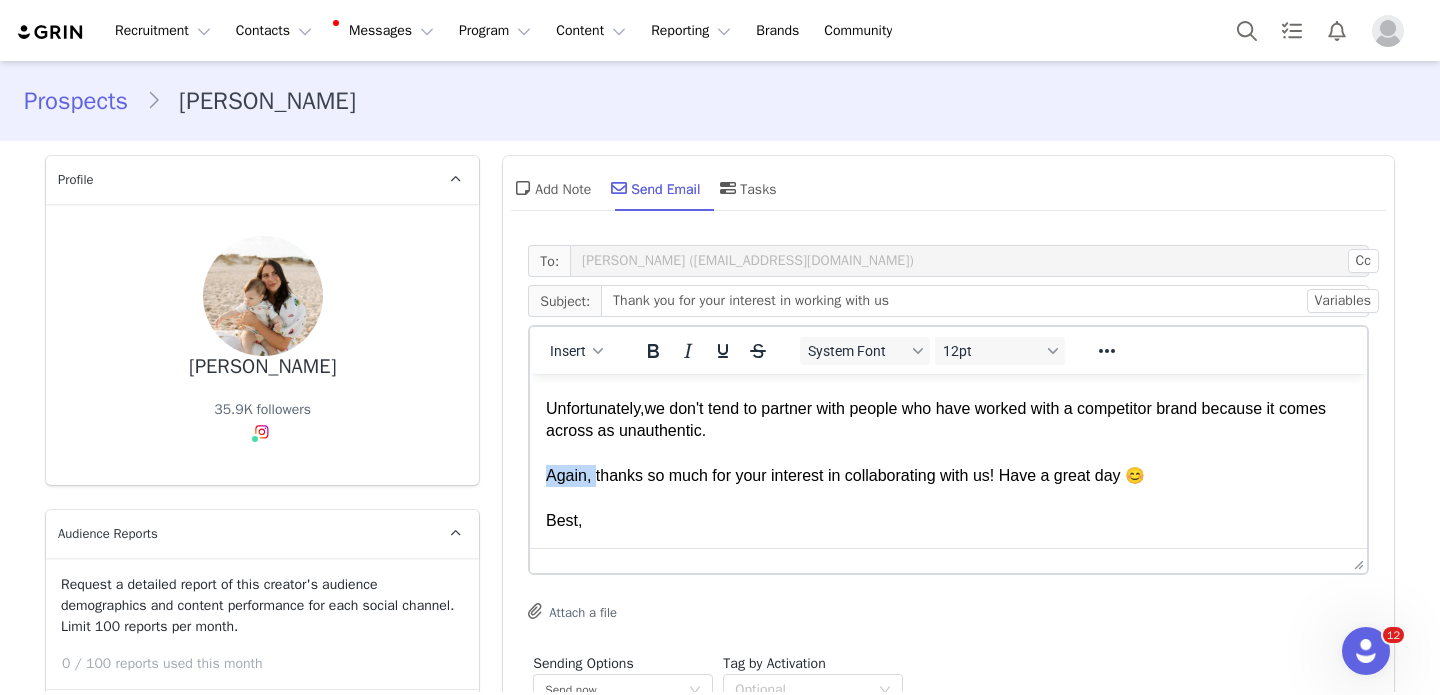 drag, startPoint x: 596, startPoint y: 474, endPoint x: 501, endPoint y: 473, distance: 95.005264 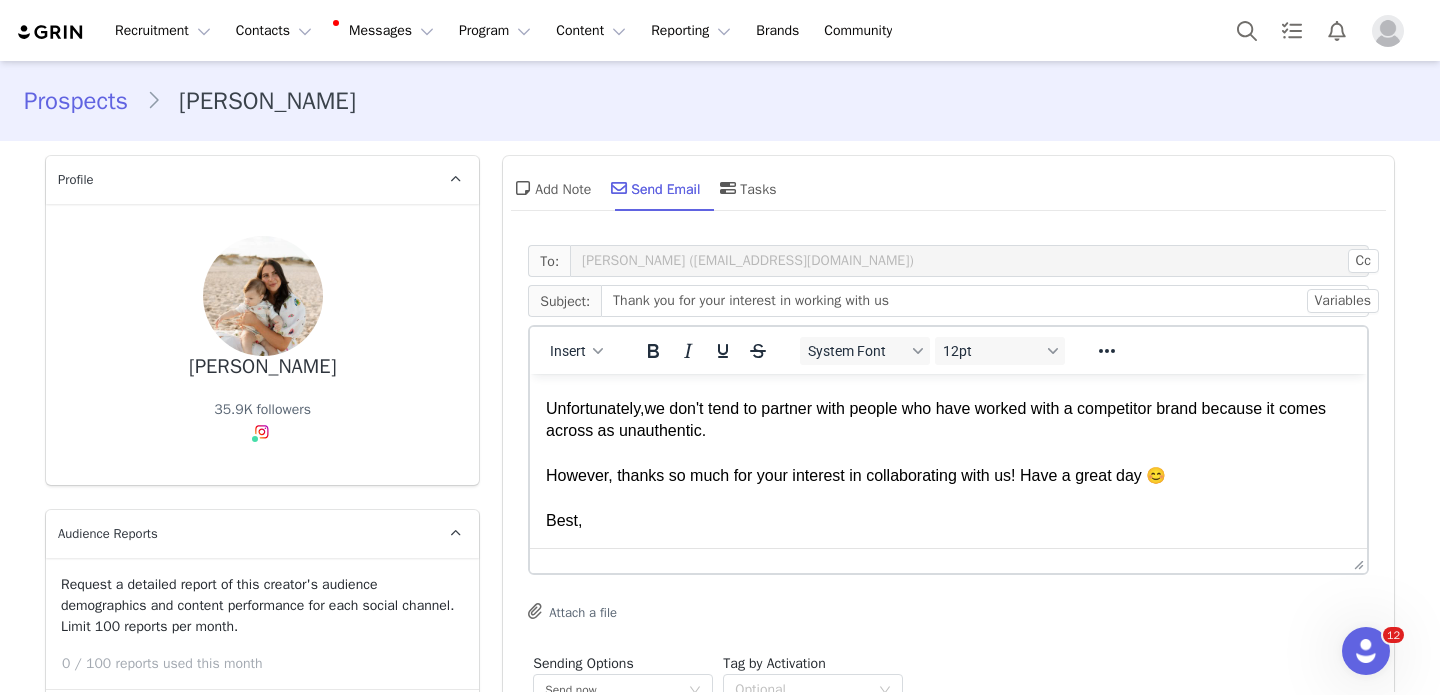 click on "Hi  First Name , Thank you so much for taking the time to express your interest in working with us! Unfortunately,  we don't tend to partner with people who have worked with a competitor brand because it comes across as unauthentic. However, thanks so much for your interest in collaborating with us! Have a great day 😊  Best," at bounding box center [948, 420] 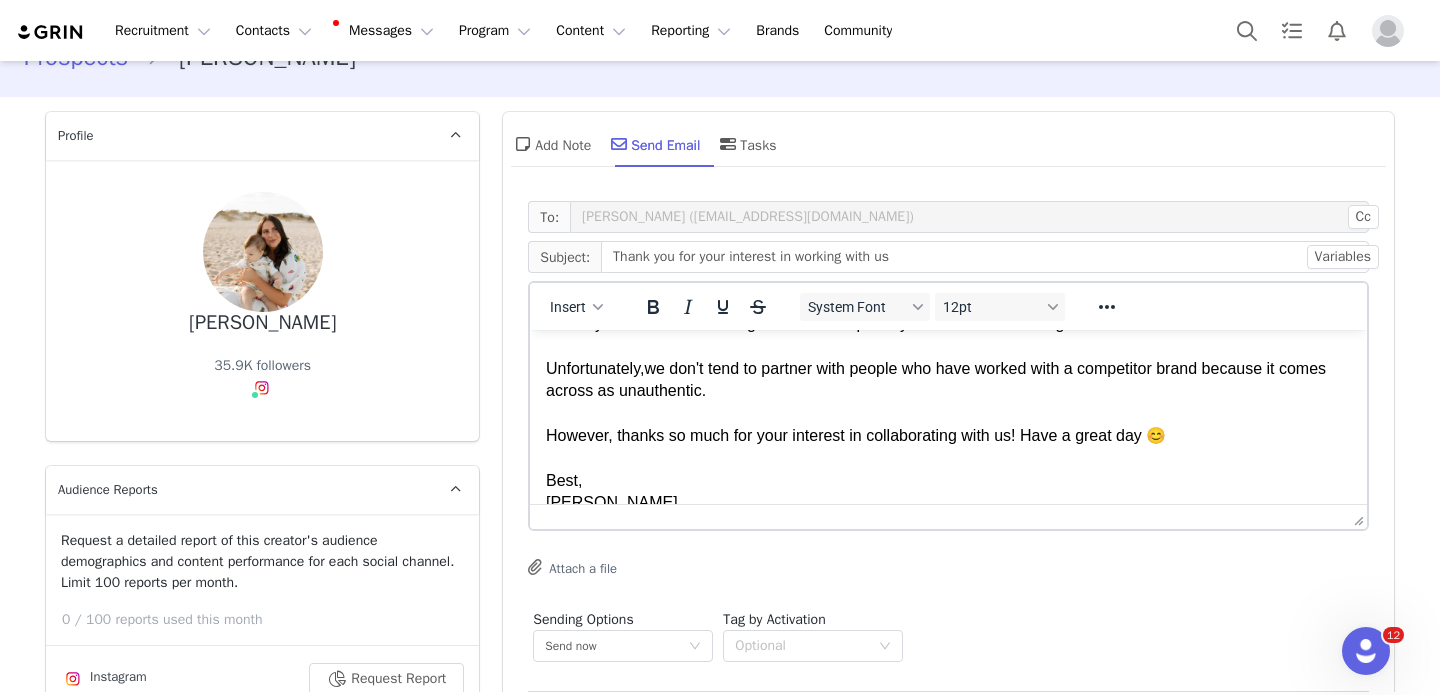 scroll, scrollTop: 76, scrollLeft: 0, axis: vertical 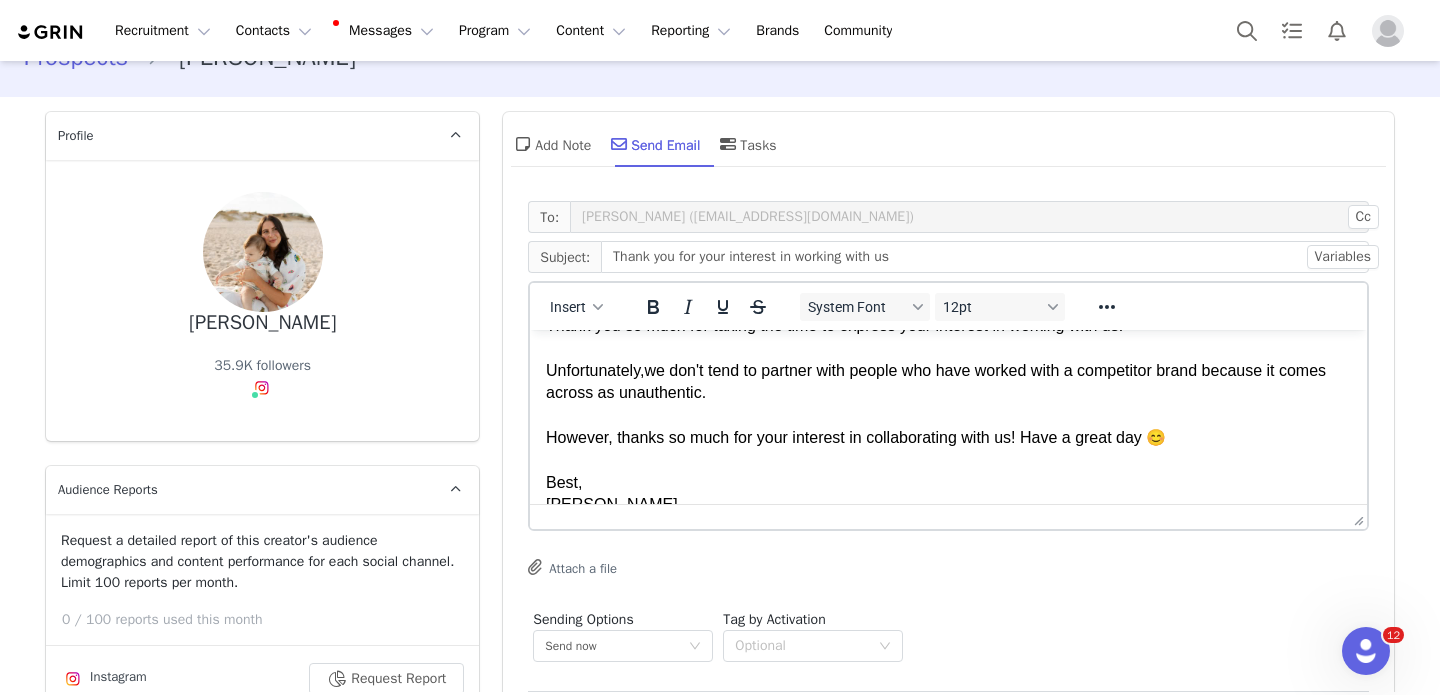 click on "we don't tend to partner with people who have worked with a competitor brand because it comes across as unauthentic." at bounding box center [936, 381] 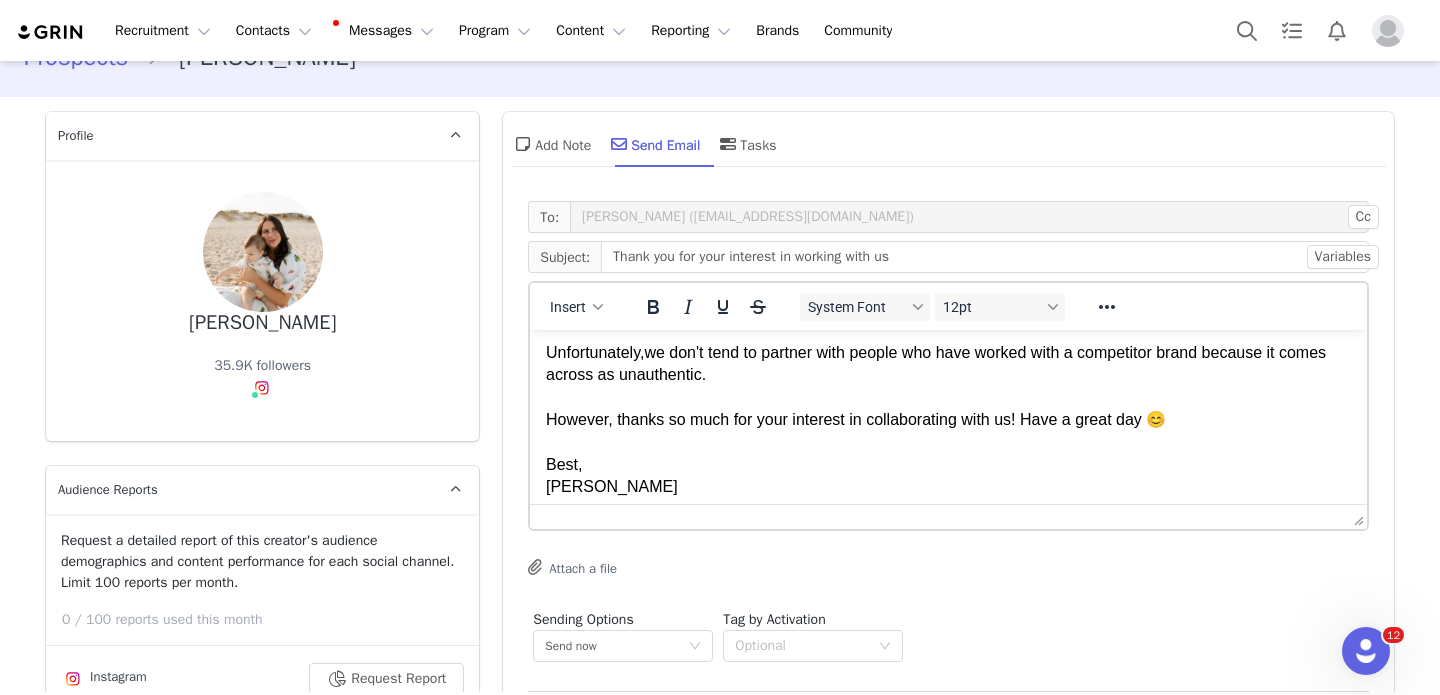scroll, scrollTop: 104, scrollLeft: 0, axis: vertical 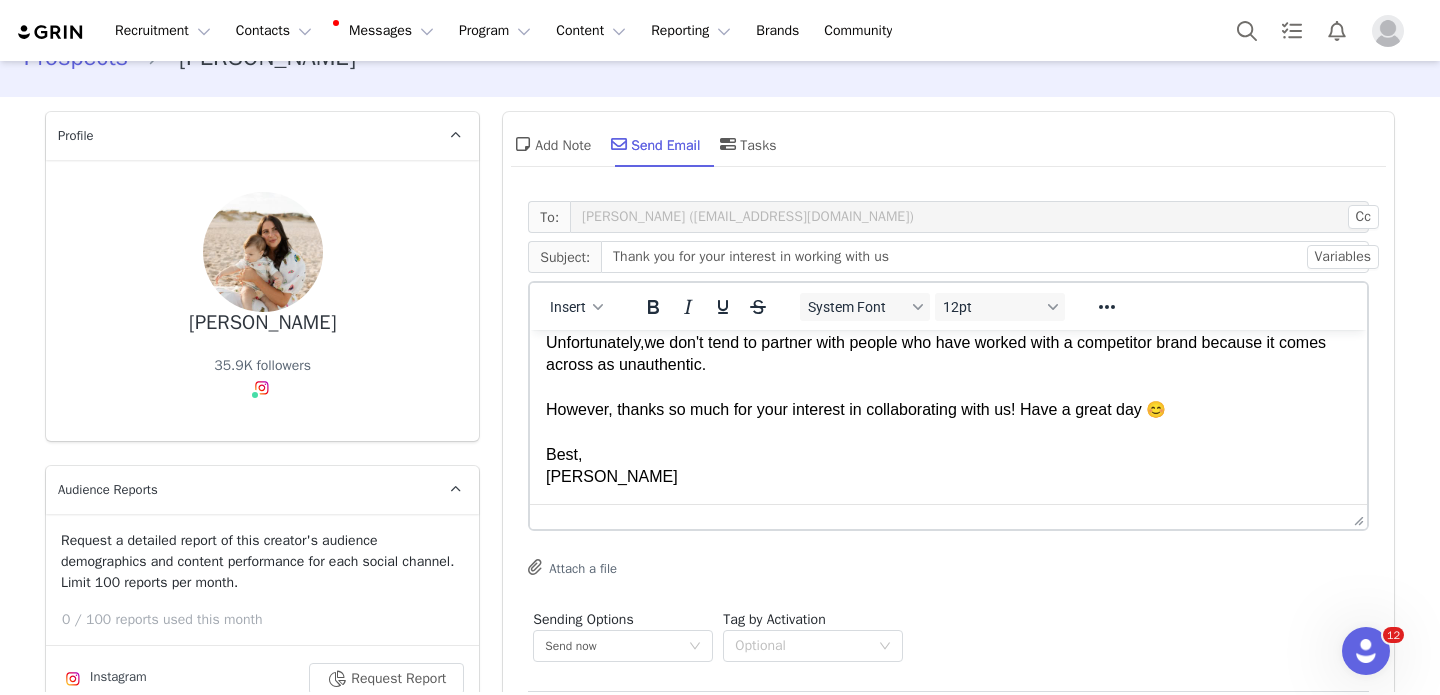 click on "we don't tend to partner with people who have worked with a competitor brand because it comes across as unauthentic." at bounding box center [936, 353] 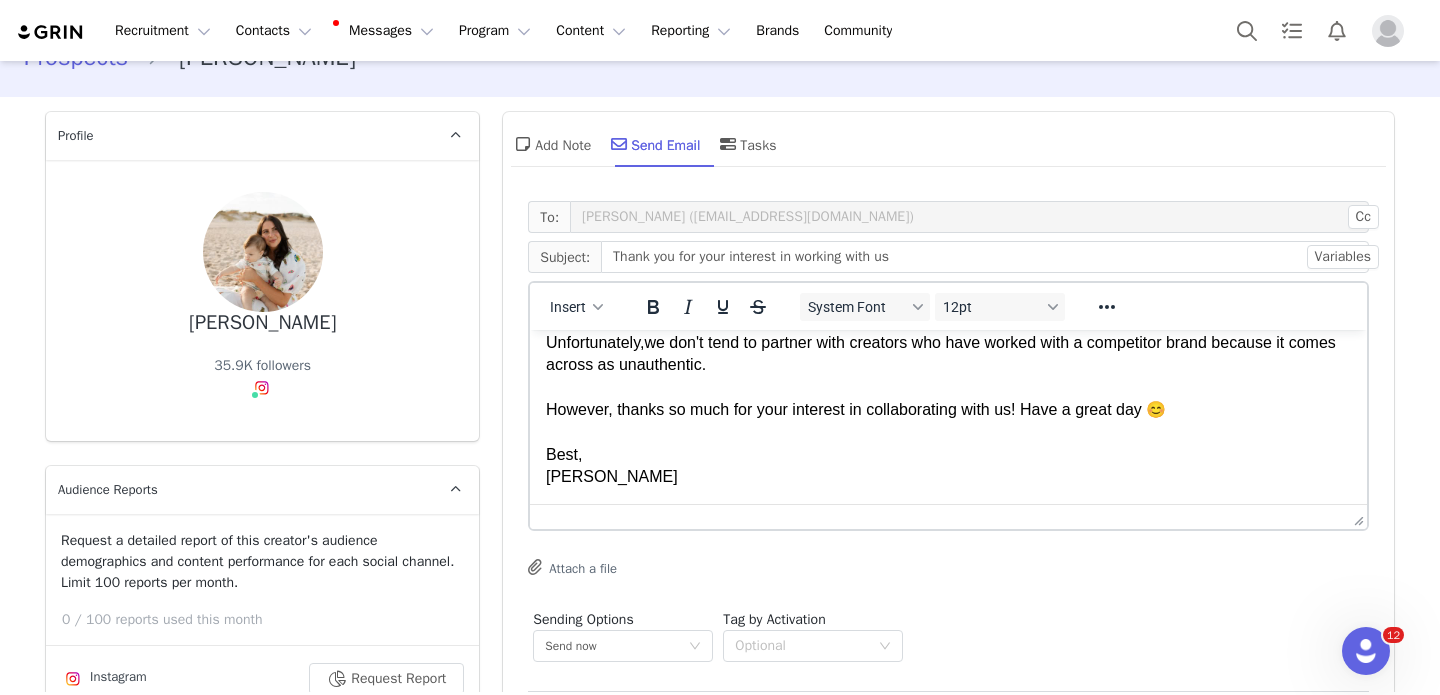 click on "Hi  First Name , Thank you so much for taking the time to express your interest in working with us! Unfortunately,  we don't tend to partner with creators who have worked with a competitor brand because it comes across as unauthentic. However, thanks so much for your interest in collaborating with us! Have a great day 😊  Best, Nicole" at bounding box center (948, 365) 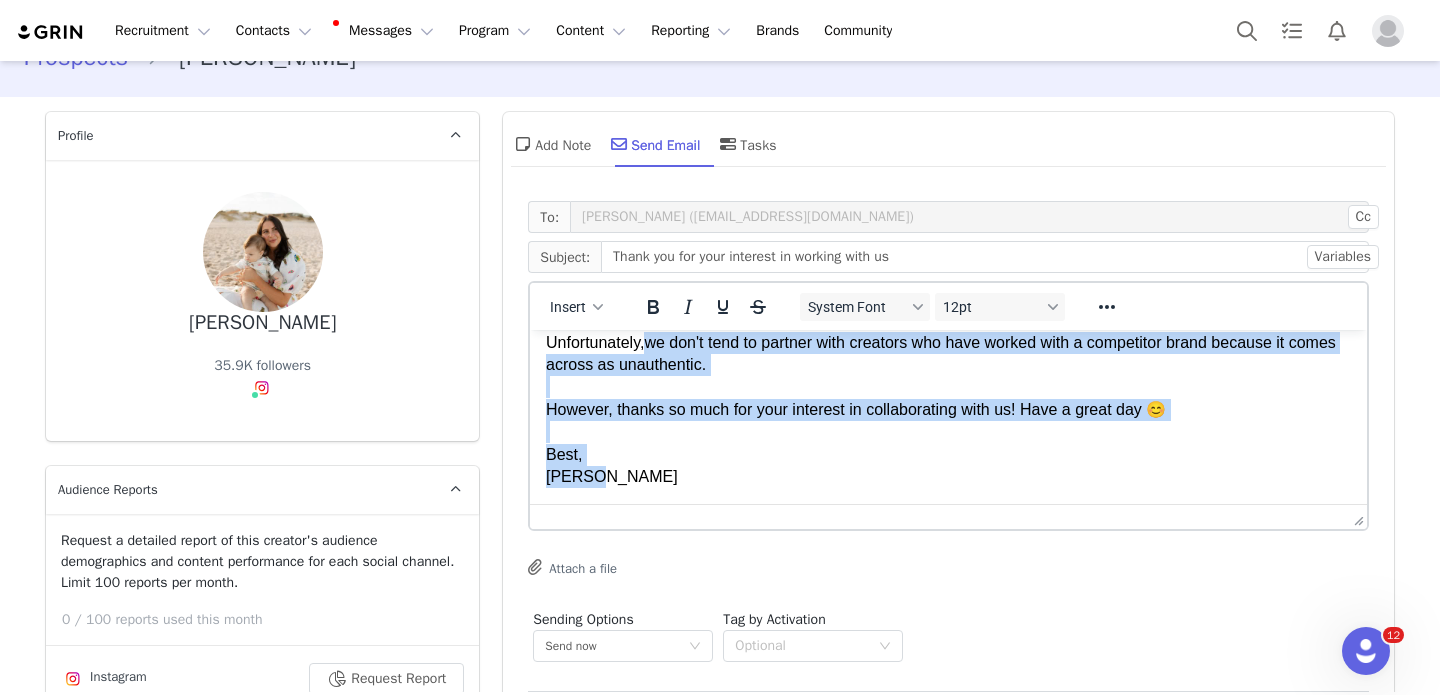 drag, startPoint x: 736, startPoint y: 476, endPoint x: 618, endPoint y: 389, distance: 146.6049 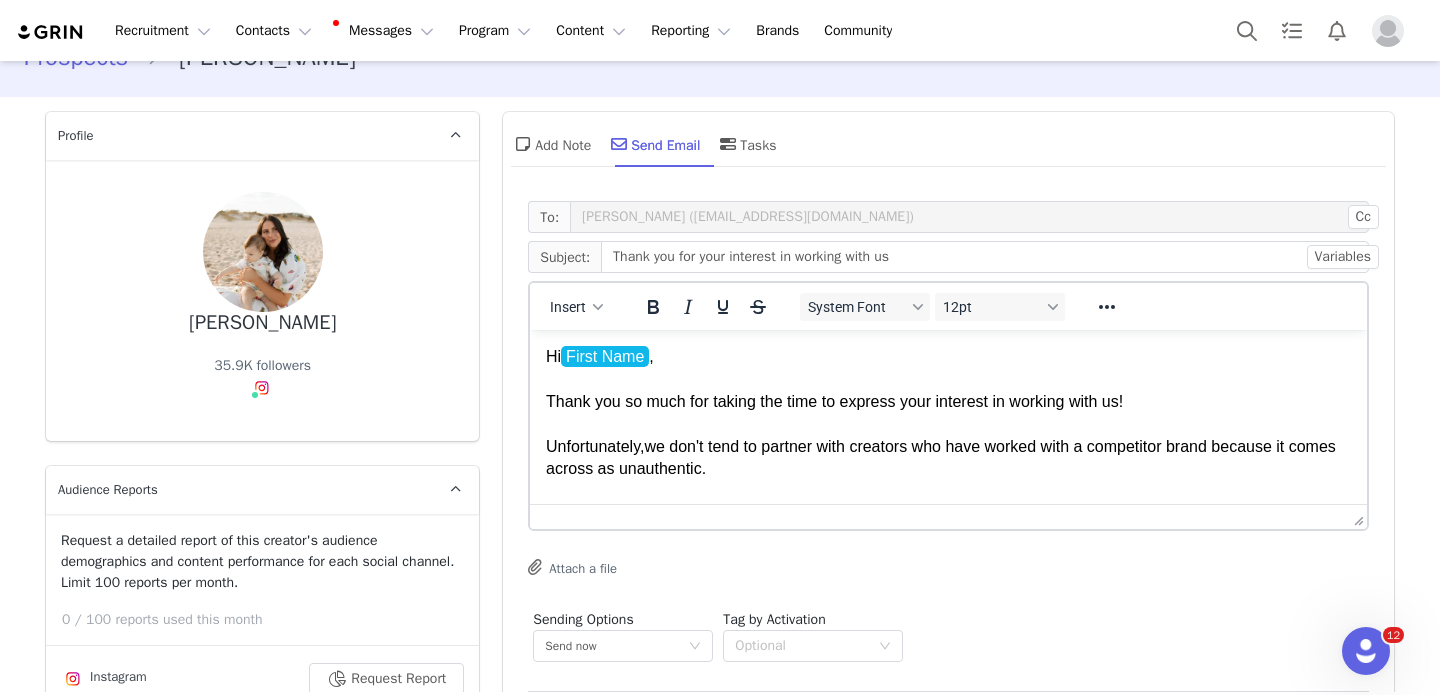 scroll, scrollTop: 104, scrollLeft: 0, axis: vertical 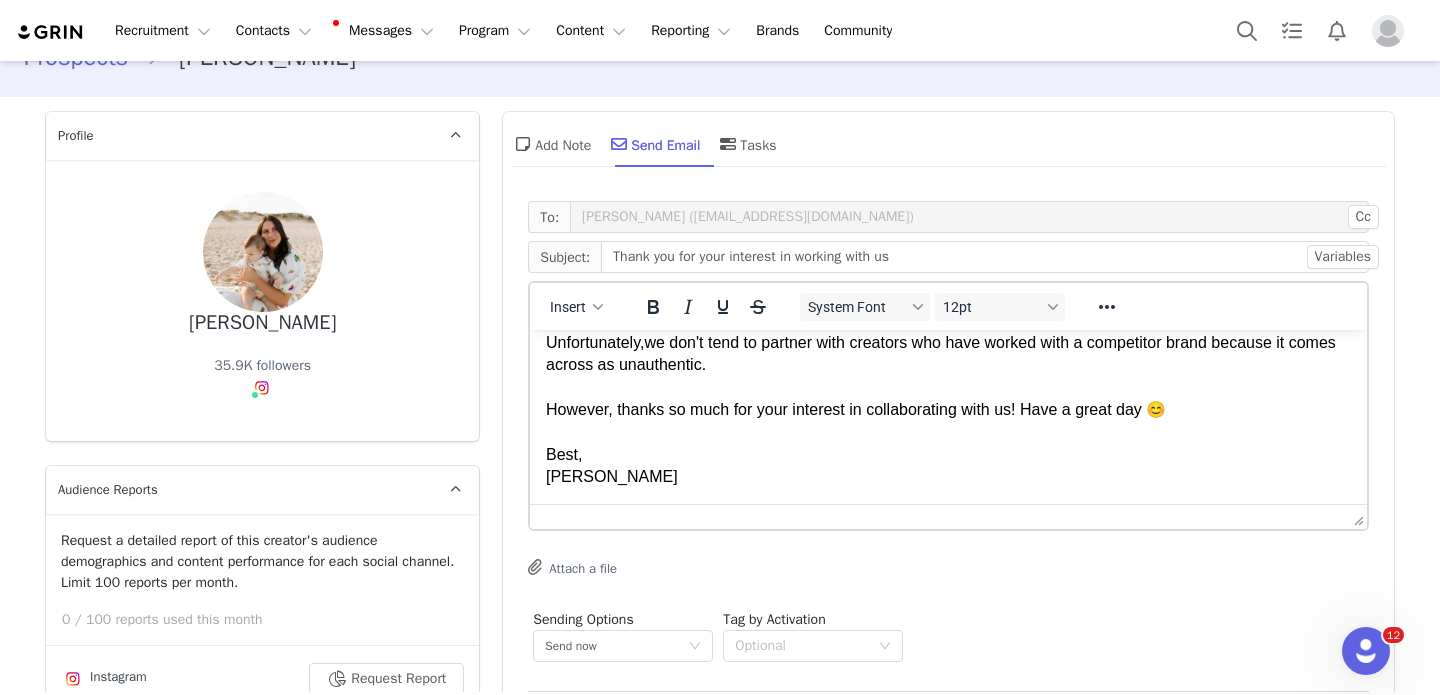 click on "Hi  First Name , Thank you so much for taking the time to express your interest in working with us! Unfortunately,  we don't tend to partner with creators who have worked with a competitor brand because it comes across as unauthentic. However, thanks so much for your interest in collaborating with us! Have a great day 😊  Best, Nicole" at bounding box center (948, 365) 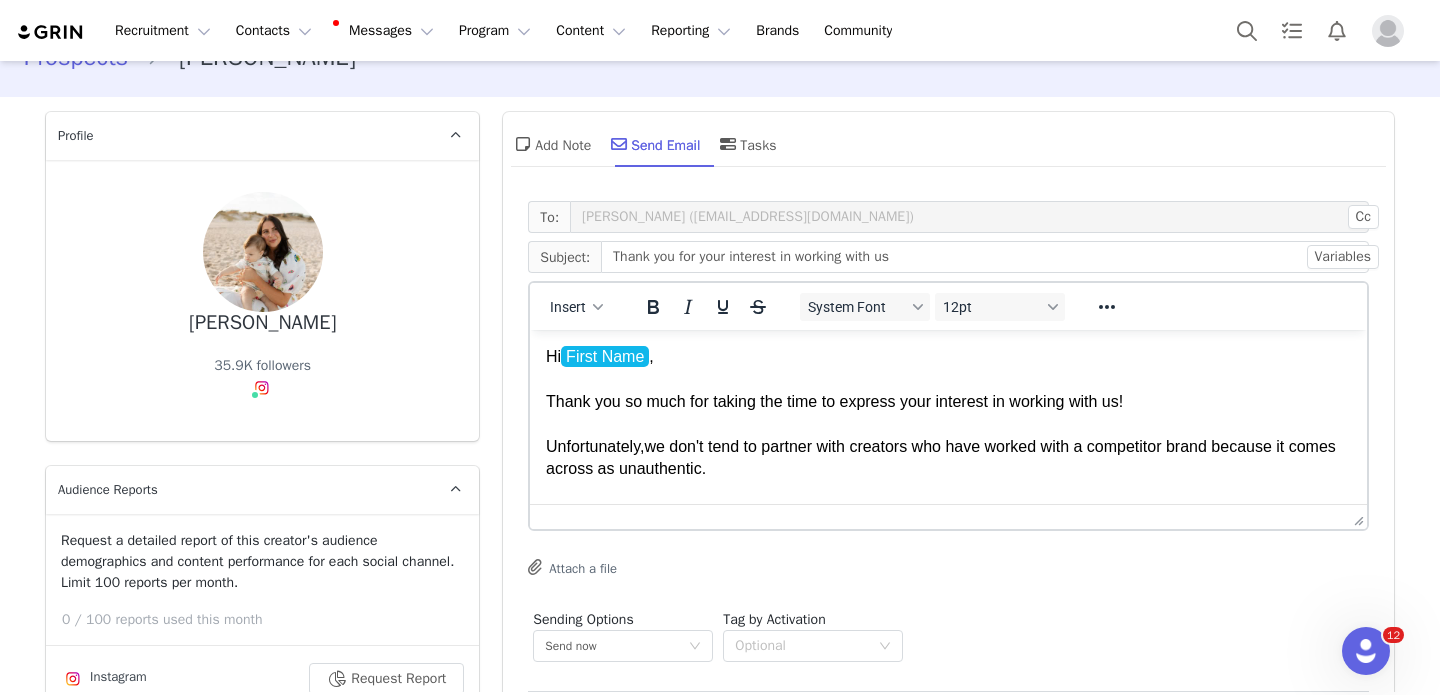 scroll, scrollTop: 104, scrollLeft: 0, axis: vertical 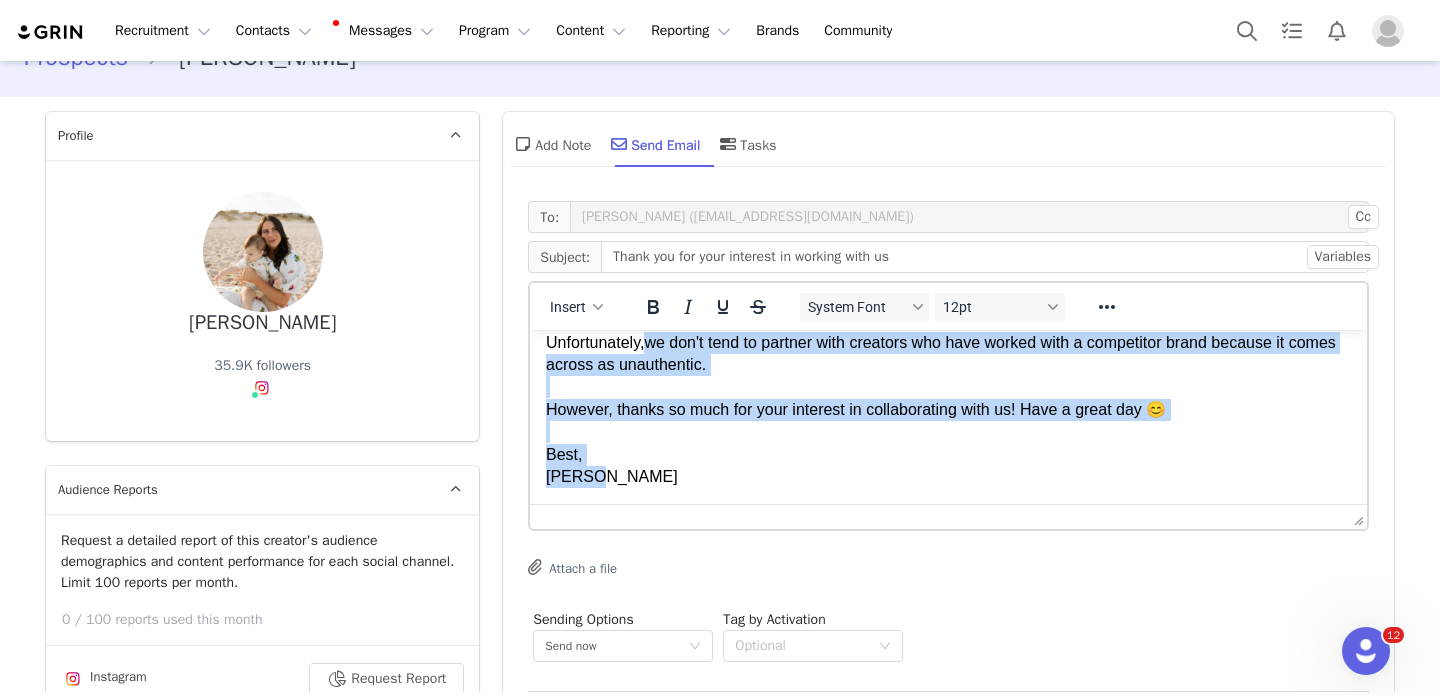 drag, startPoint x: 606, startPoint y: 473, endPoint x: 558, endPoint y: 376, distance: 108.226616 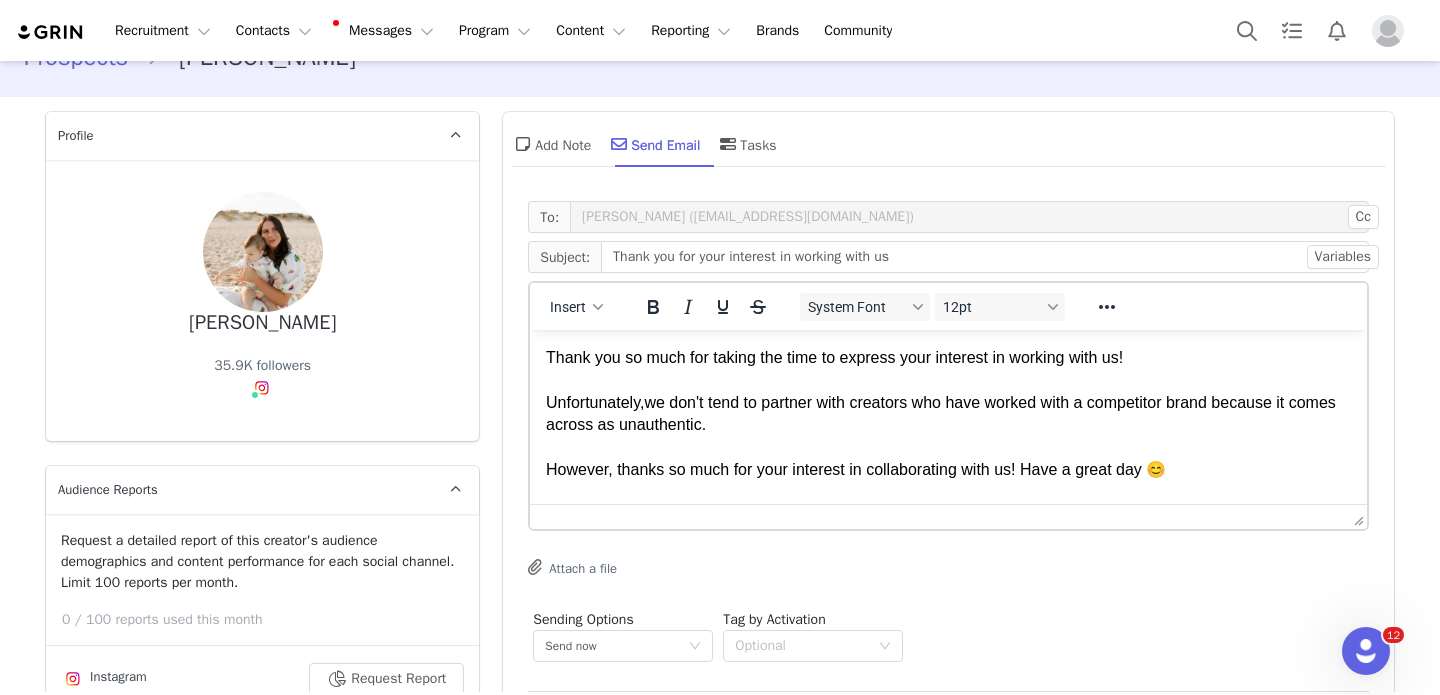 scroll, scrollTop: 47, scrollLeft: 0, axis: vertical 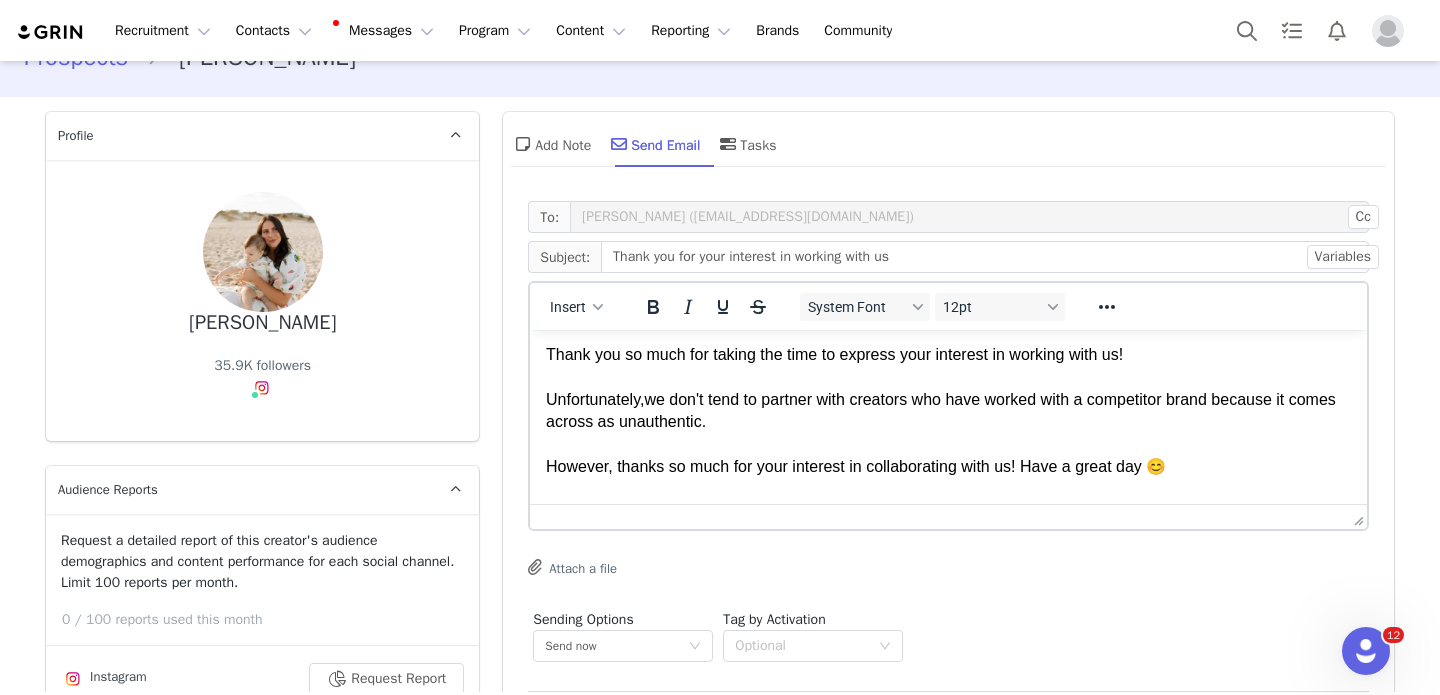 click on "Hi  First Name , Thank you so much for taking the time to express your interest in working with us! Unfortunately,  we don't tend to partner with creators who have worked with a competitor brand because it comes across as unauthentic. However, thanks so much for your interest in collaborating with us! Have a great day 😊  Best, Nicole" at bounding box center (948, 422) 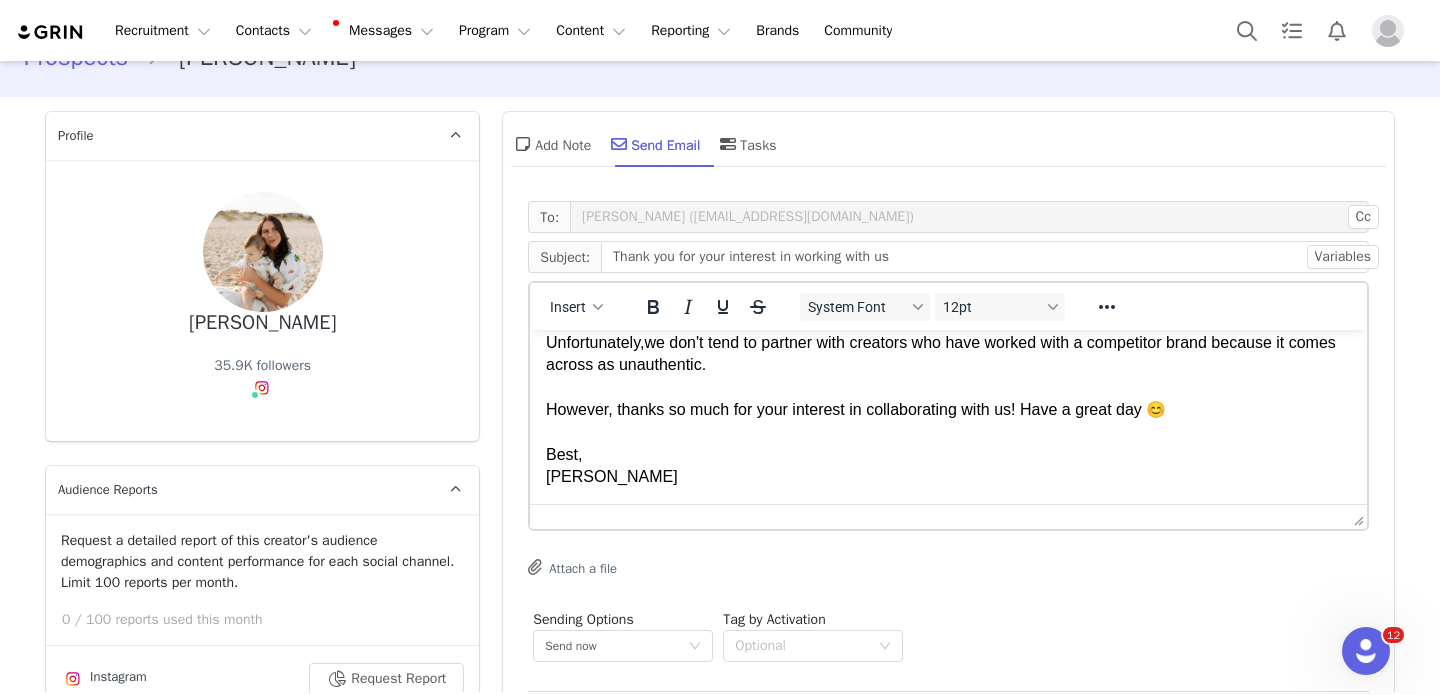 scroll, scrollTop: 104, scrollLeft: 0, axis: vertical 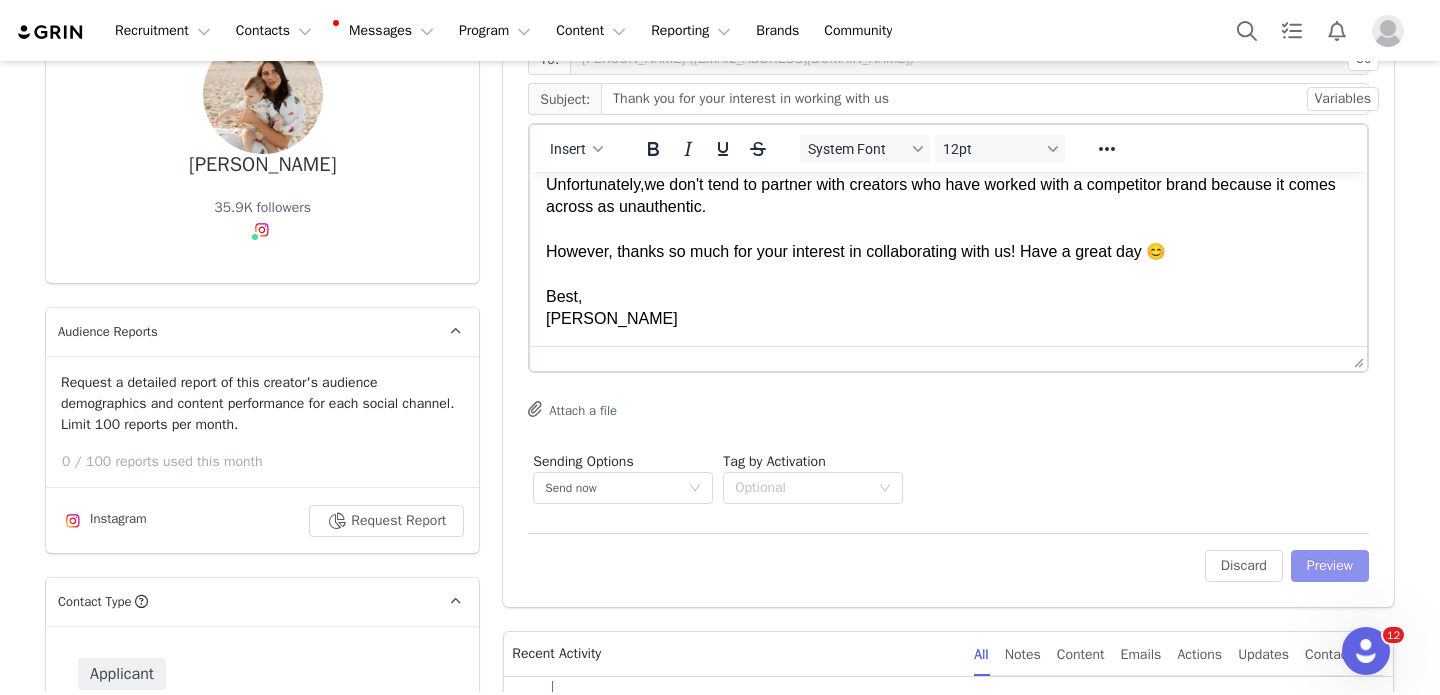 click on "Preview" at bounding box center [1330, 566] 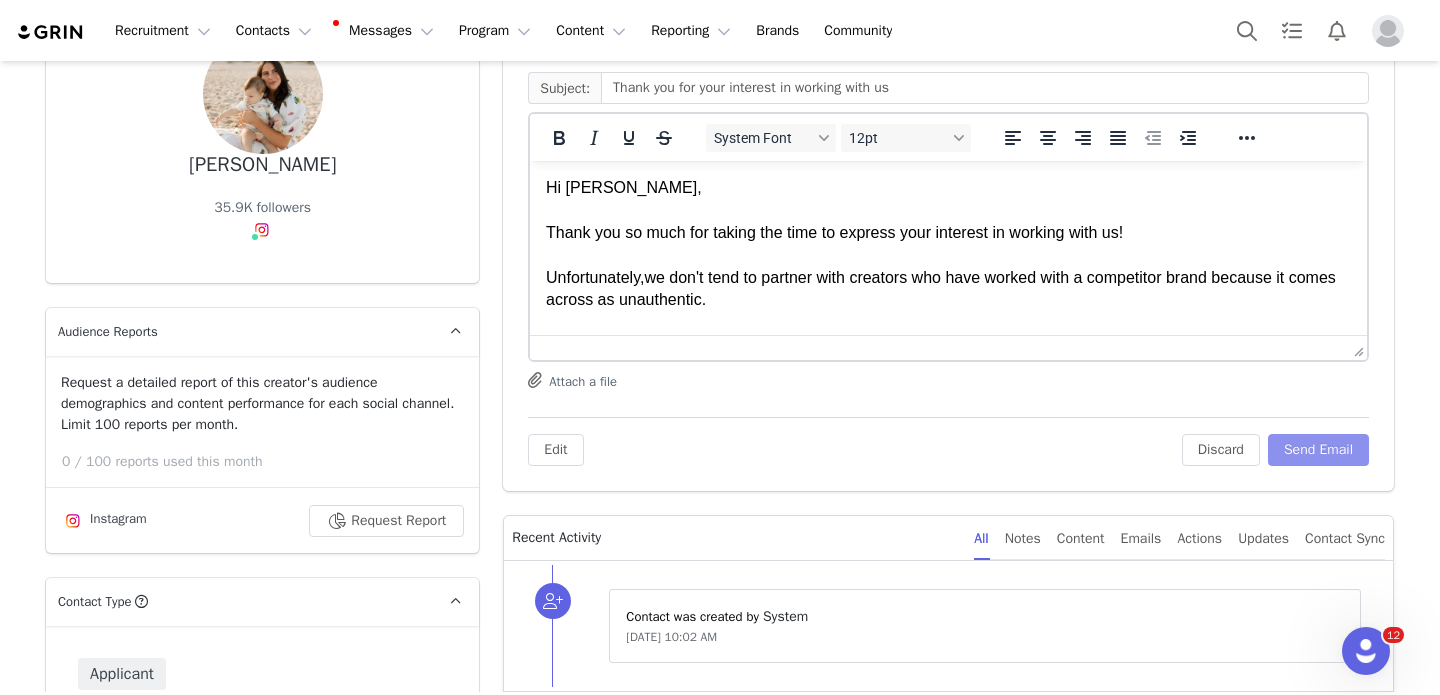 scroll, scrollTop: 0, scrollLeft: 0, axis: both 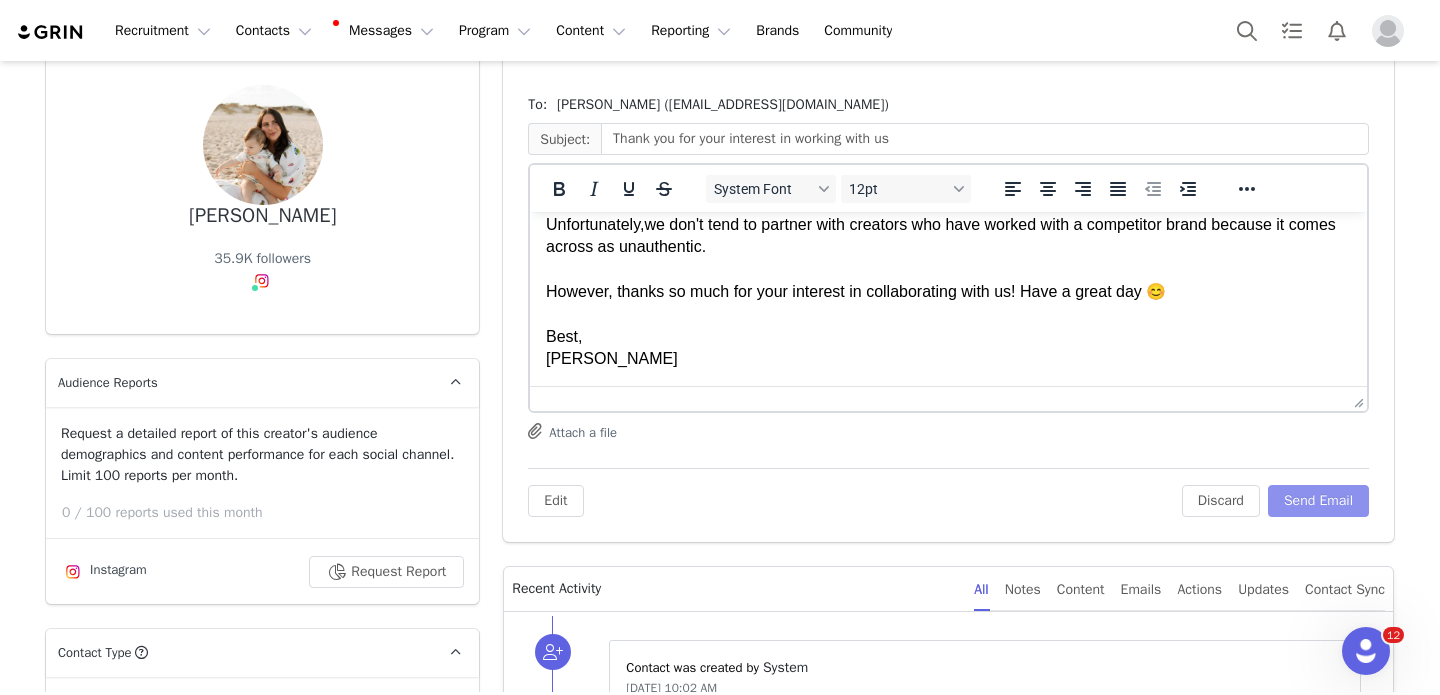 click on "Send Email" at bounding box center (1318, 501) 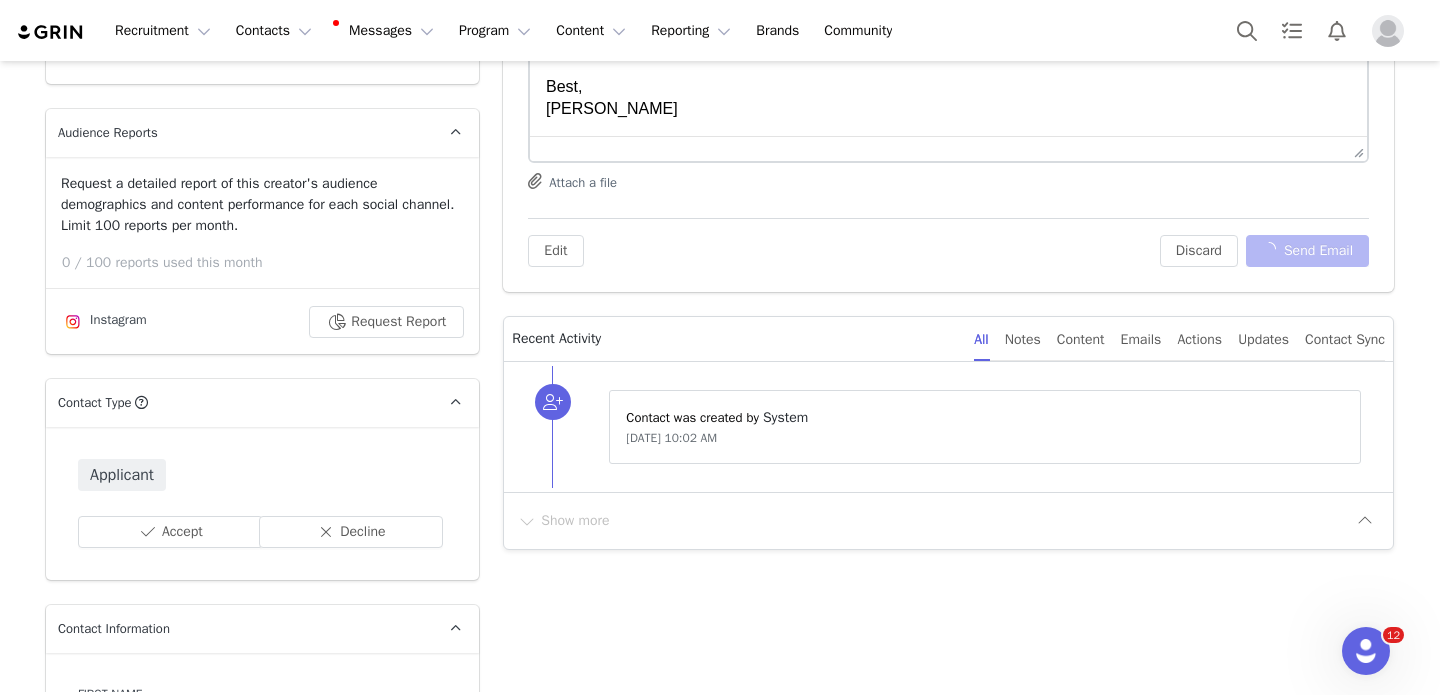 scroll, scrollTop: 429, scrollLeft: 0, axis: vertical 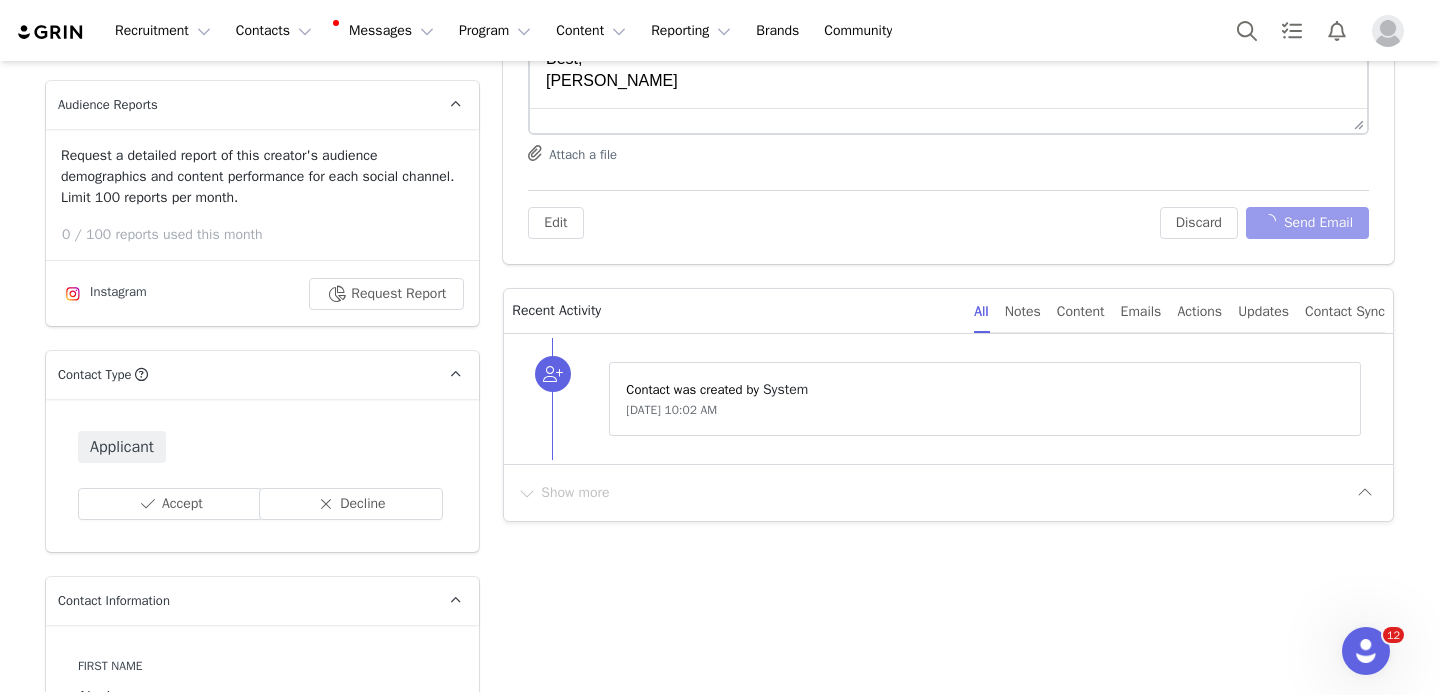 click on "Applicant  Accept Decline" at bounding box center [262, 475] 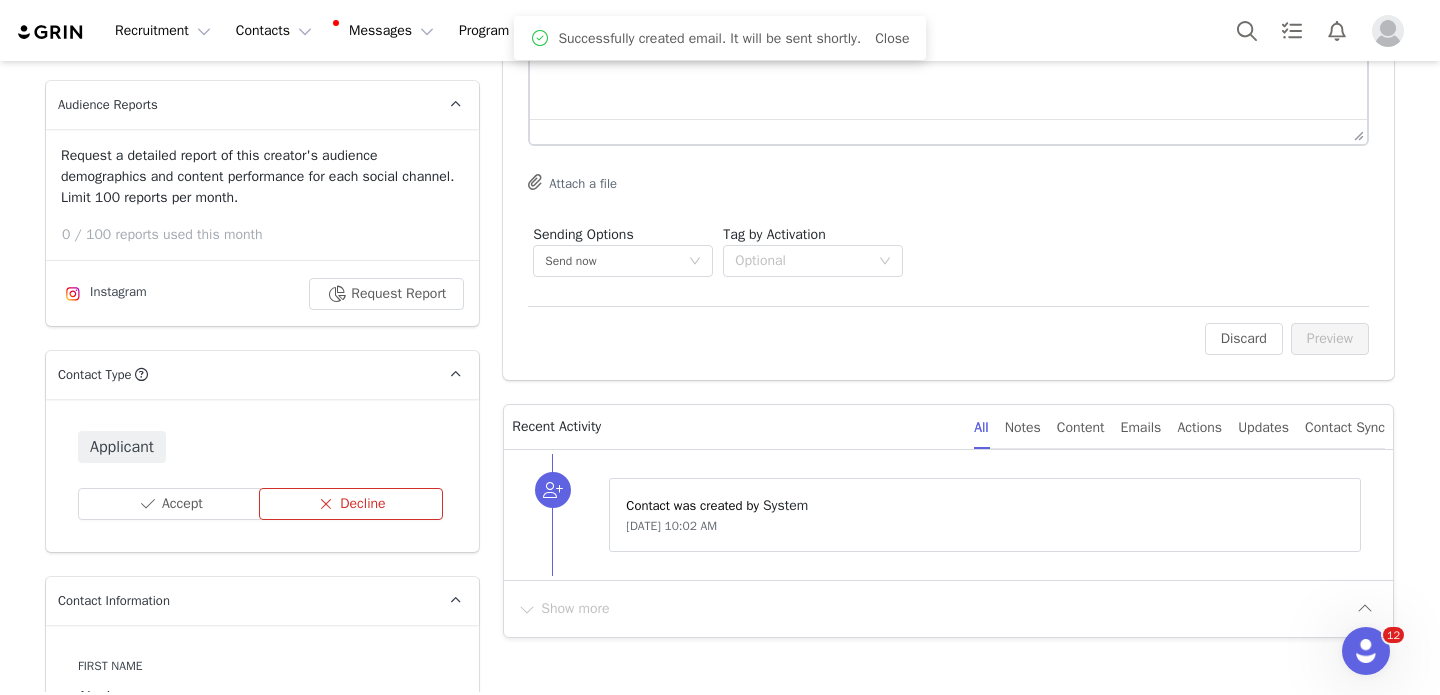 click on "Decline" at bounding box center [351, 504] 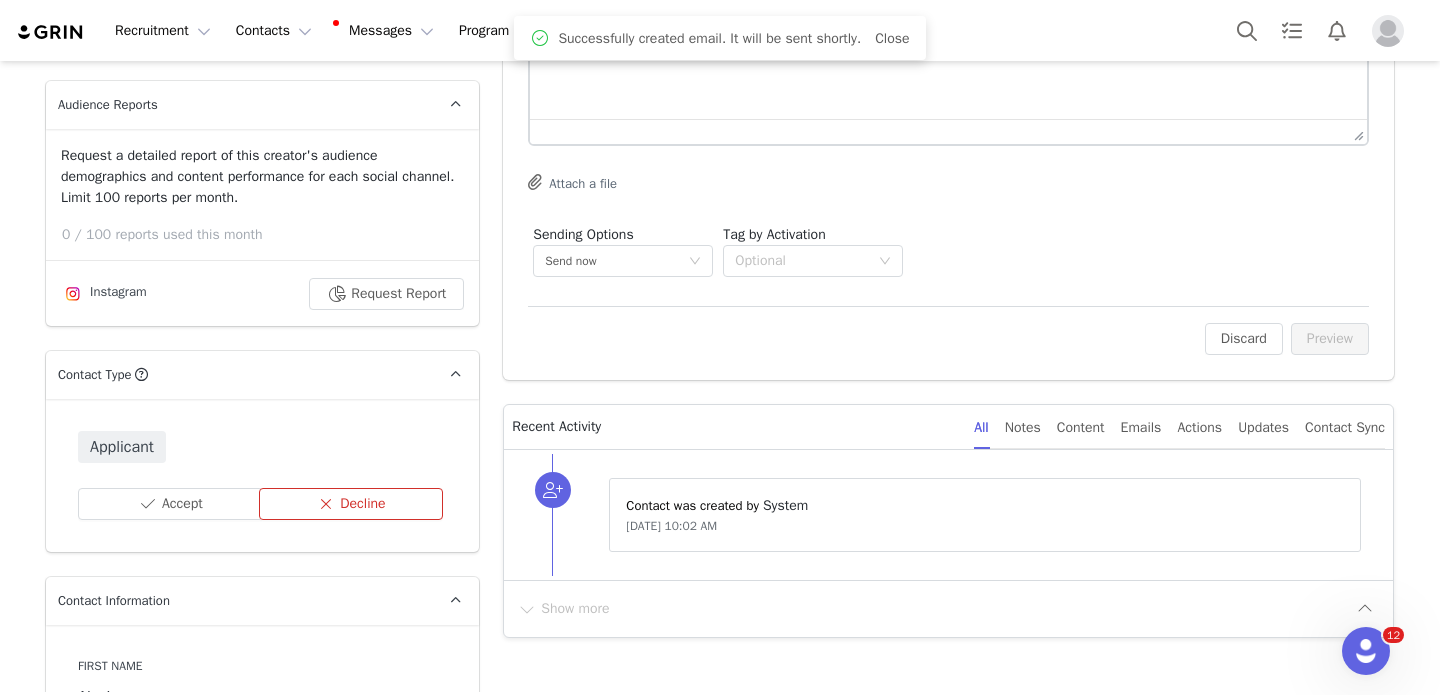 scroll, scrollTop: 0, scrollLeft: 0, axis: both 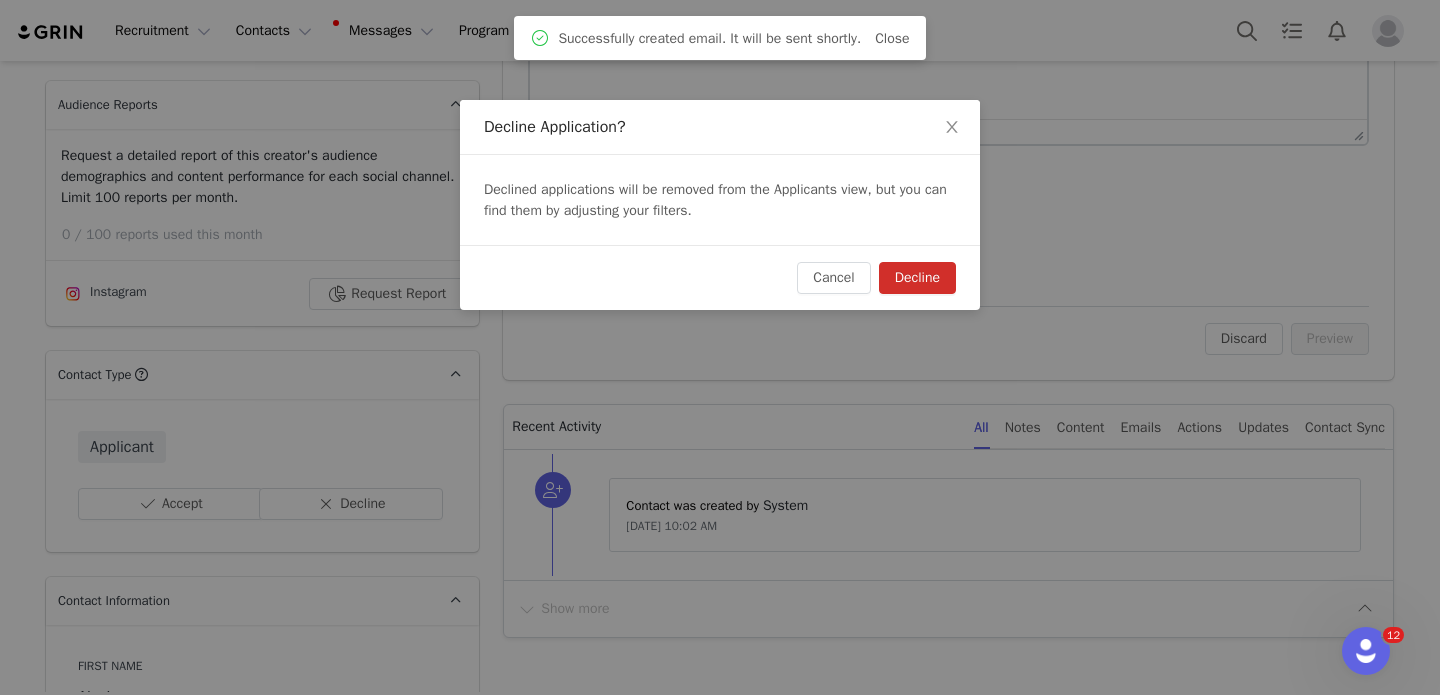 click on "Decline" at bounding box center [917, 278] 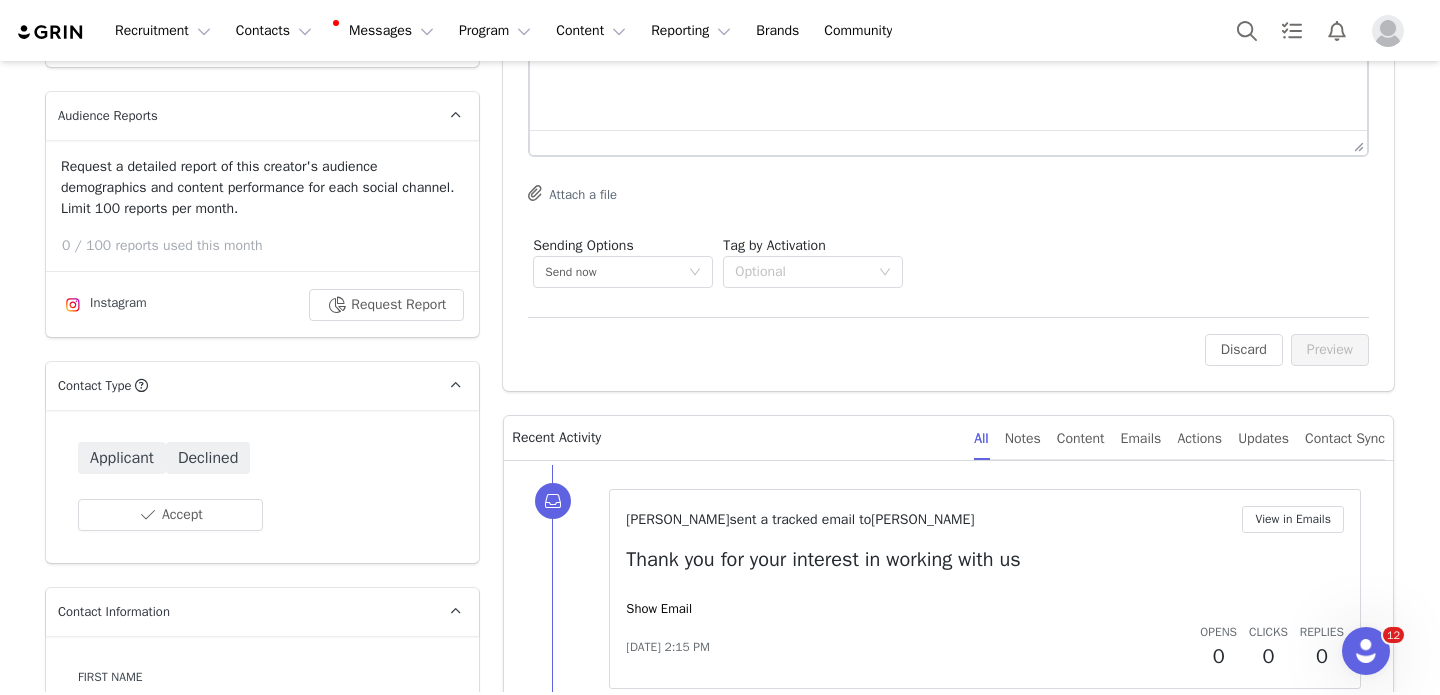 scroll, scrollTop: 0, scrollLeft: 0, axis: both 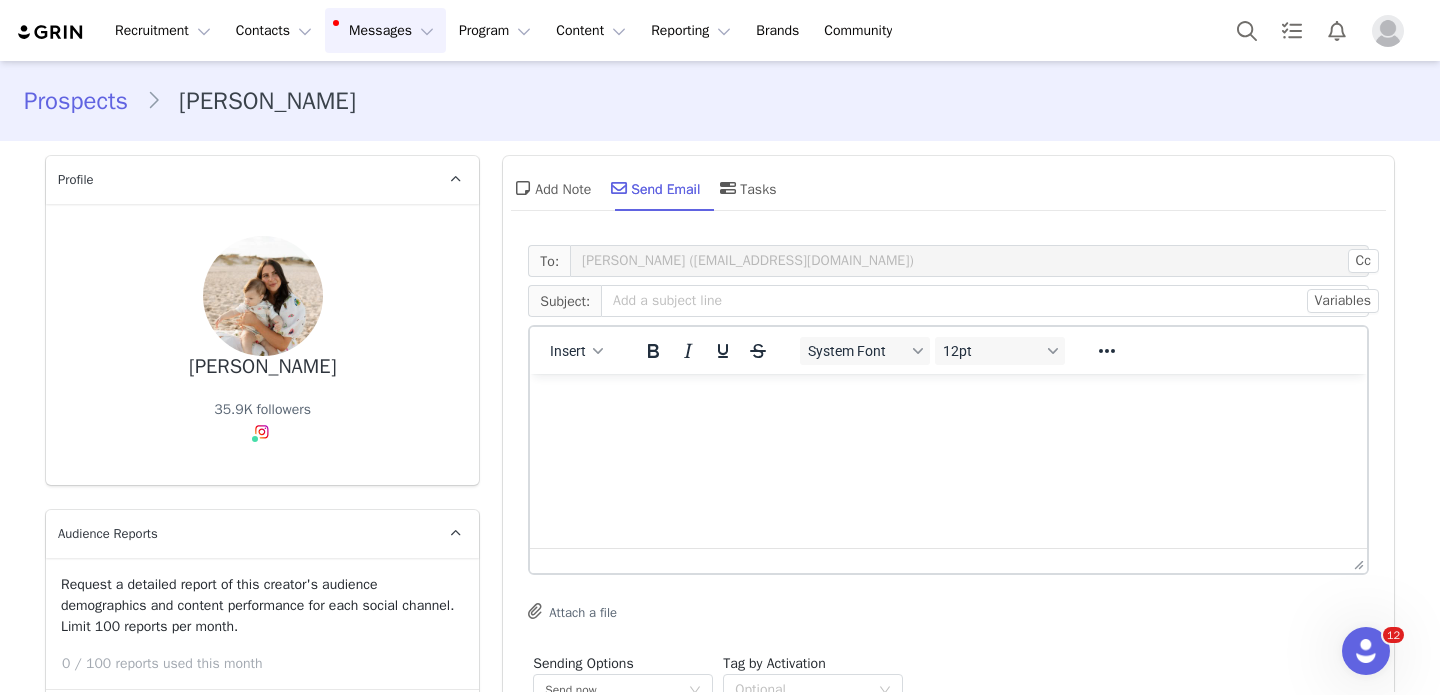 click on "Messages Messages" at bounding box center (385, 30) 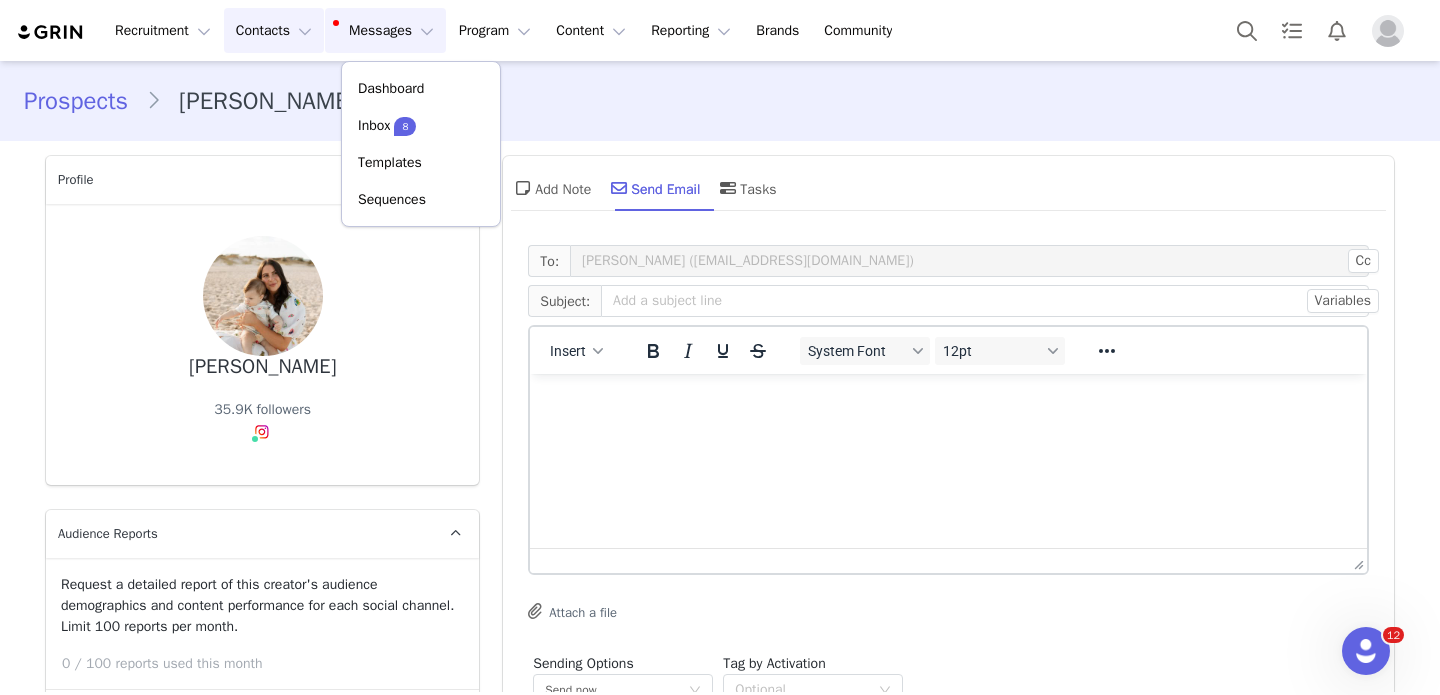 click on "Contacts Contacts" at bounding box center (274, 30) 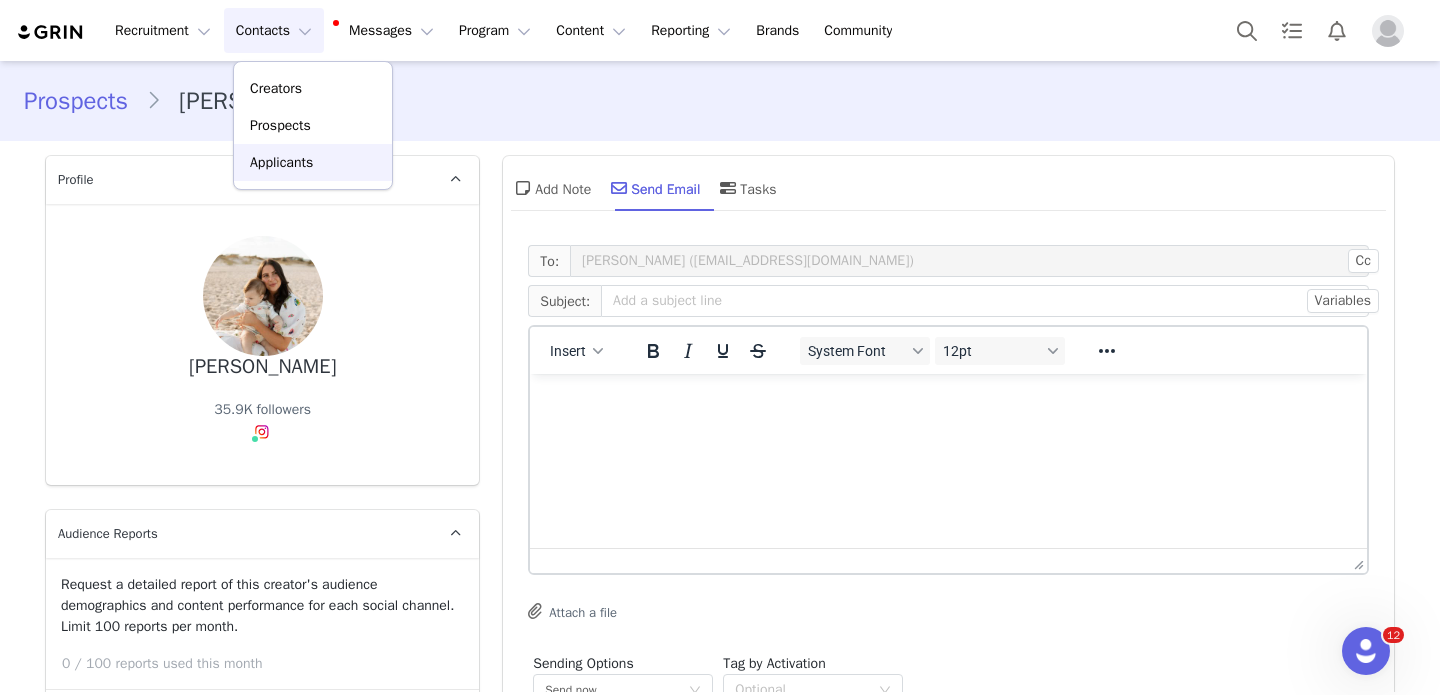 click on "Applicants" at bounding box center (313, 162) 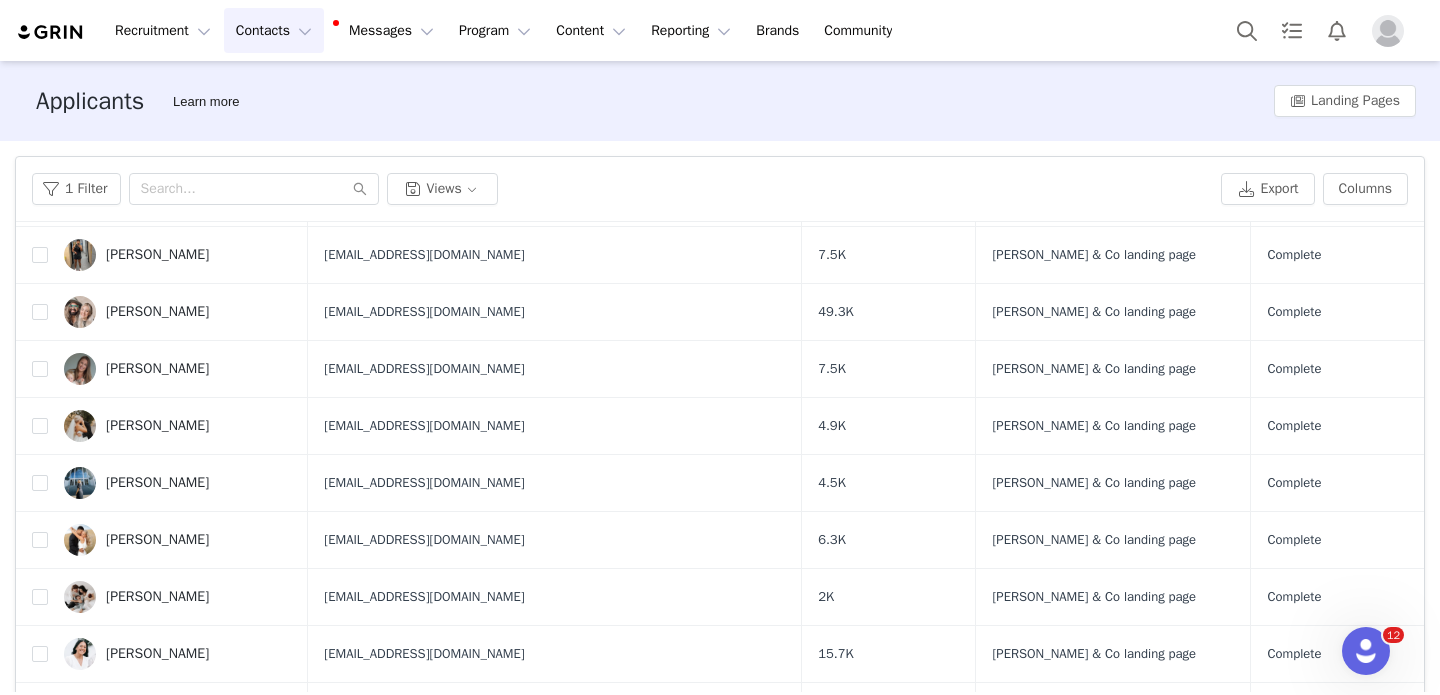 scroll, scrollTop: 711, scrollLeft: 0, axis: vertical 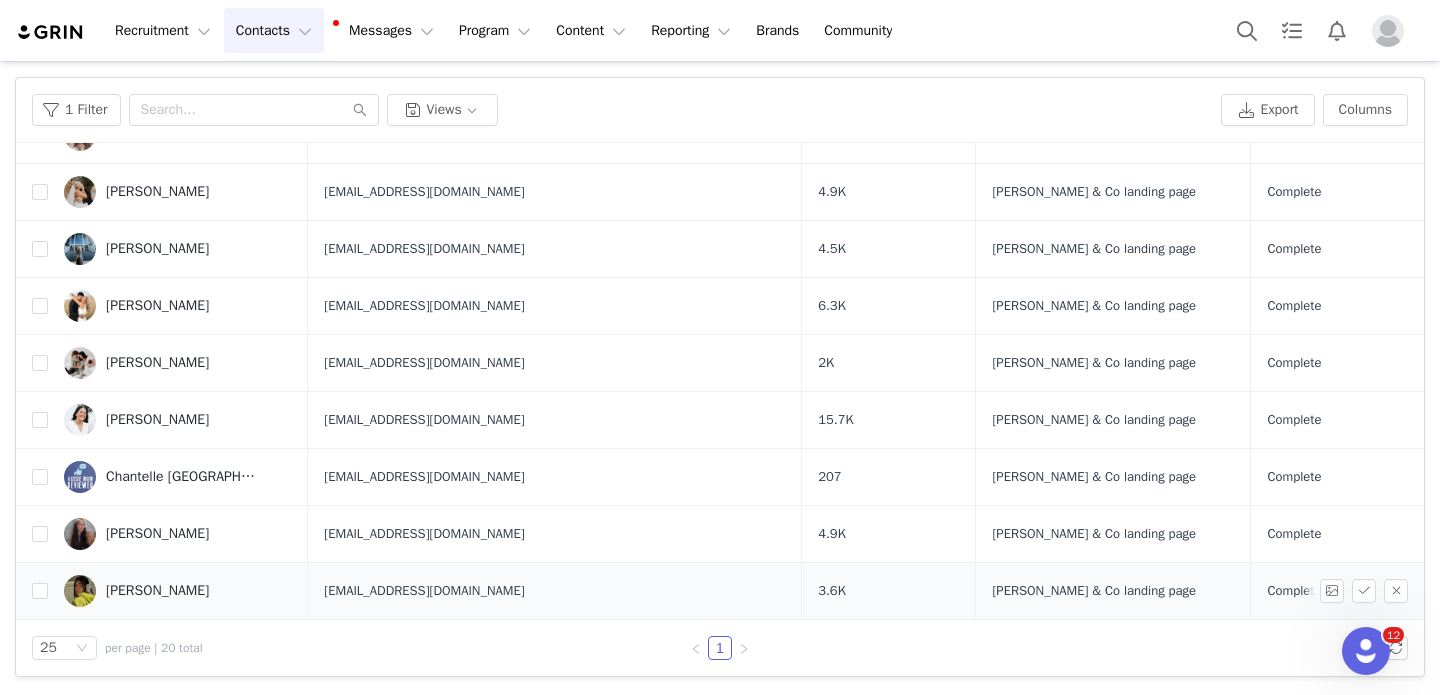 click on "[PERSON_NAME]" at bounding box center (157, 591) 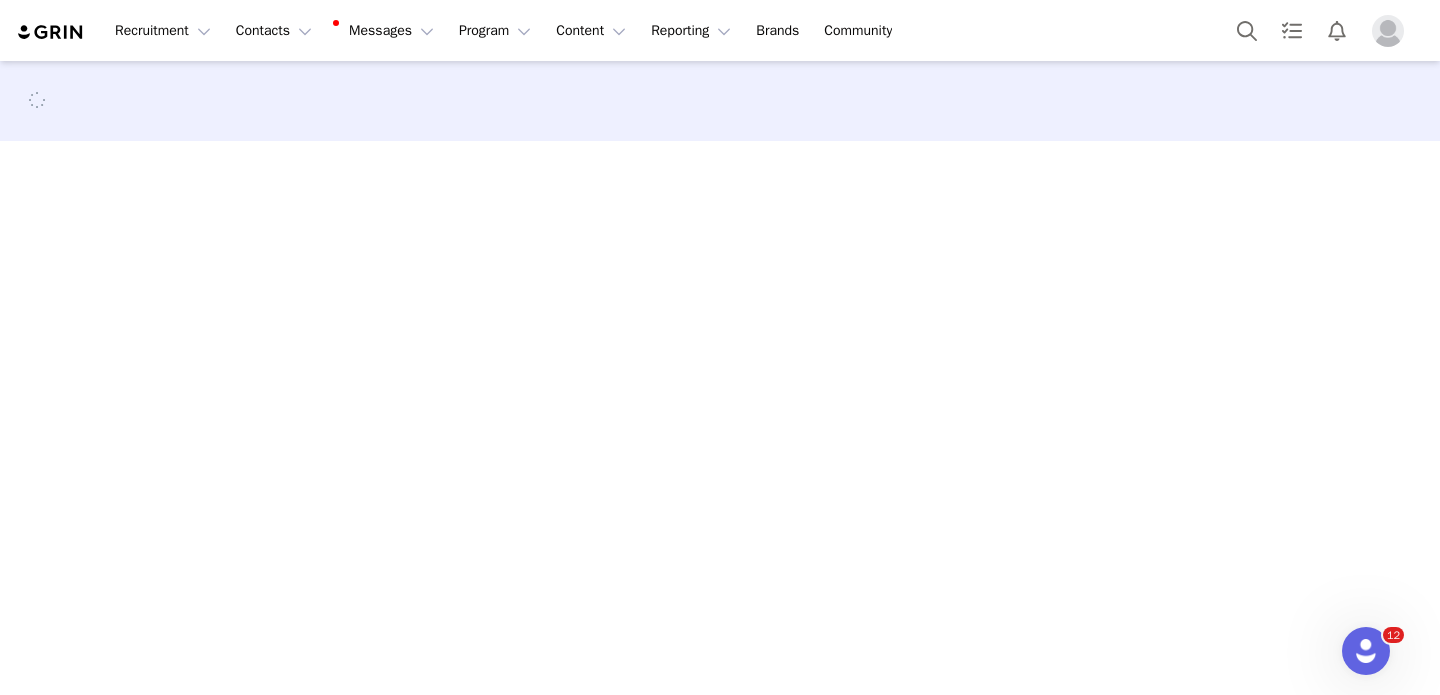 scroll, scrollTop: 0, scrollLeft: 0, axis: both 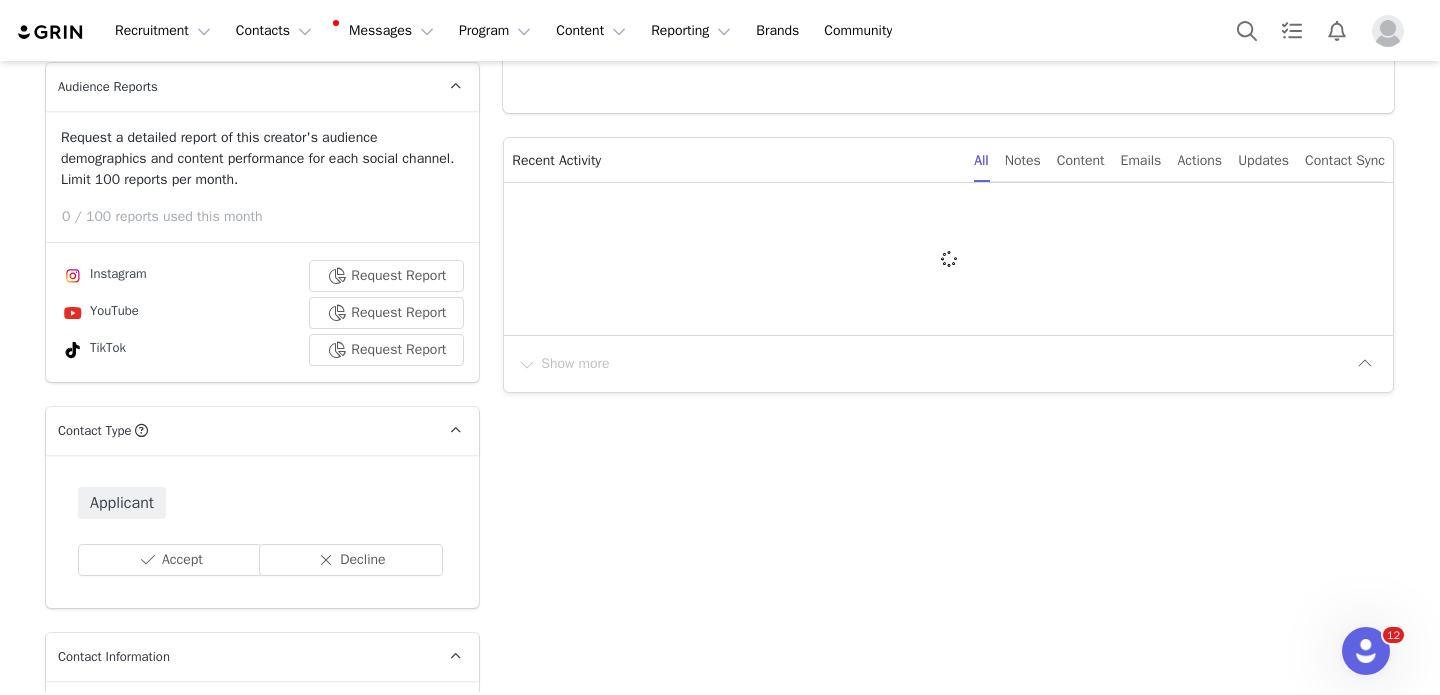 type on "+64 ([GEOGRAPHIC_DATA])" 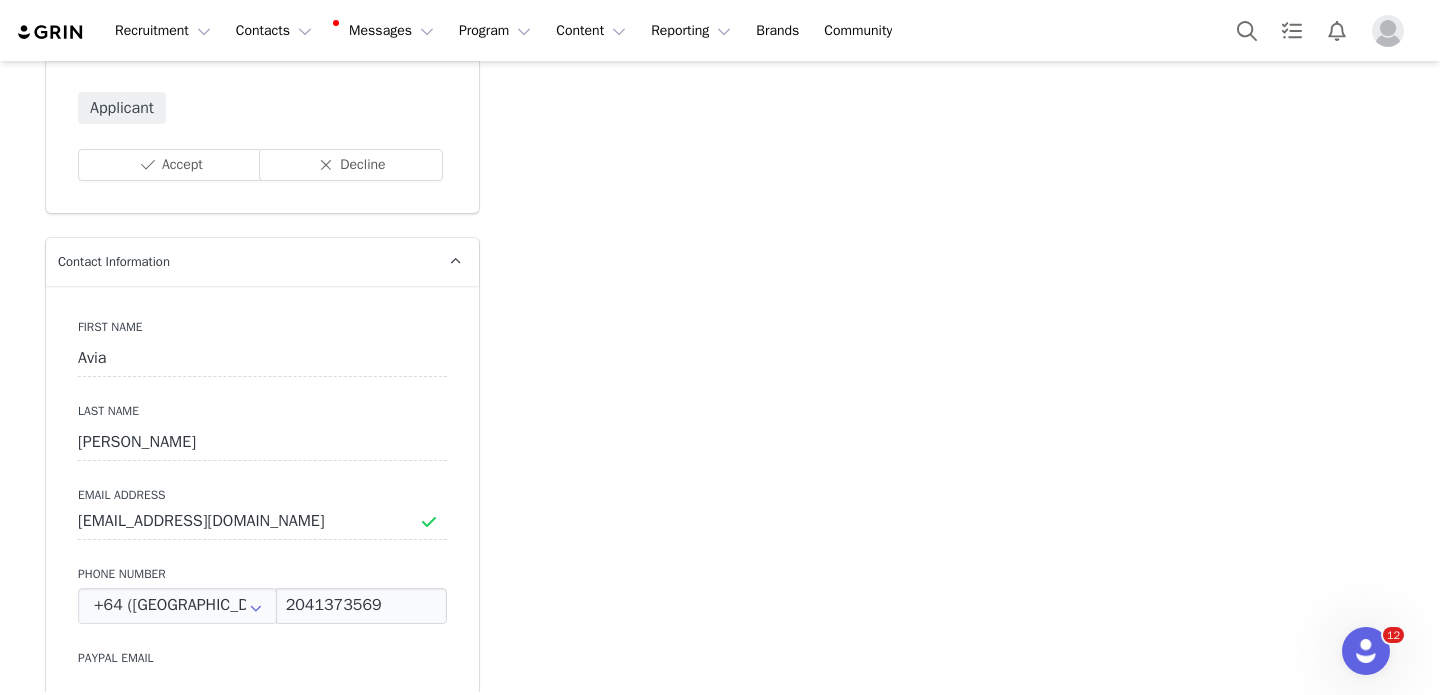 scroll, scrollTop: 925, scrollLeft: 0, axis: vertical 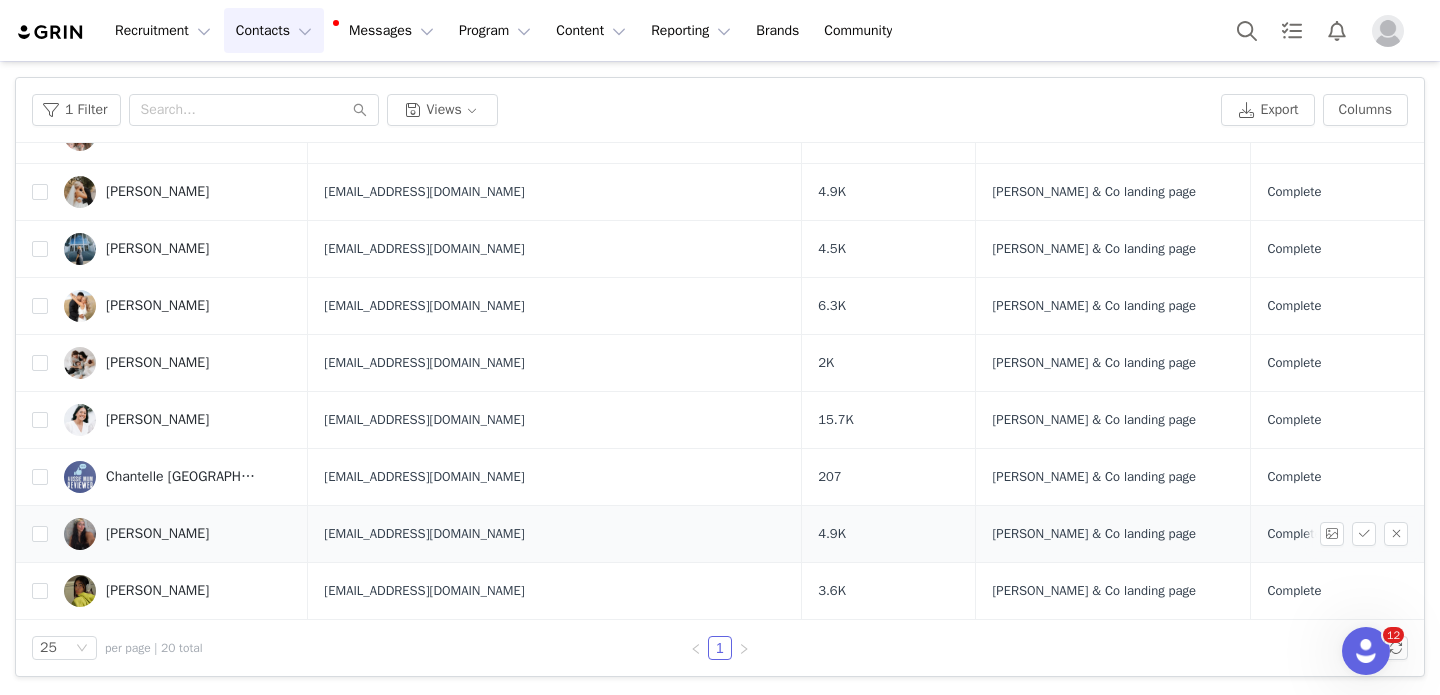 click on "[PERSON_NAME]" at bounding box center (157, 534) 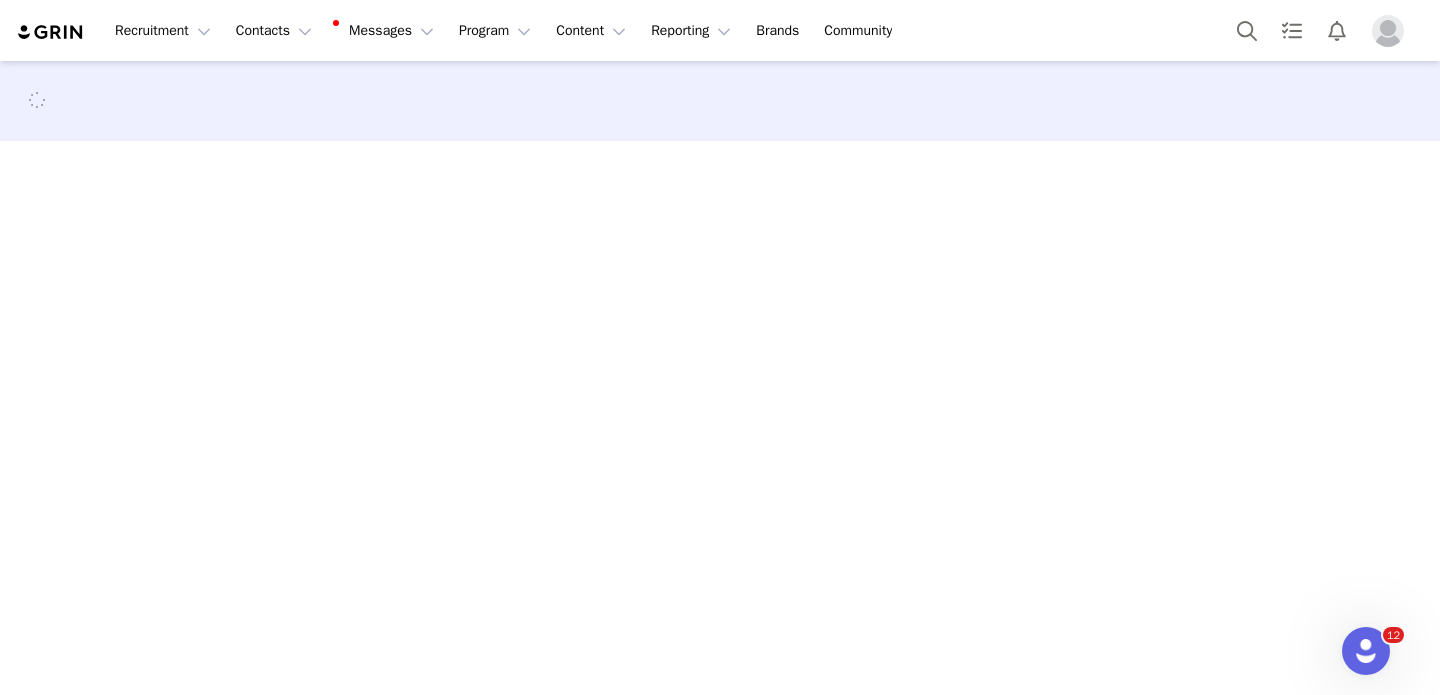 scroll, scrollTop: 0, scrollLeft: 0, axis: both 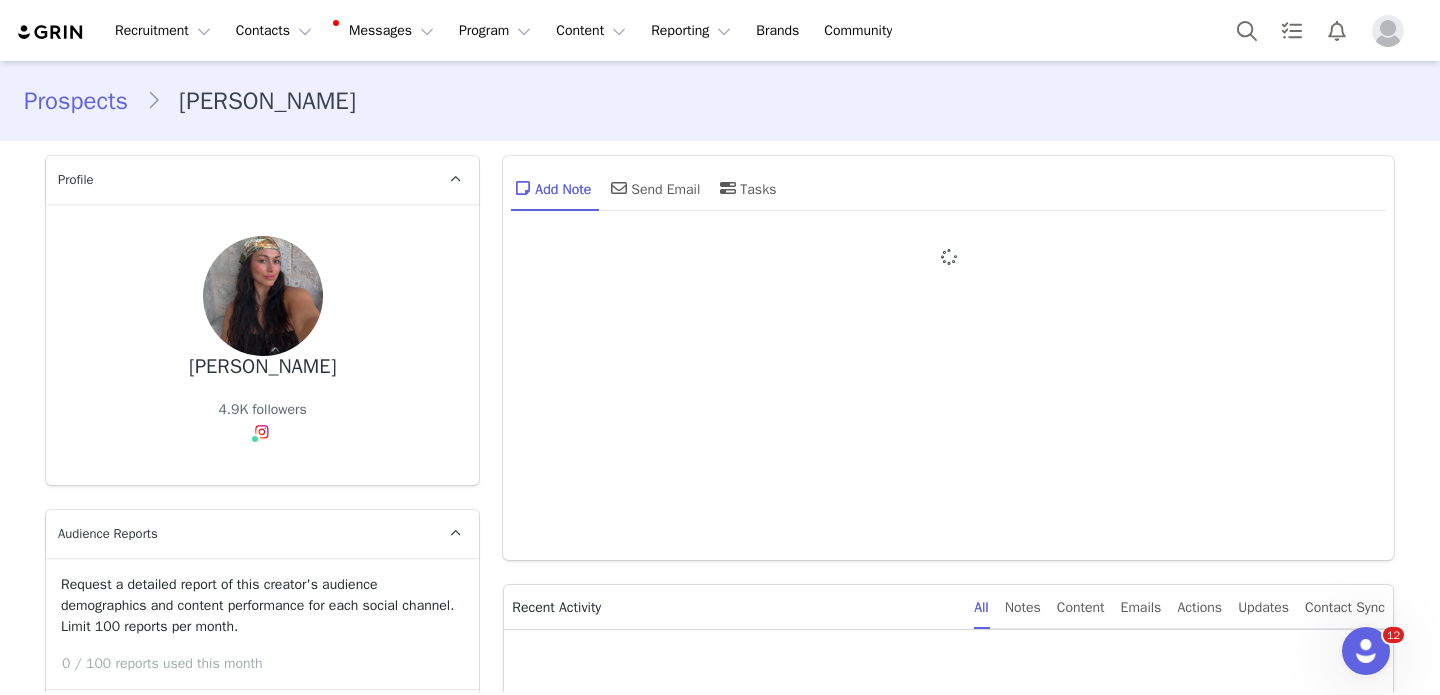 type on "+86 ([GEOGRAPHIC_DATA])" 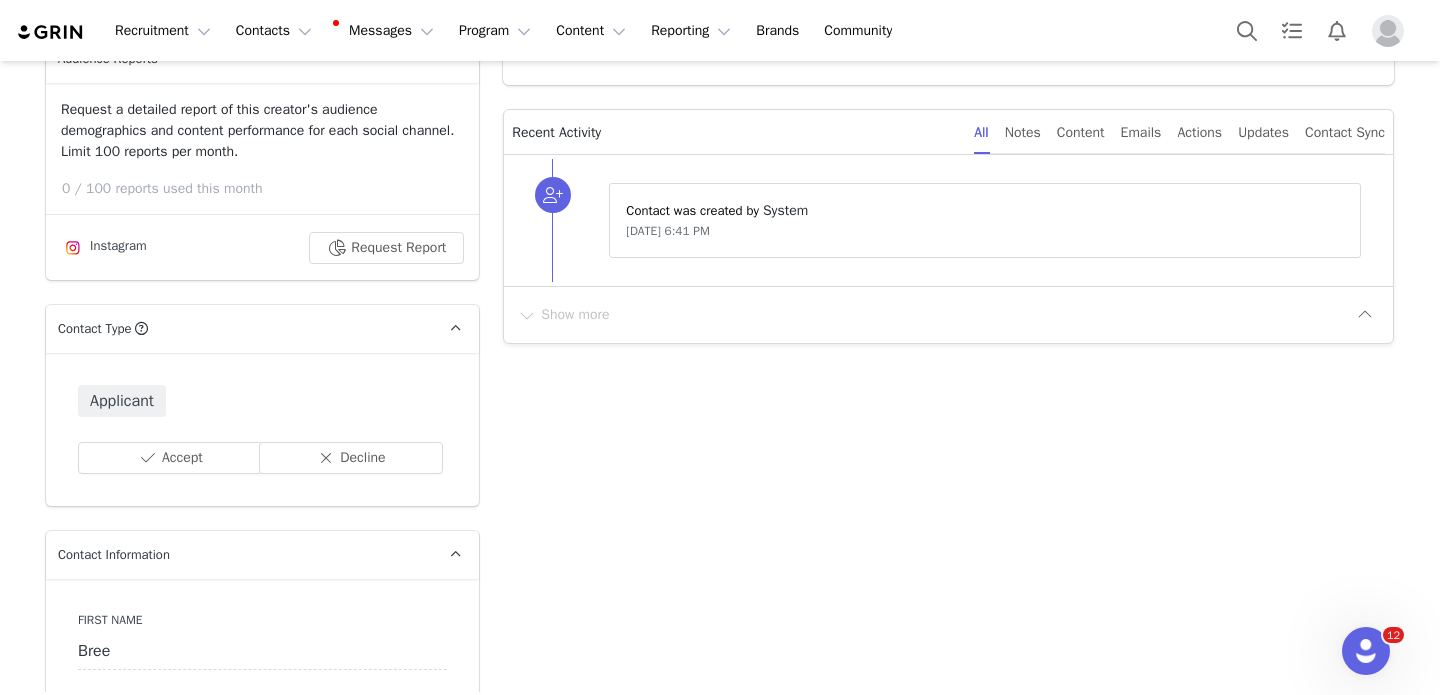 scroll, scrollTop: 932, scrollLeft: 0, axis: vertical 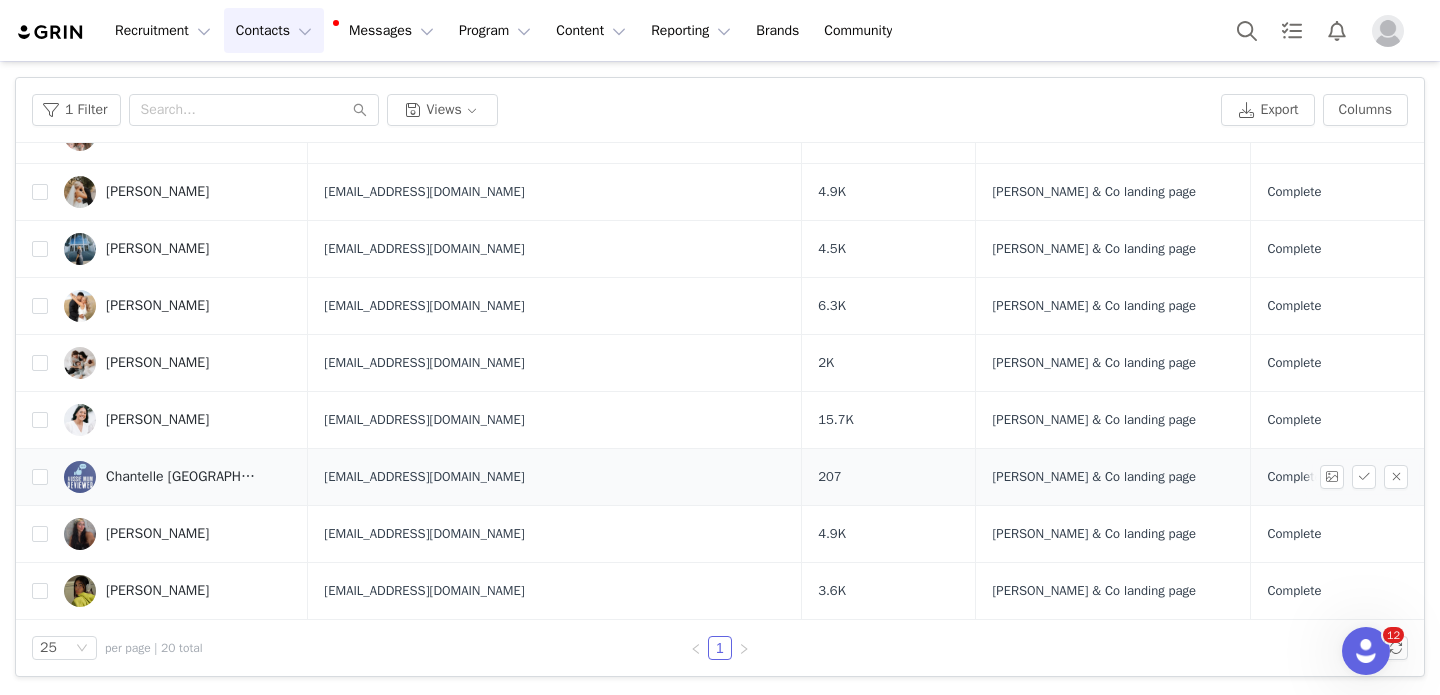 click on "Chantelle Granada" at bounding box center (181, 477) 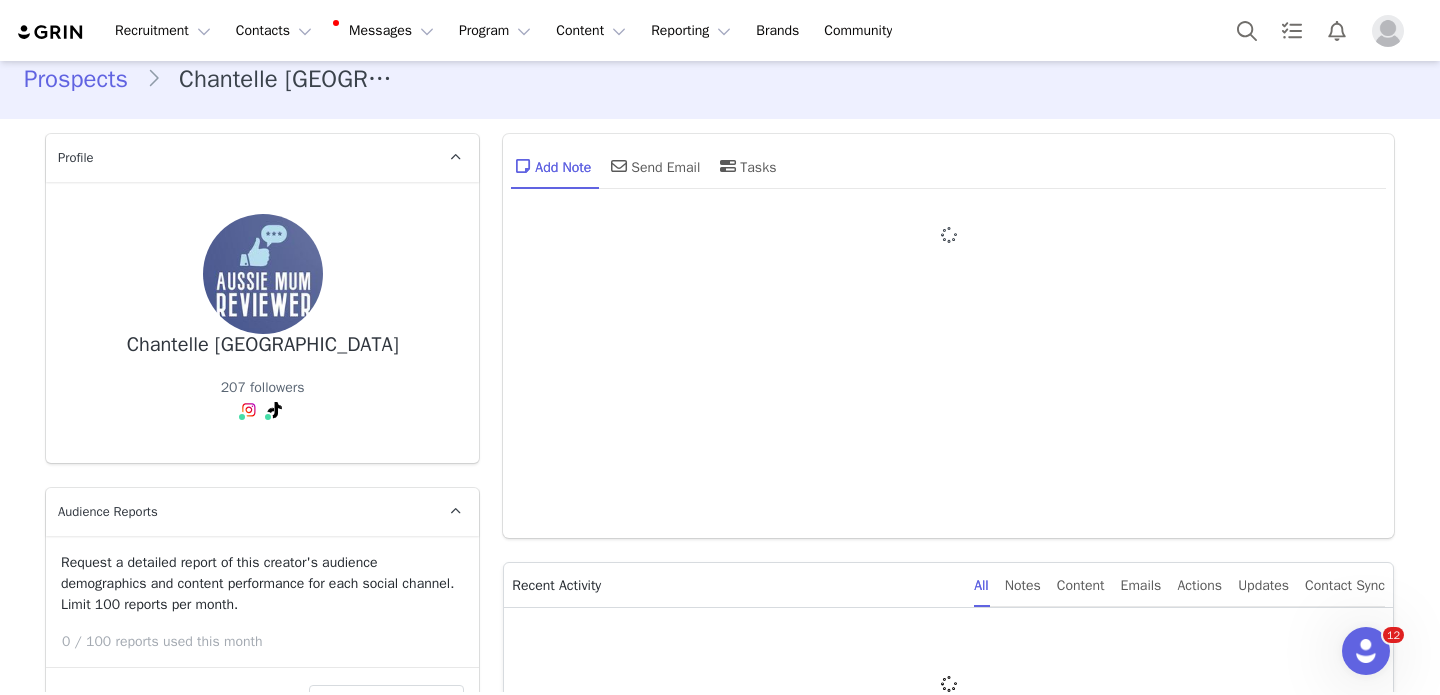 type on "+61 ([GEOGRAPHIC_DATA])" 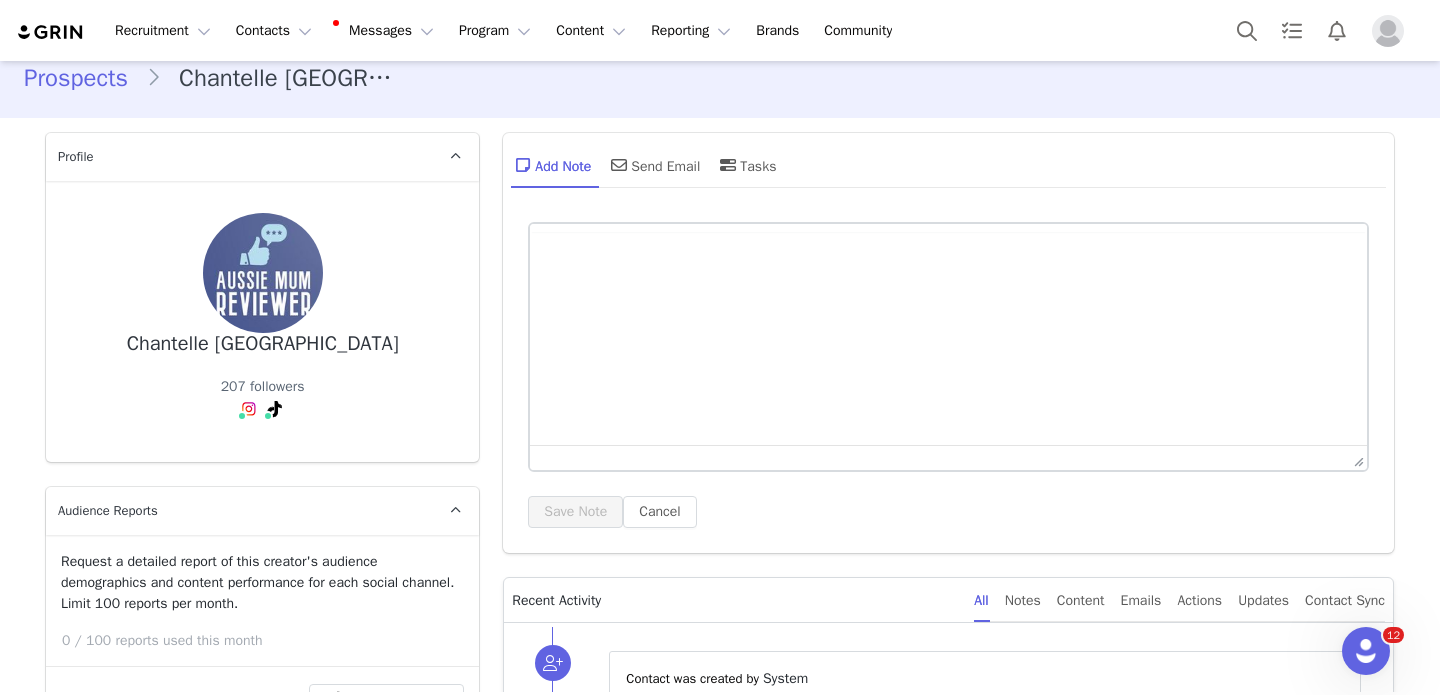 scroll, scrollTop: 44, scrollLeft: 0, axis: vertical 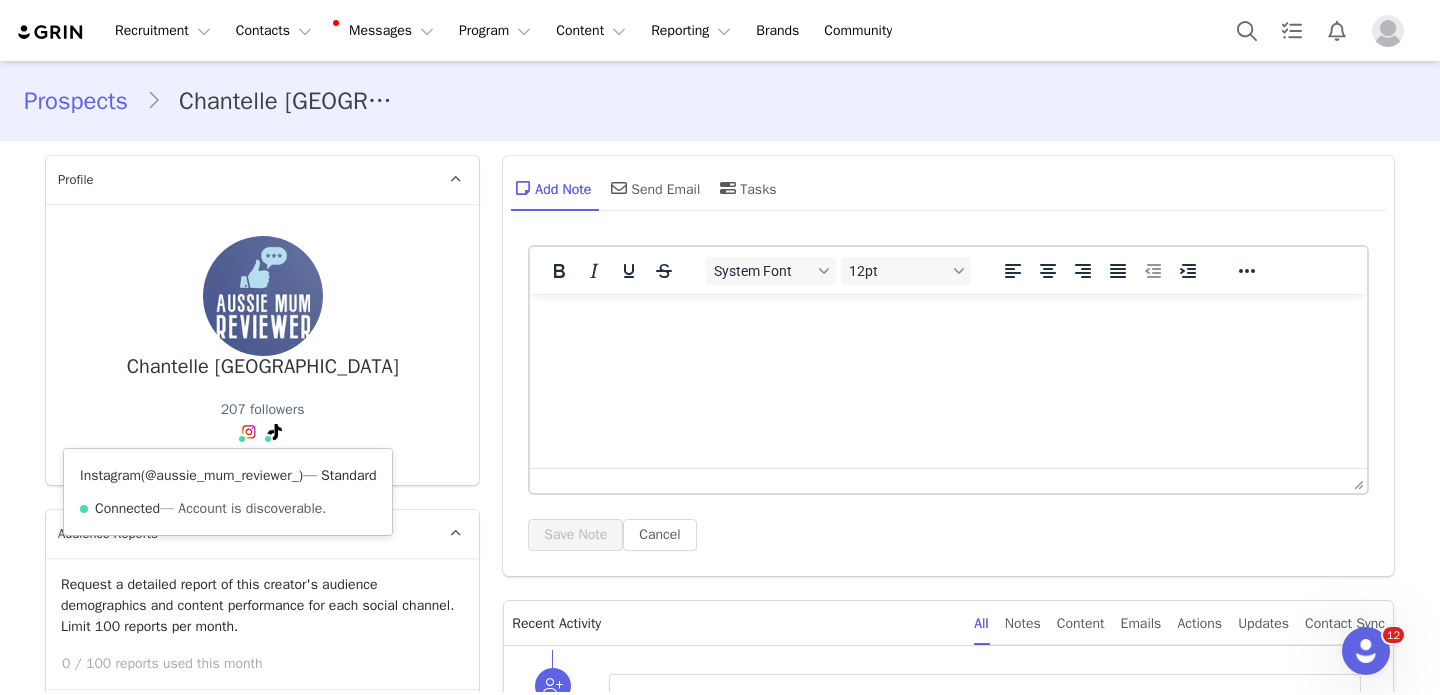 click on "@aussie_mum_reviewer_" at bounding box center (222, 475) 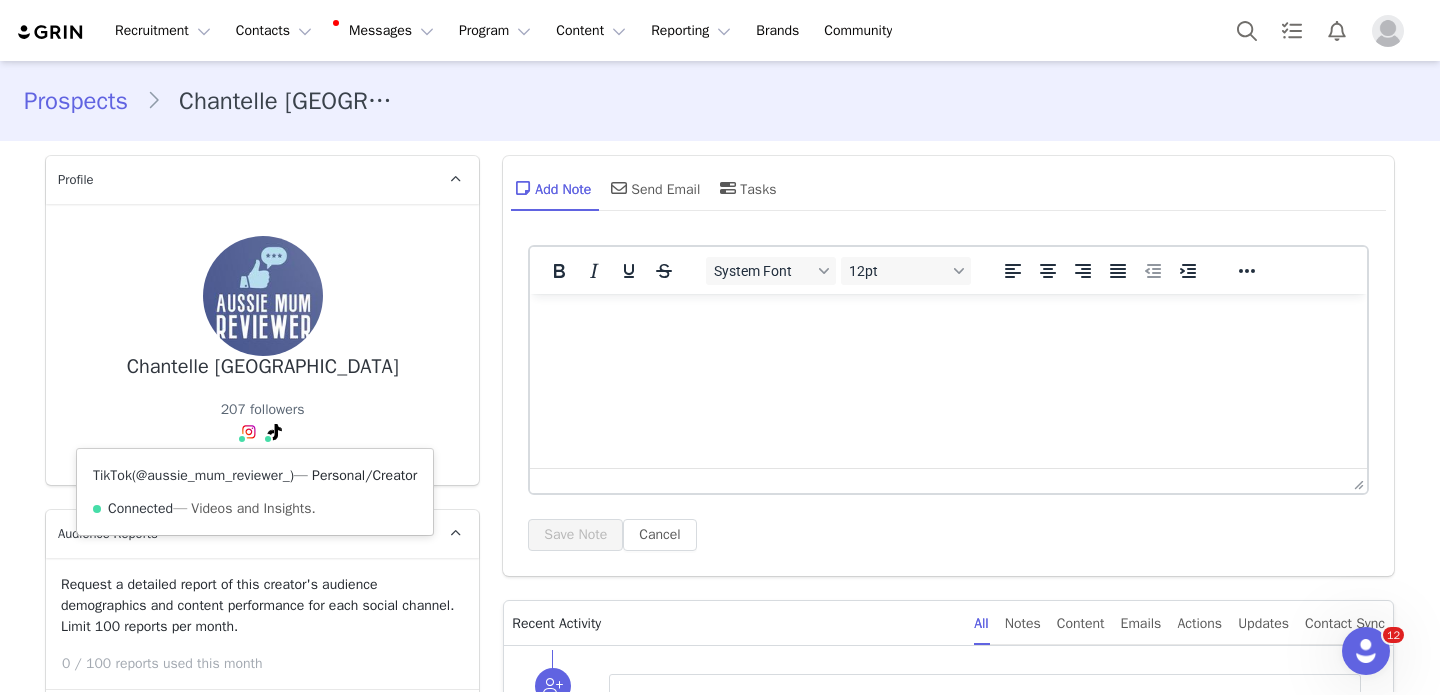 click on "@aussie_mum_reviewer_" at bounding box center [213, 475] 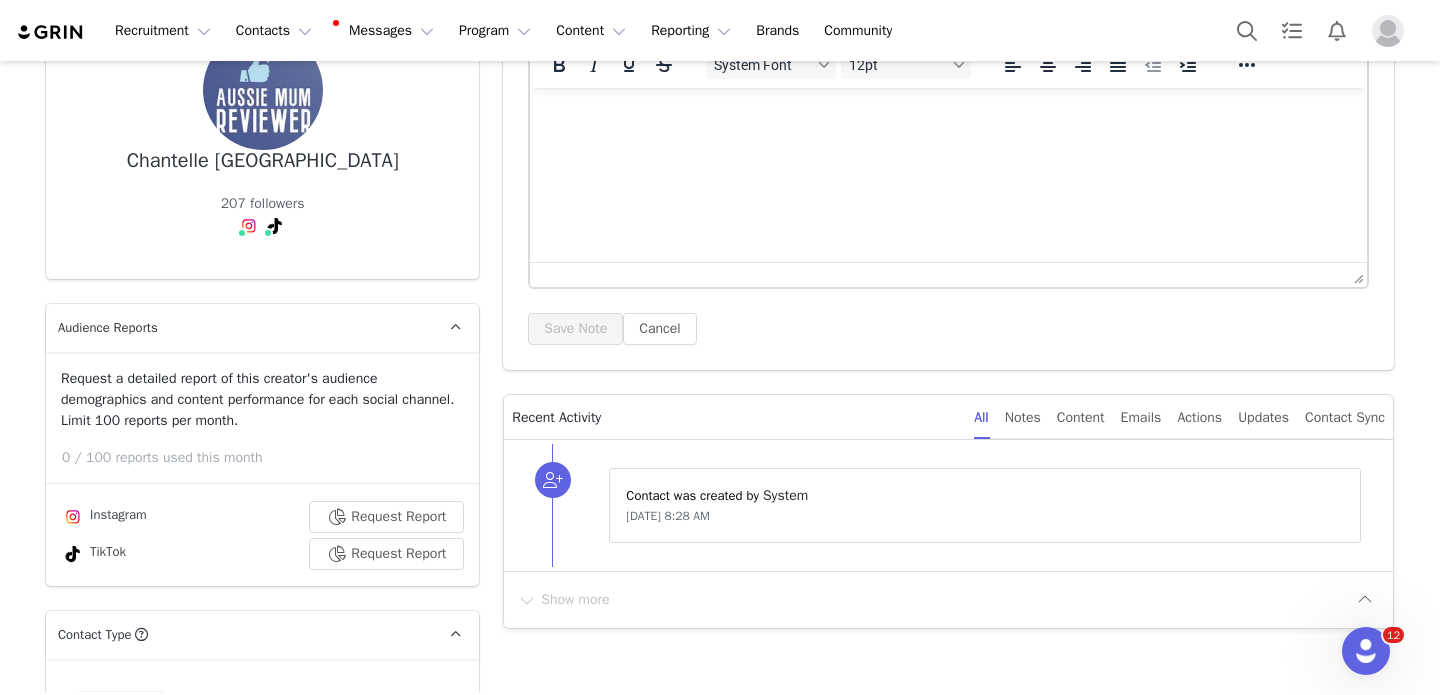 scroll, scrollTop: 0, scrollLeft: 0, axis: both 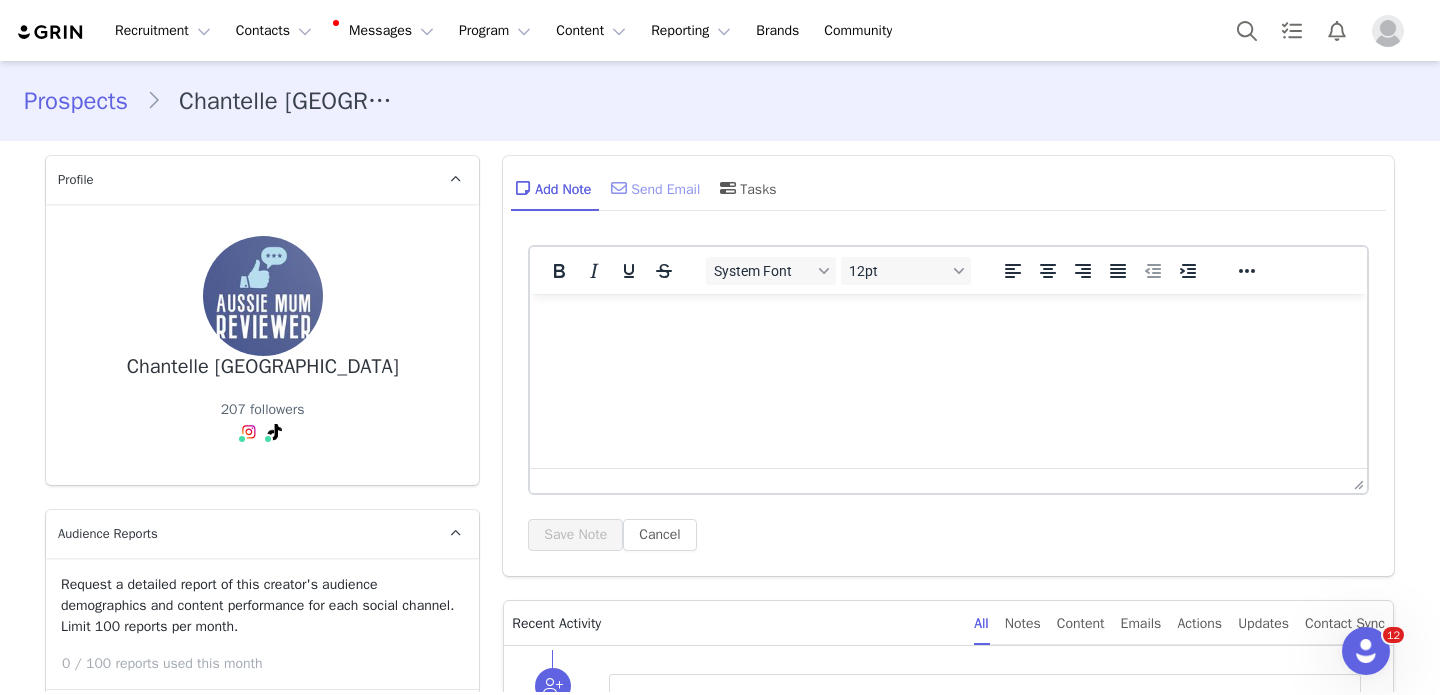 click on "Send Email" at bounding box center (653, 188) 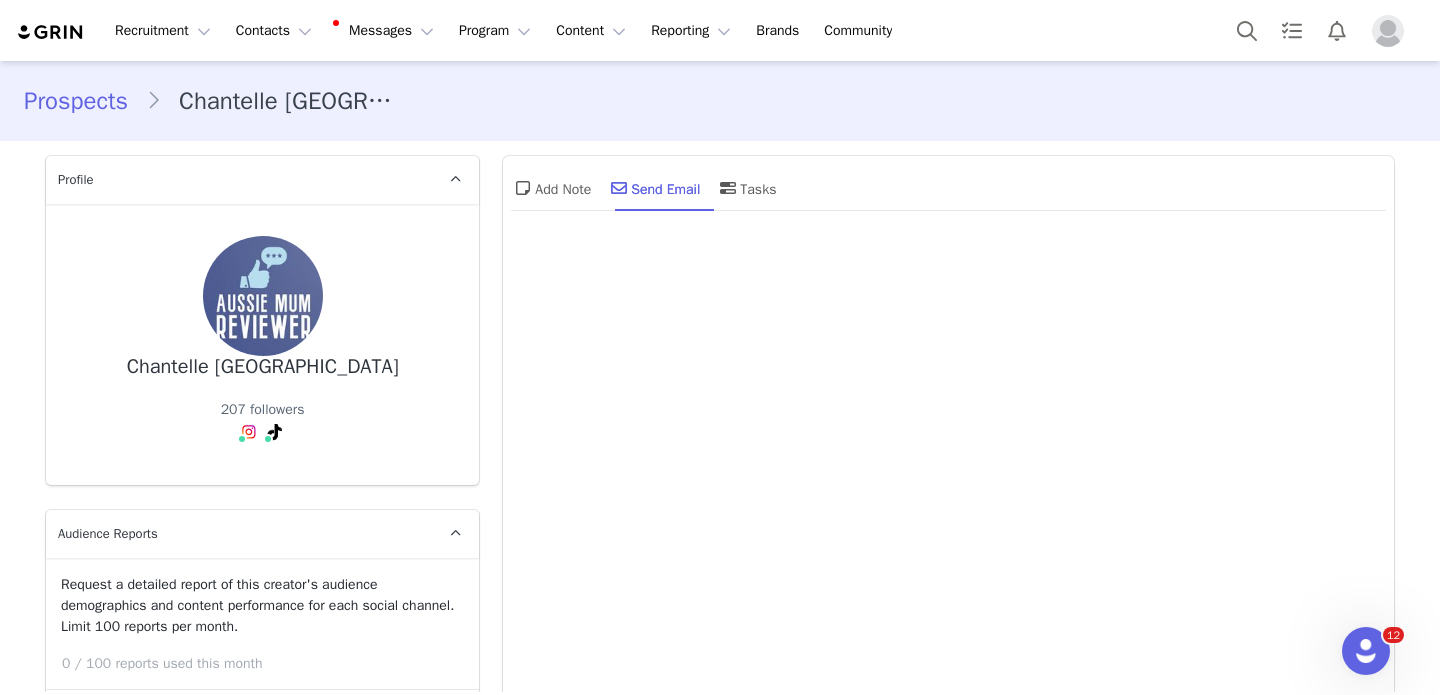 scroll, scrollTop: 0, scrollLeft: 0, axis: both 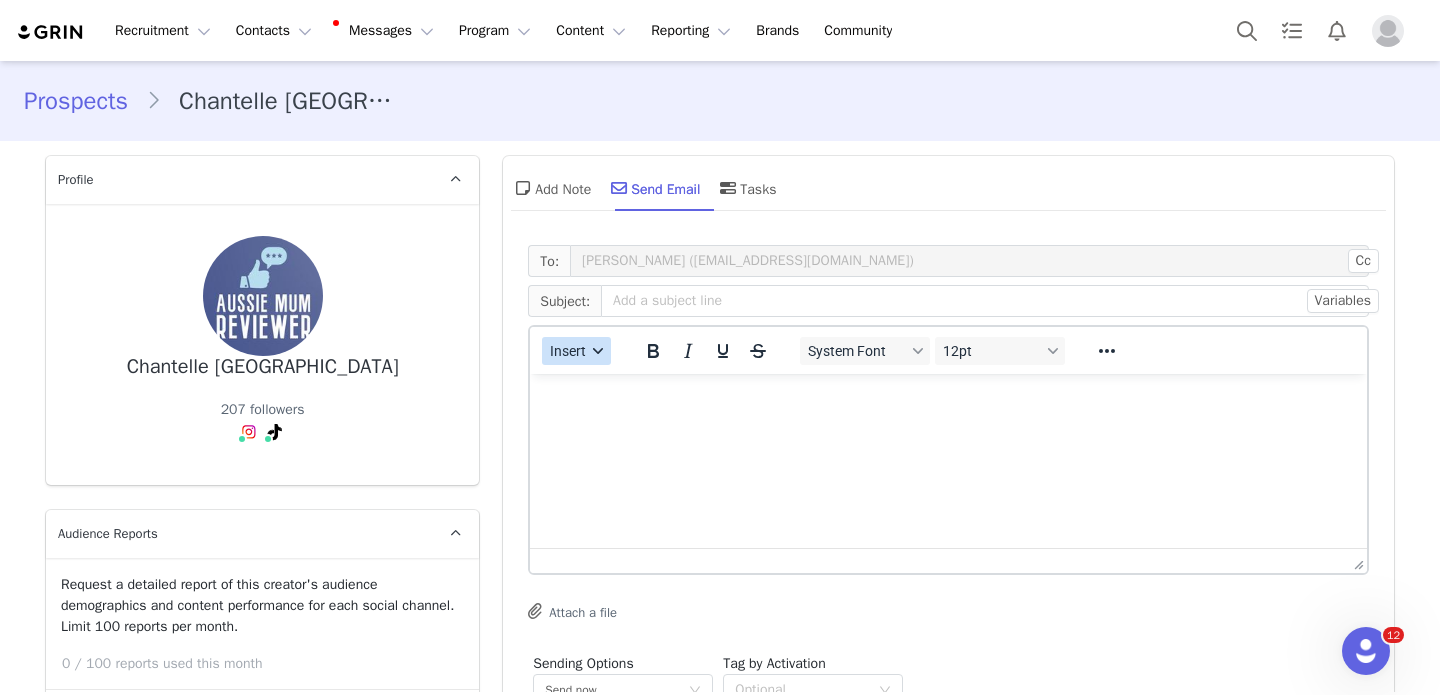 click on "Insert" at bounding box center (576, 351) 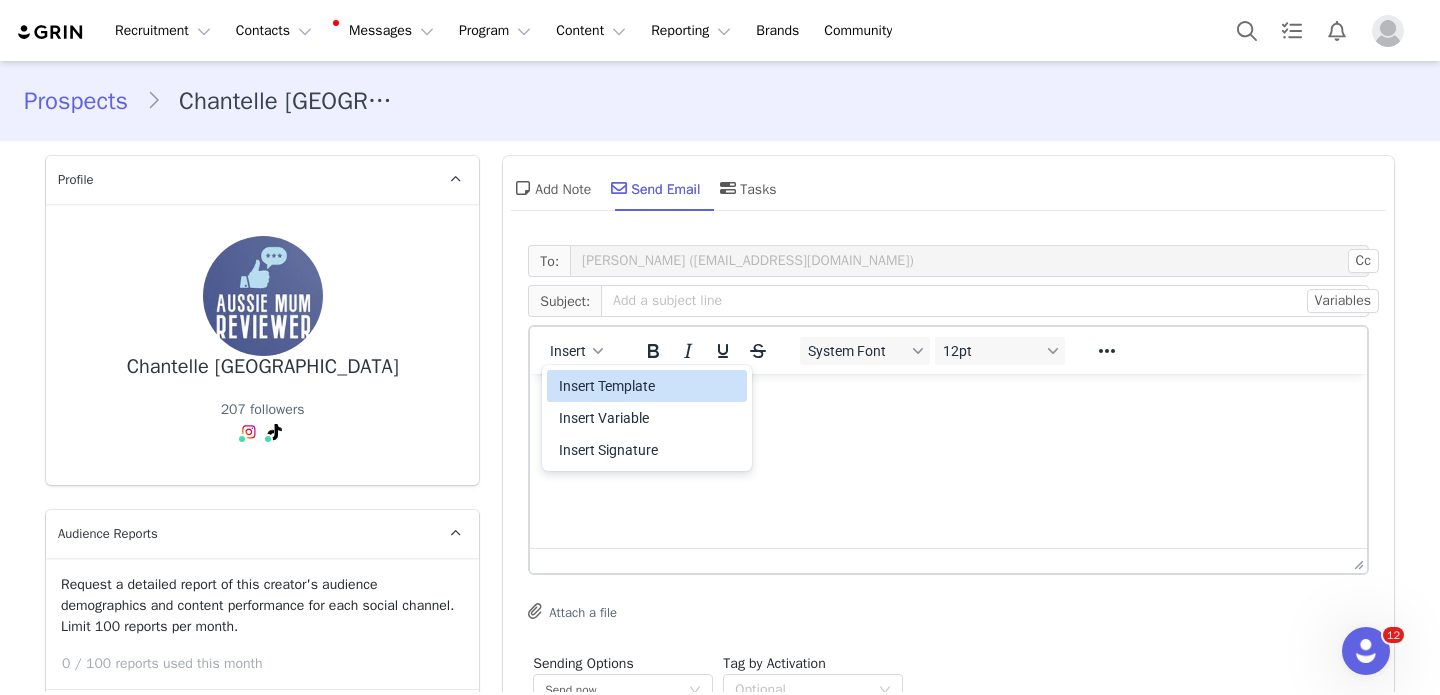 click on "Insert Template" at bounding box center (649, 386) 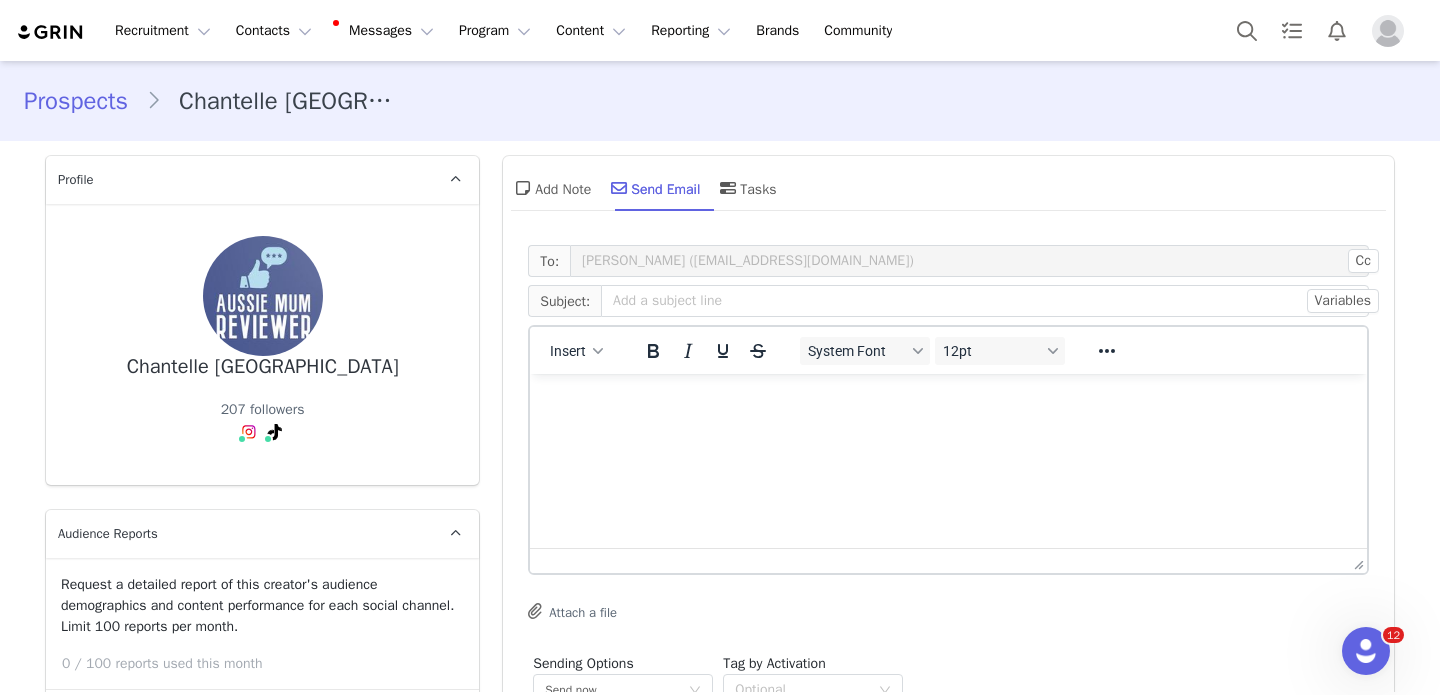 scroll, scrollTop: 0, scrollLeft: 0, axis: both 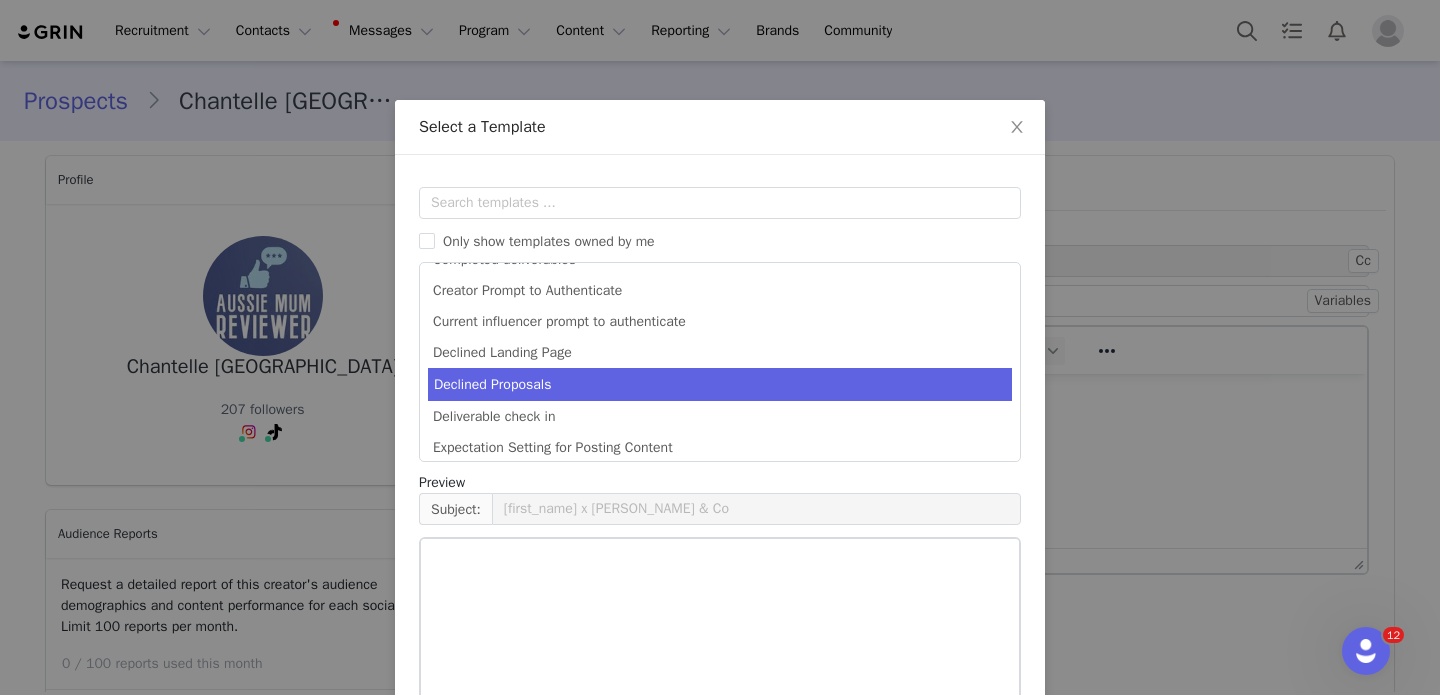 click on "Declined Proposals" at bounding box center (720, 384) 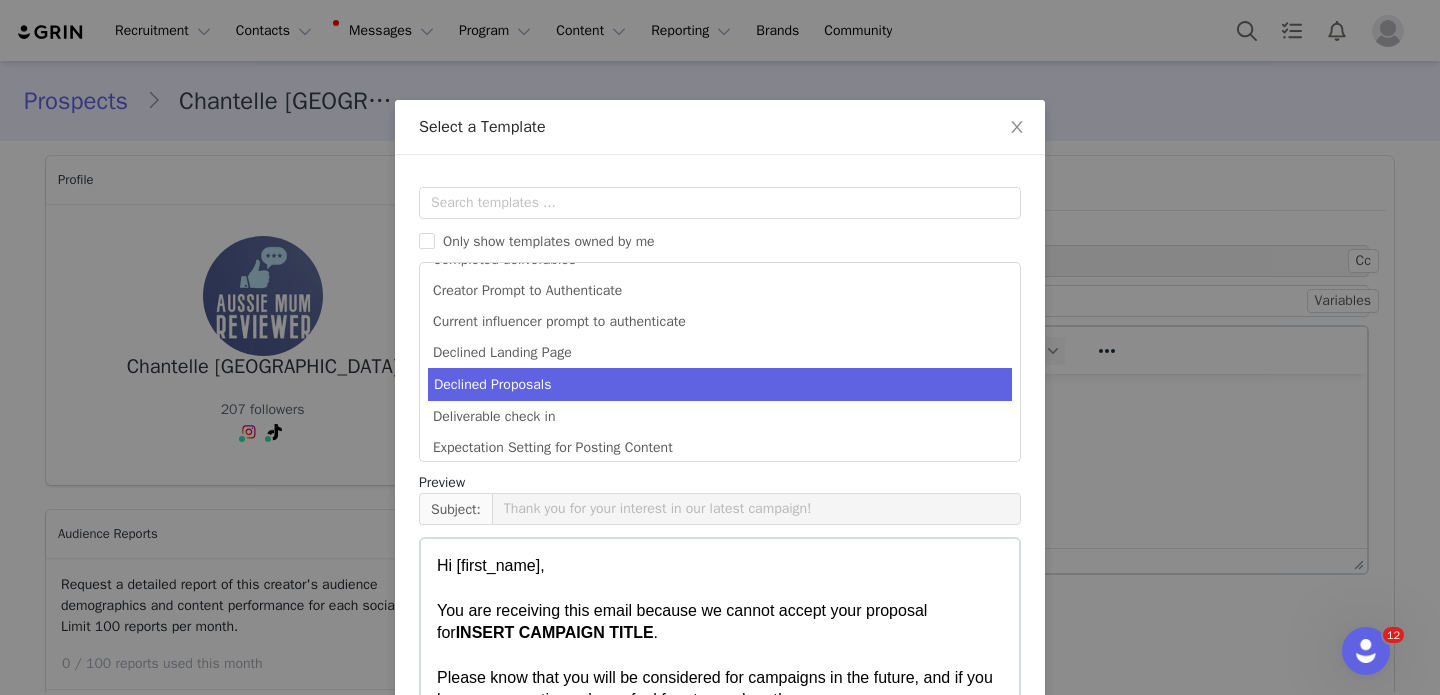 scroll, scrollTop: 91, scrollLeft: 0, axis: vertical 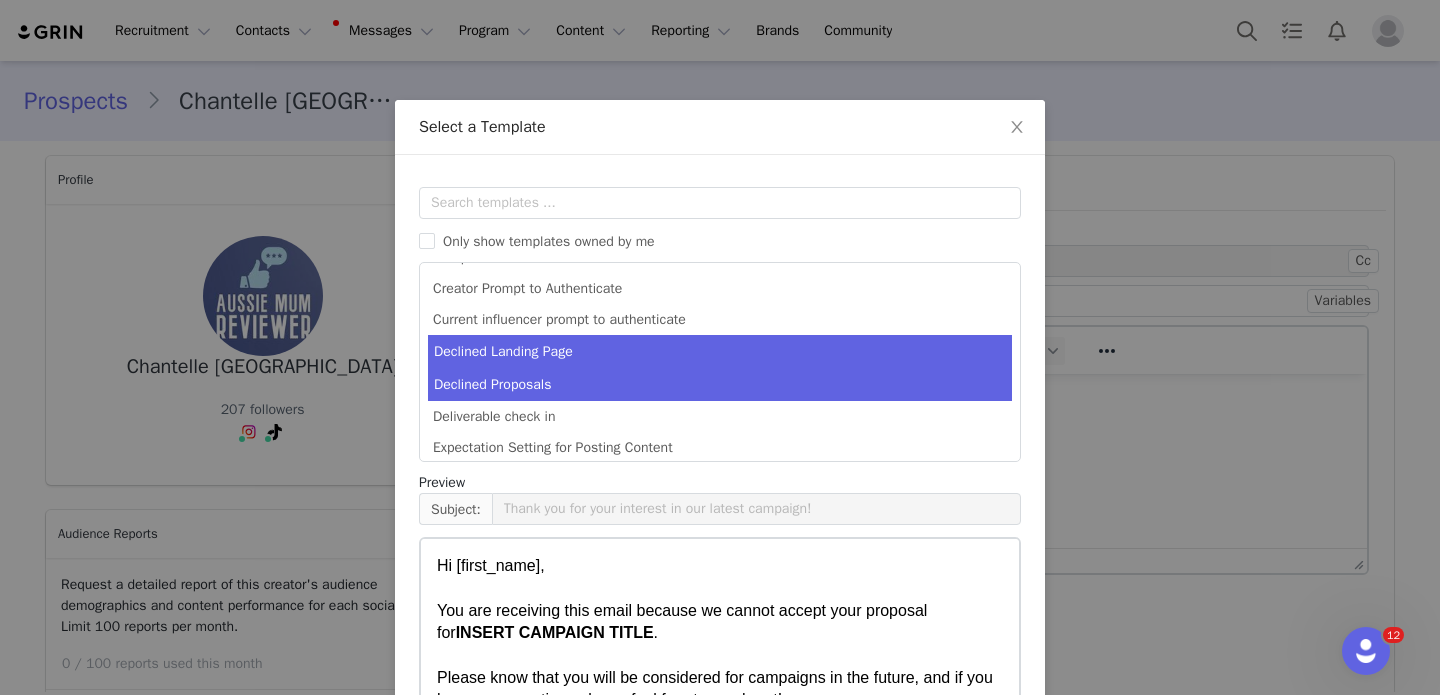 click on "Declined Landing Page" at bounding box center (720, 351) 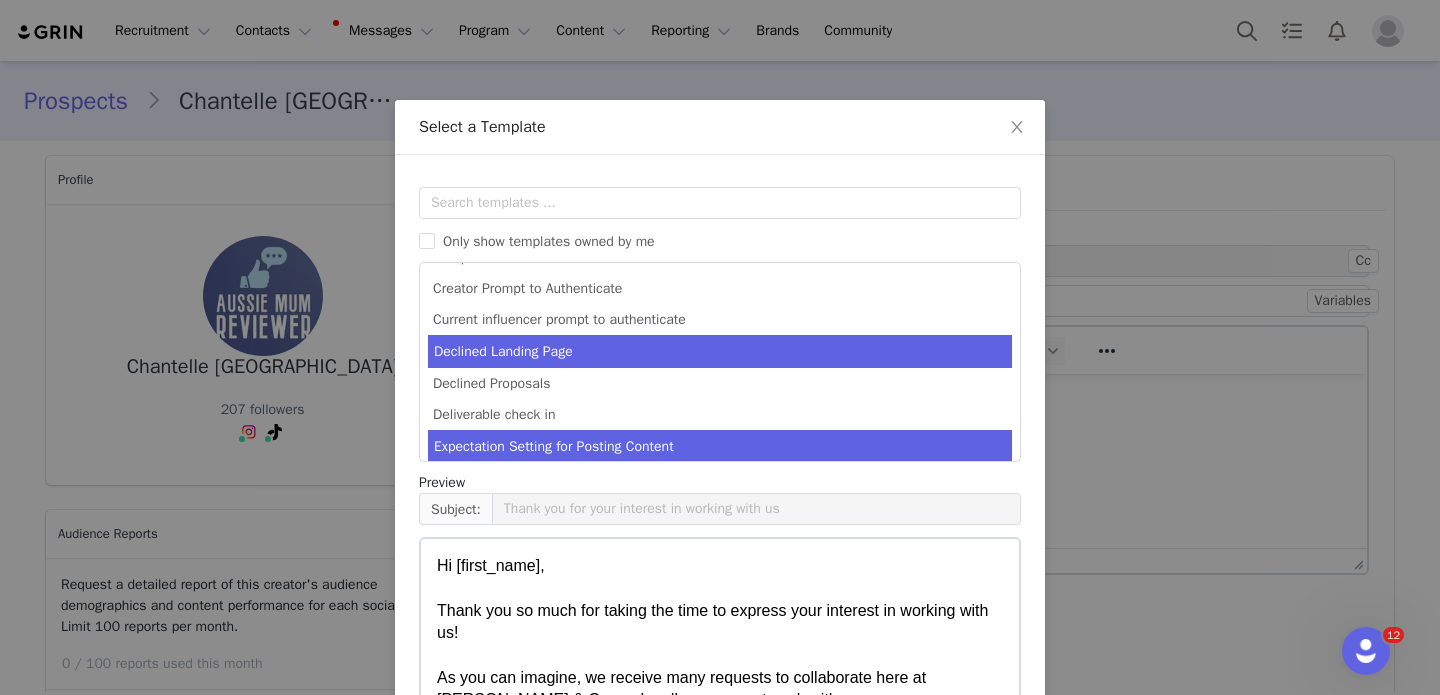 scroll, scrollTop: 132, scrollLeft: 0, axis: vertical 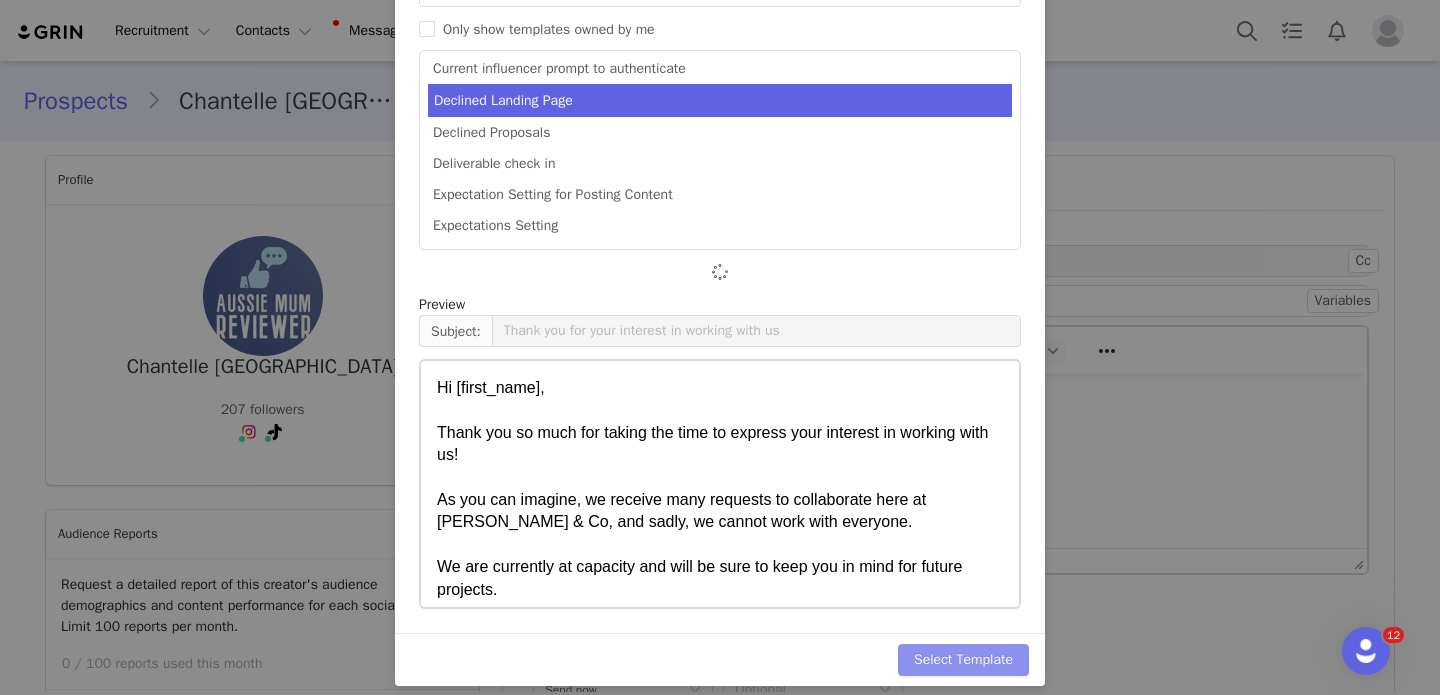 click on "Select Template" at bounding box center (963, 660) 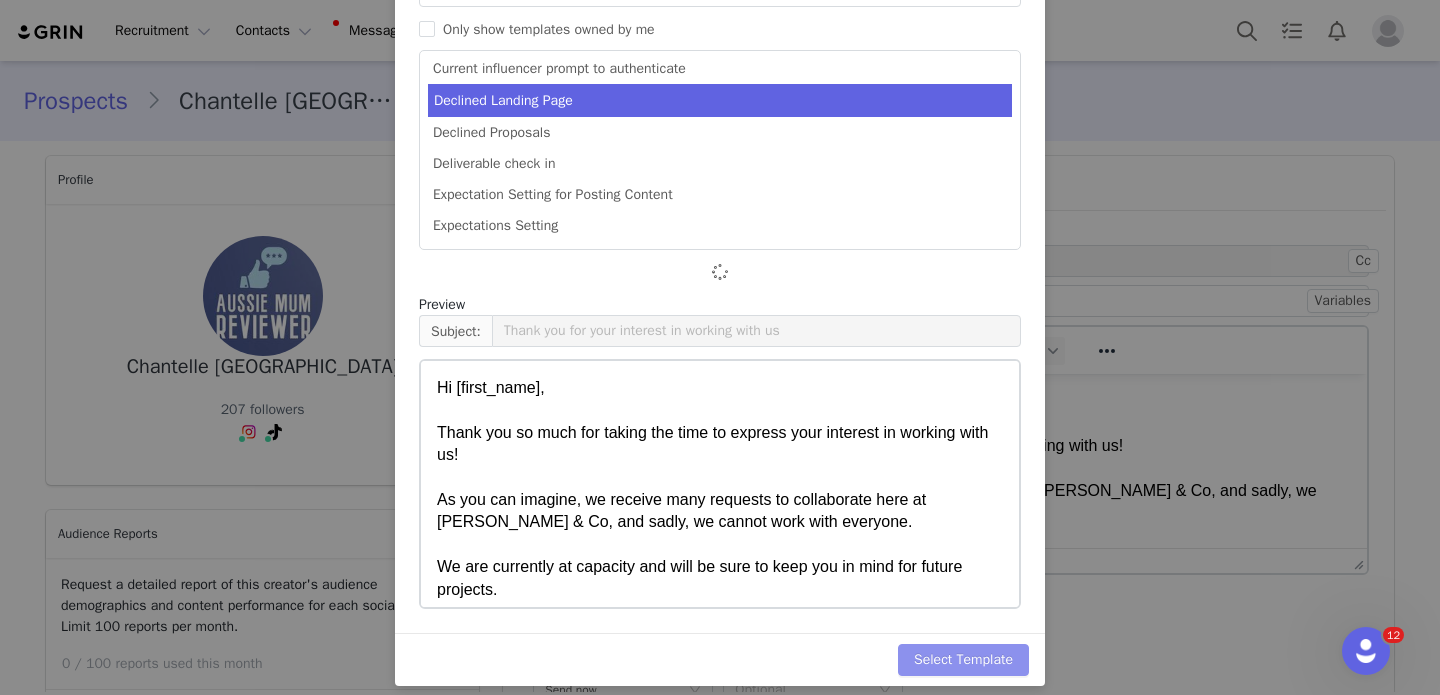 scroll, scrollTop: 0, scrollLeft: 0, axis: both 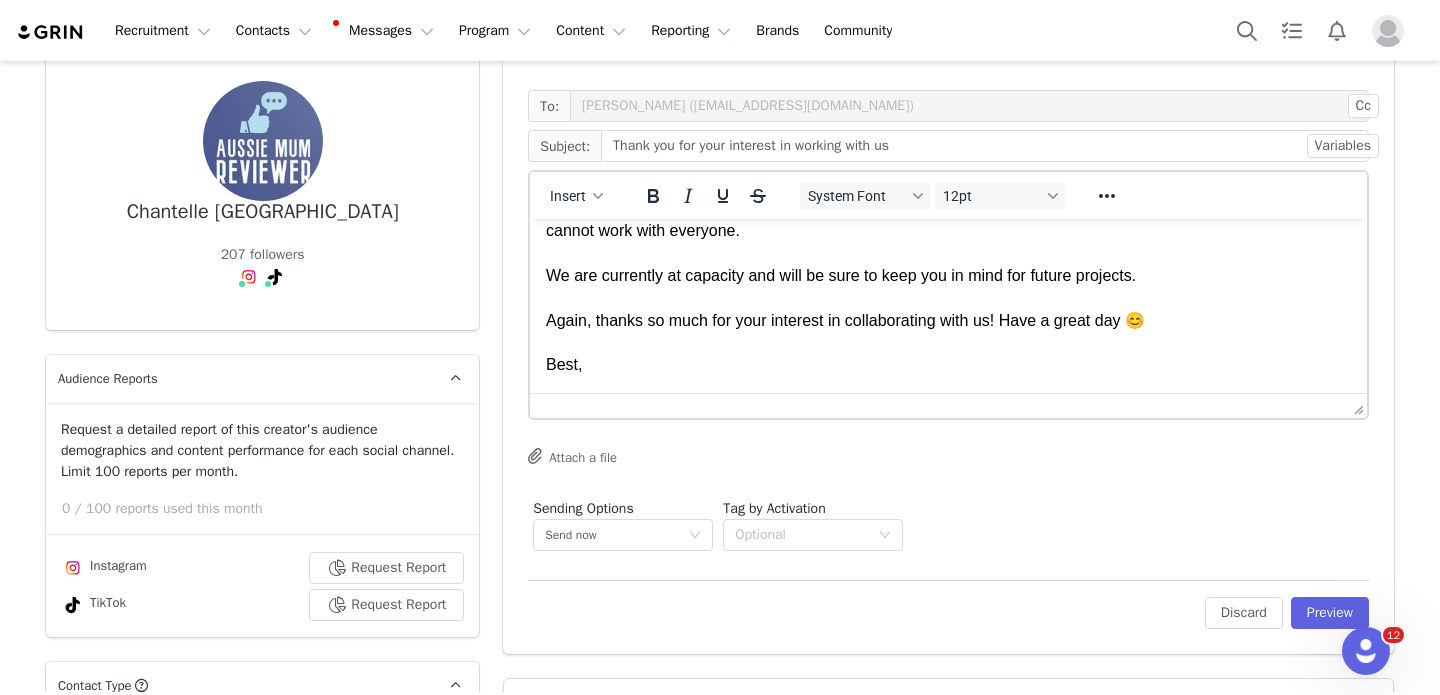 click on "Hi  First Name ﻿ , Thank you so much for taking the time to express your interest in working with us! As you can imagine, we receive many requests to collaborate here at Edwards & Co, and sadly, we cannot work with everyone. We are currently at capacity and will be sure to keep you in mind for future projects. Again, thanks so much for your interest in collaborating with us! Have a great day 😊  Best," at bounding box center (948, 242) 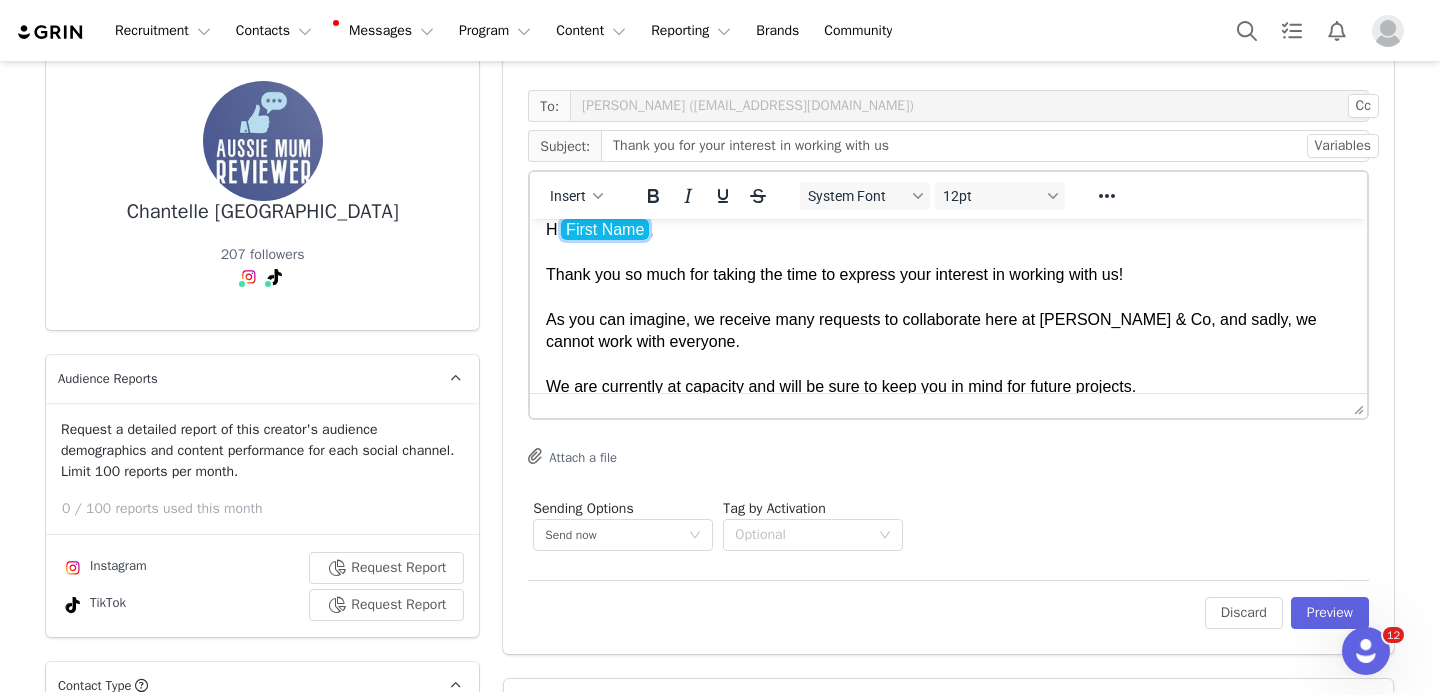 scroll, scrollTop: 127, scrollLeft: 0, axis: vertical 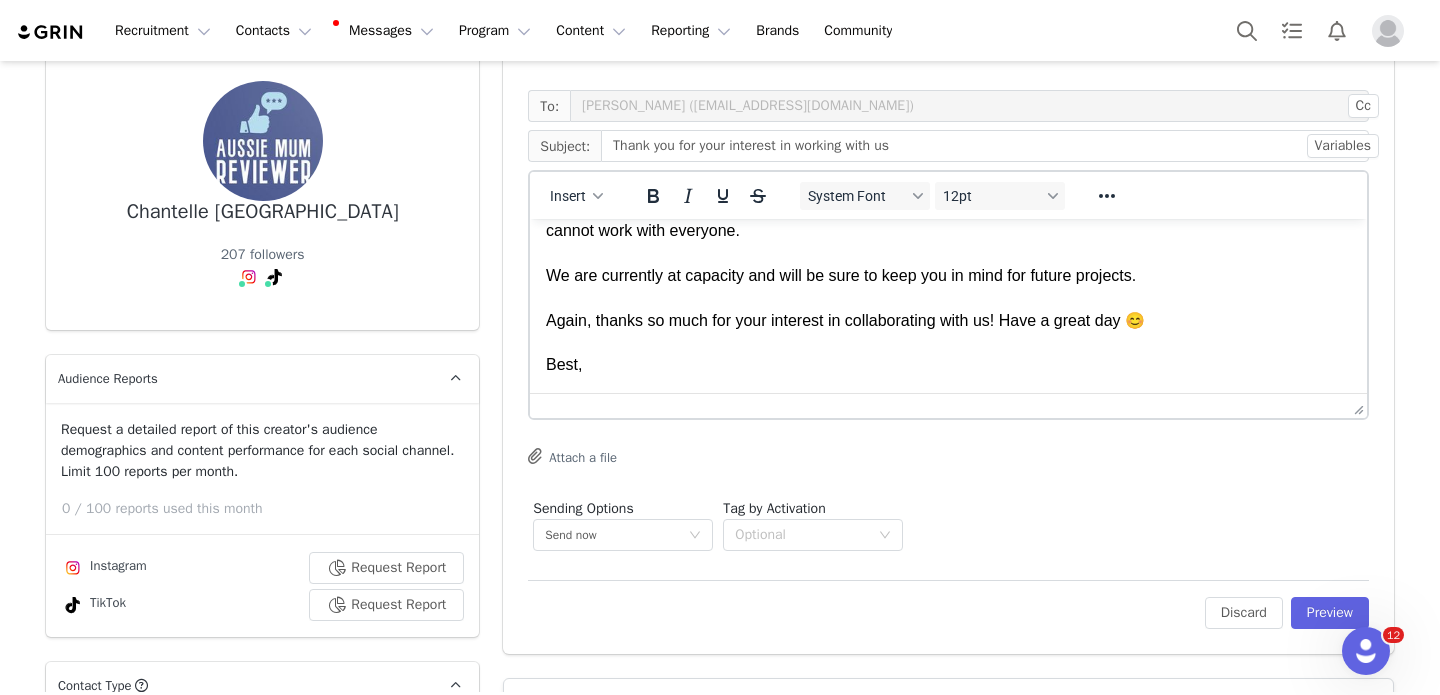 click on "Hi  First Name , Thank you so much for taking the time to express your interest in working with us! As you can imagine, we receive many requests to collaborate here at Edwards & Co, and sadly, we cannot work with everyone. We are currently at capacity and will be sure to keep you in mind for future projects. Again, thanks so much for your interest in collaborating with us! Have a great day 😊  Best," at bounding box center (948, 242) 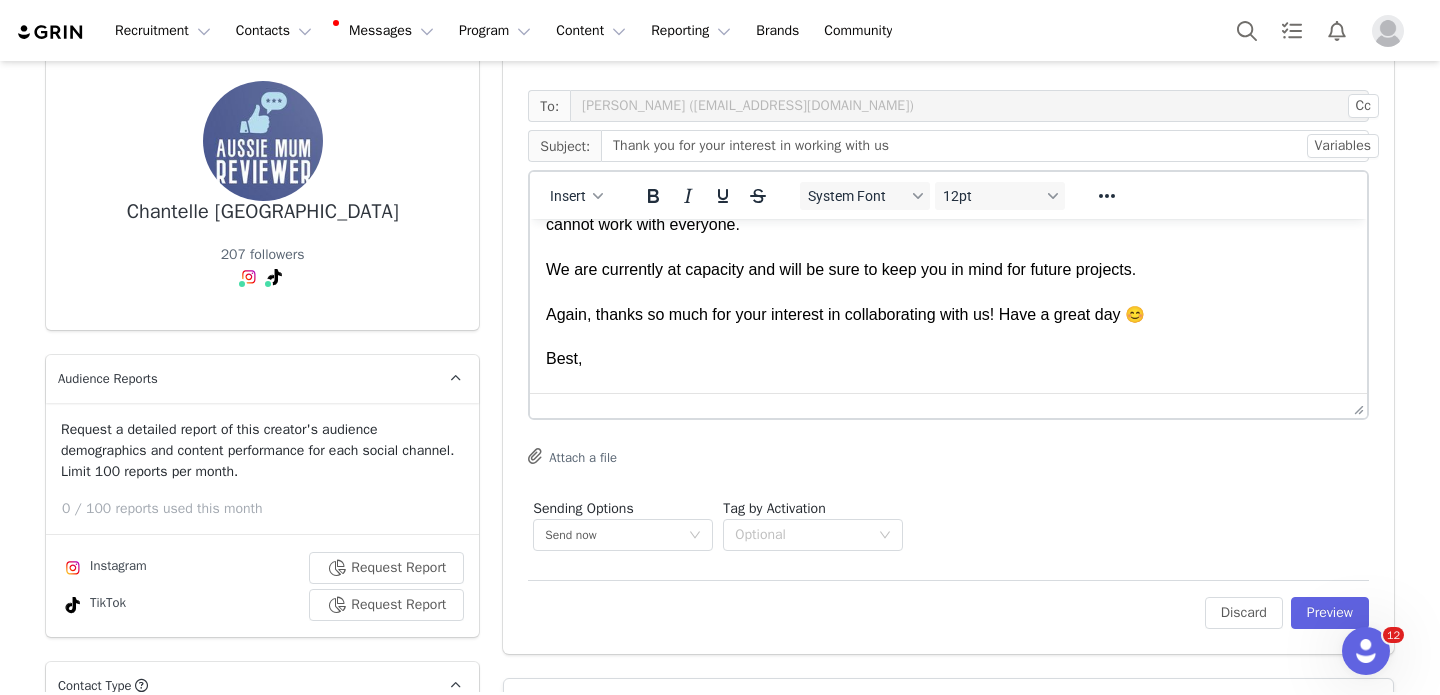 type 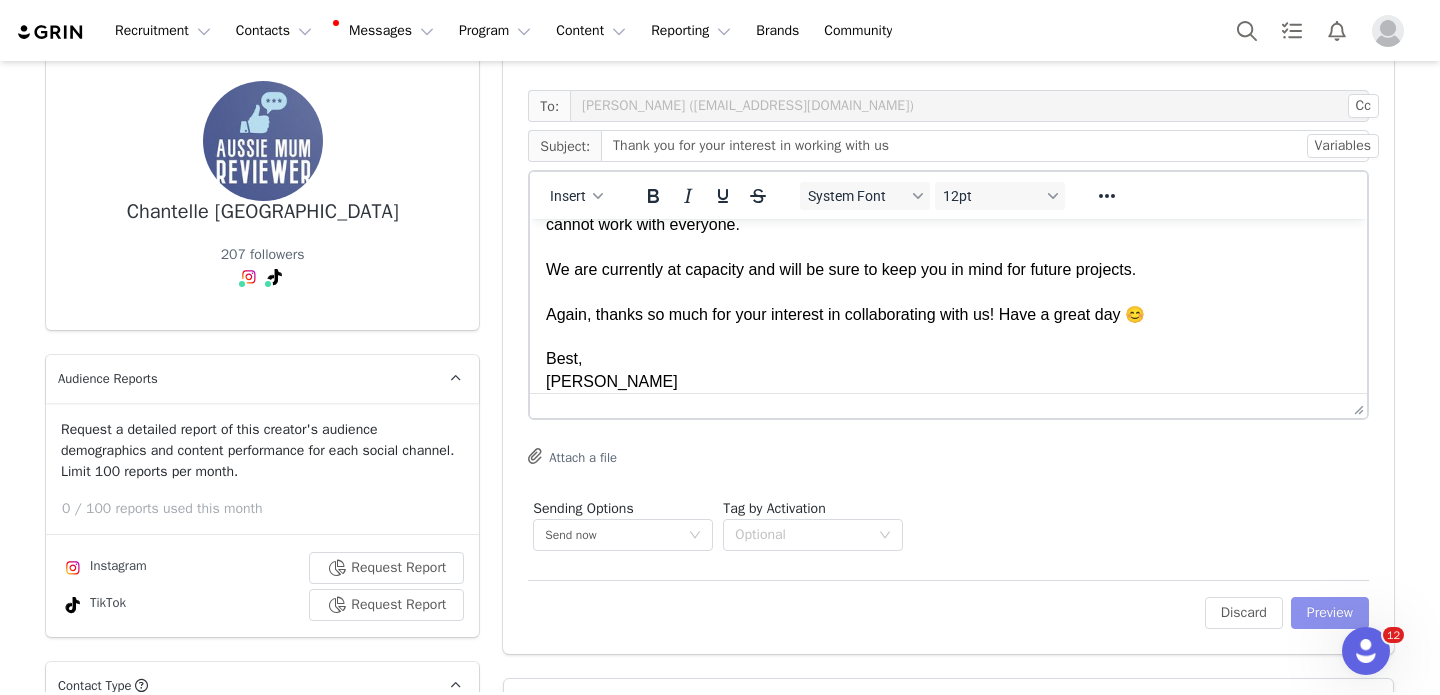click on "Preview" at bounding box center [1330, 613] 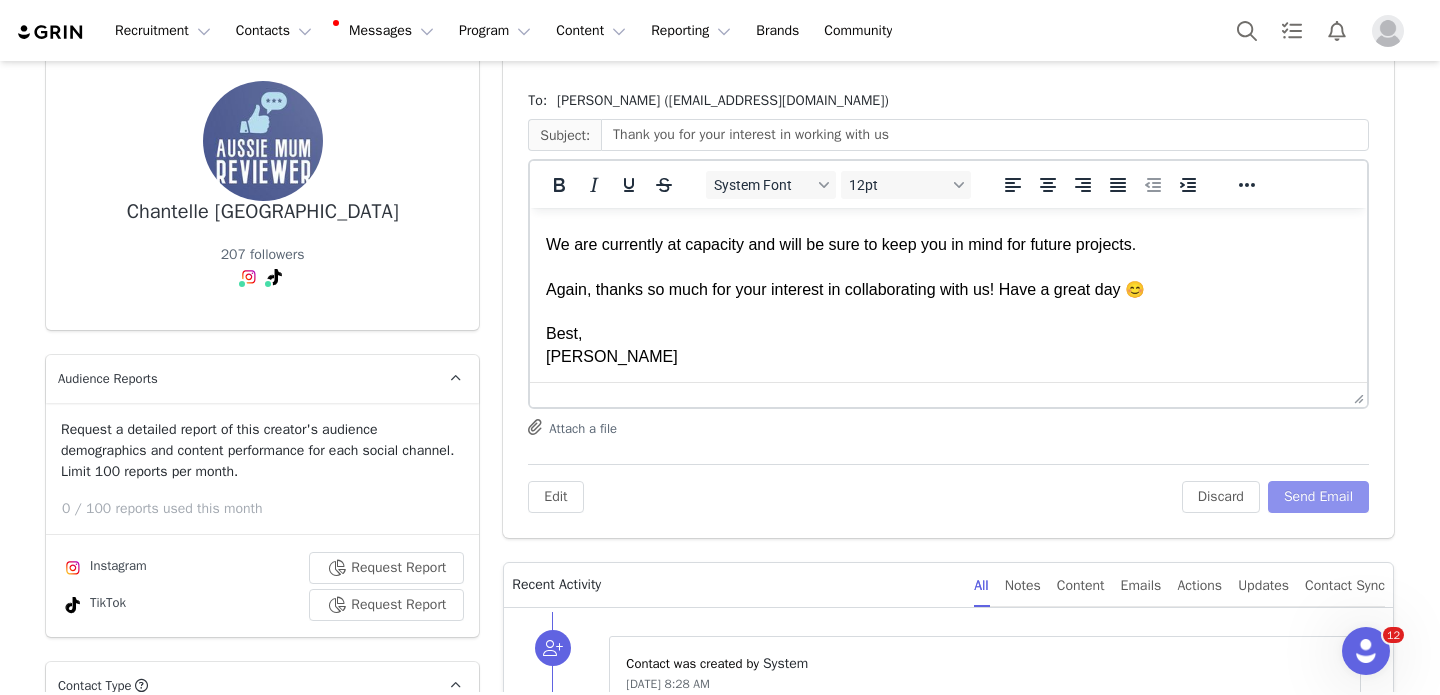 scroll, scrollTop: 149, scrollLeft: 0, axis: vertical 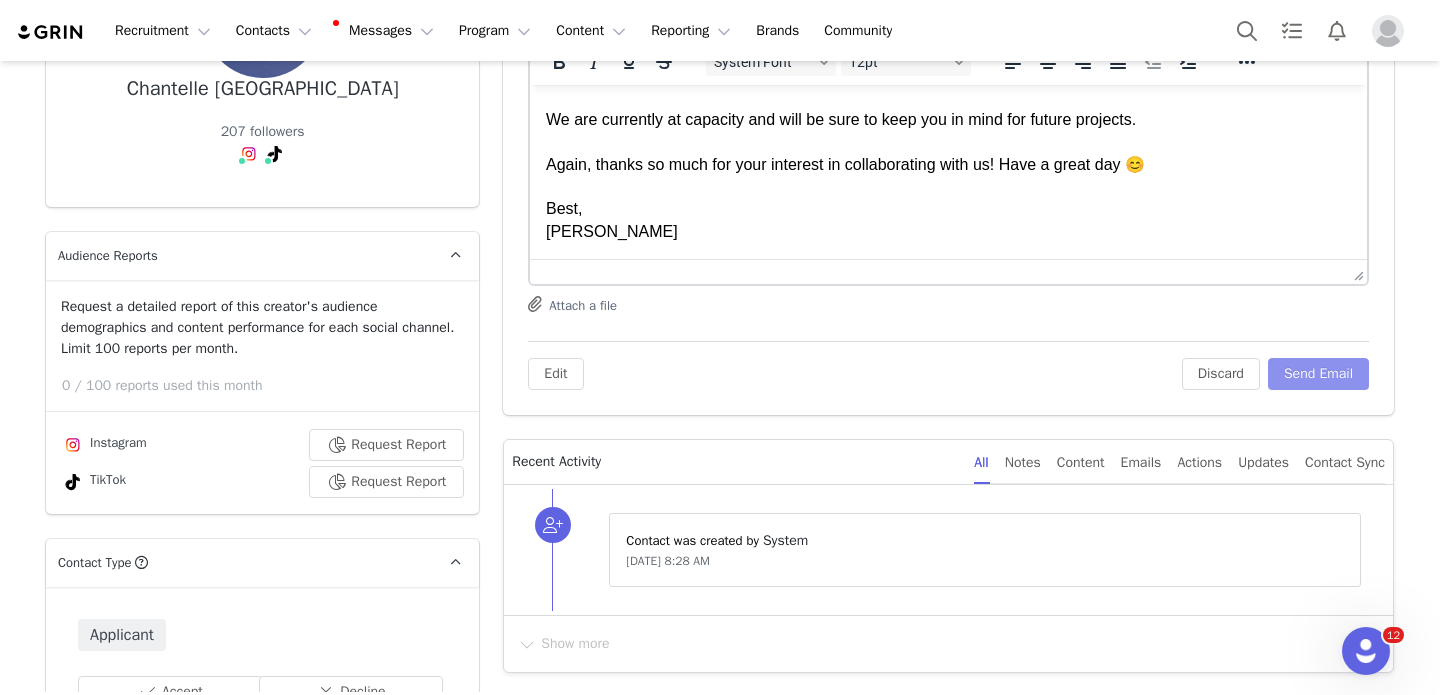 click on "Send Email" at bounding box center (1318, 374) 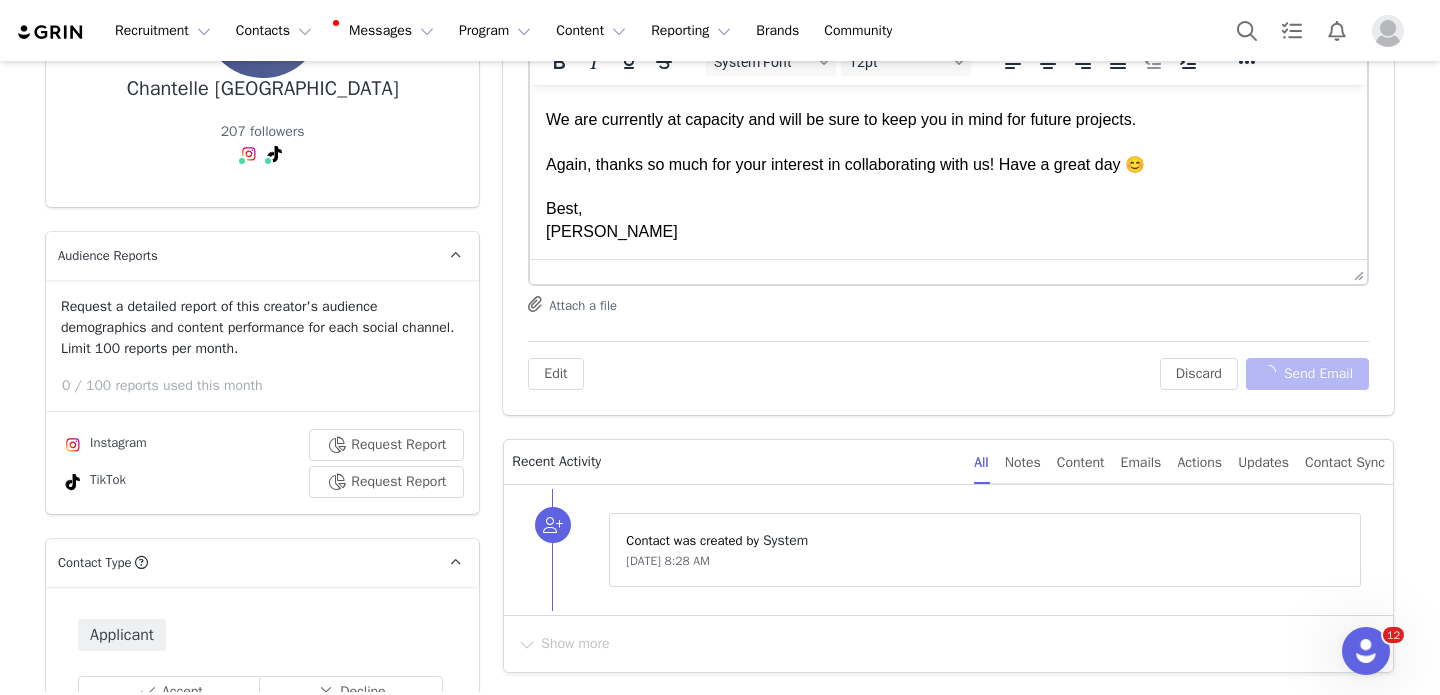 scroll, scrollTop: 363, scrollLeft: 0, axis: vertical 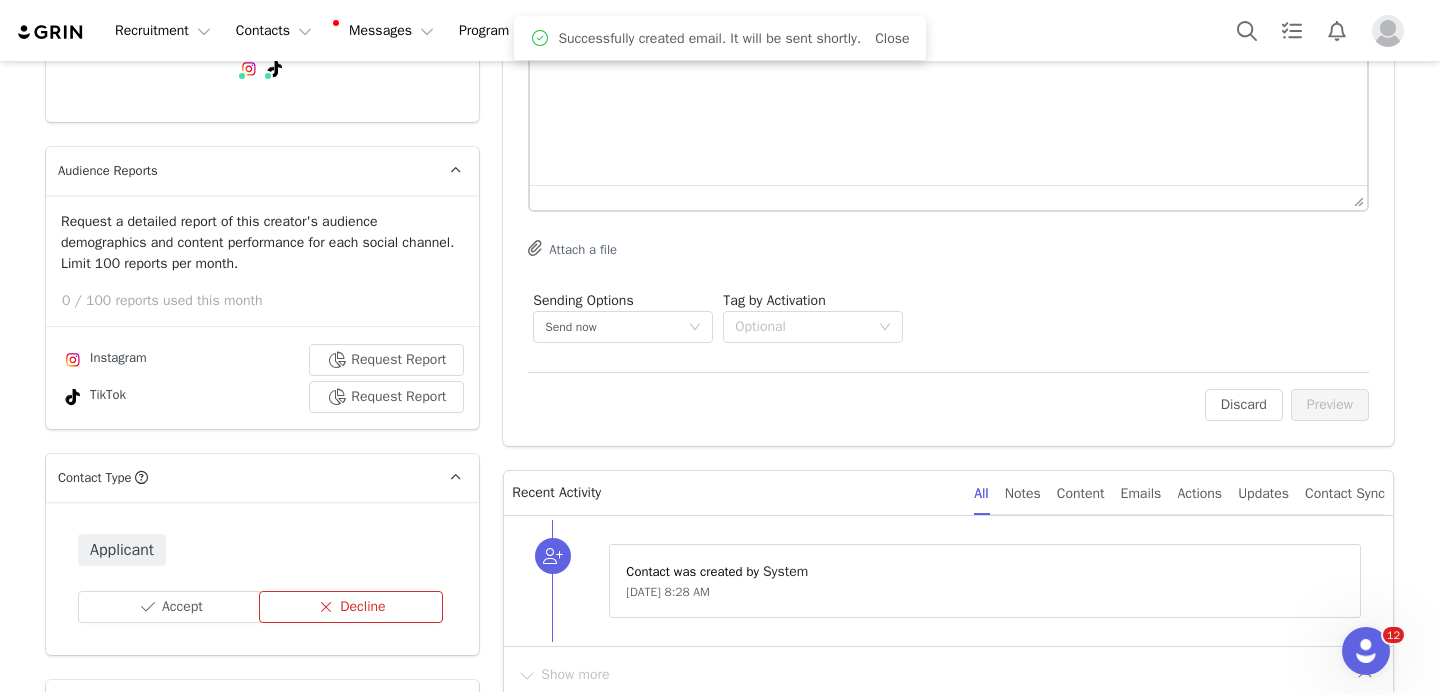 click on "Decline" at bounding box center (351, 607) 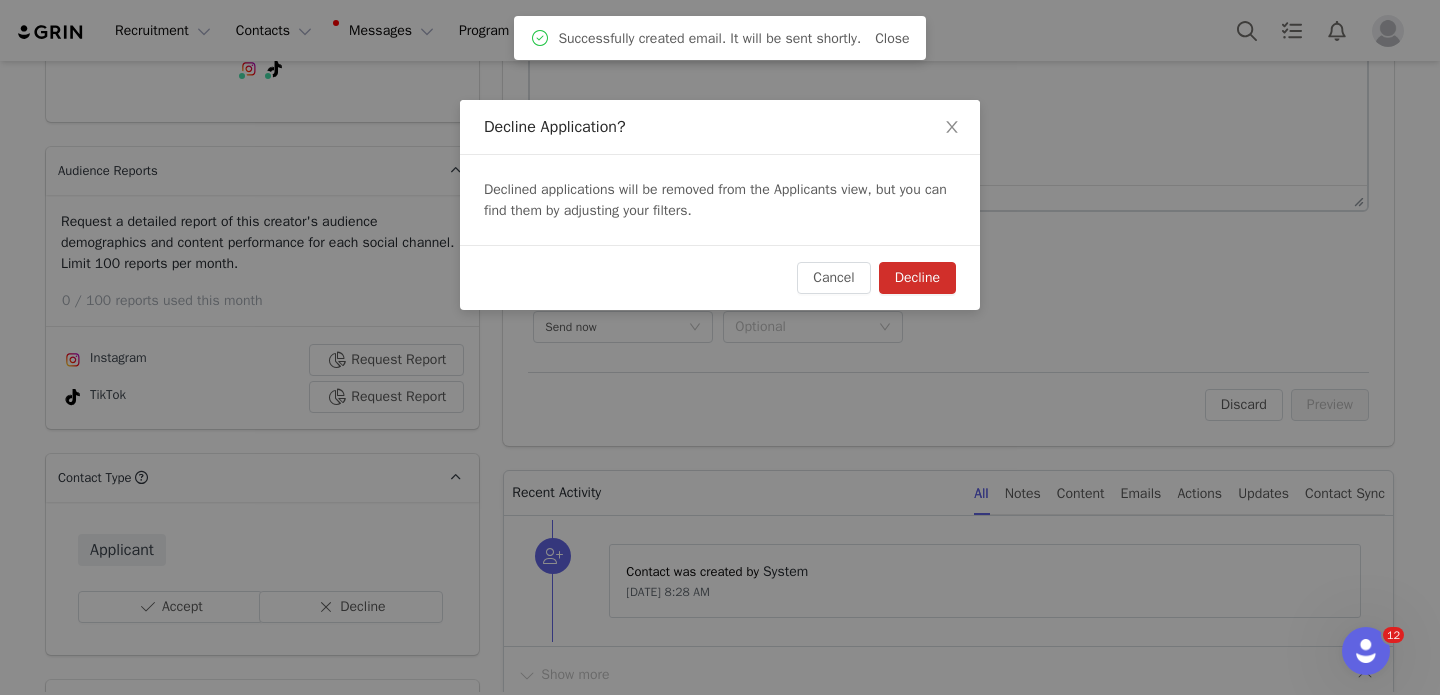 click on "Decline" at bounding box center (917, 278) 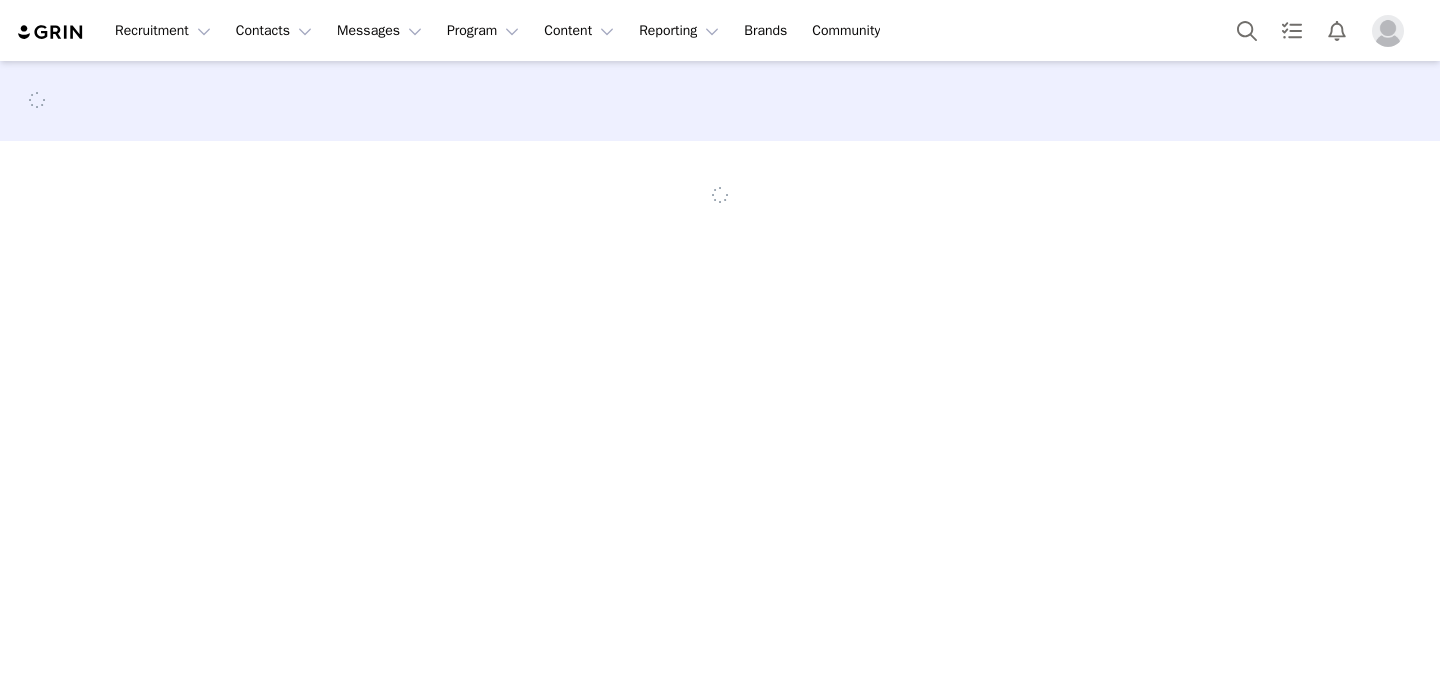 scroll, scrollTop: 0, scrollLeft: 0, axis: both 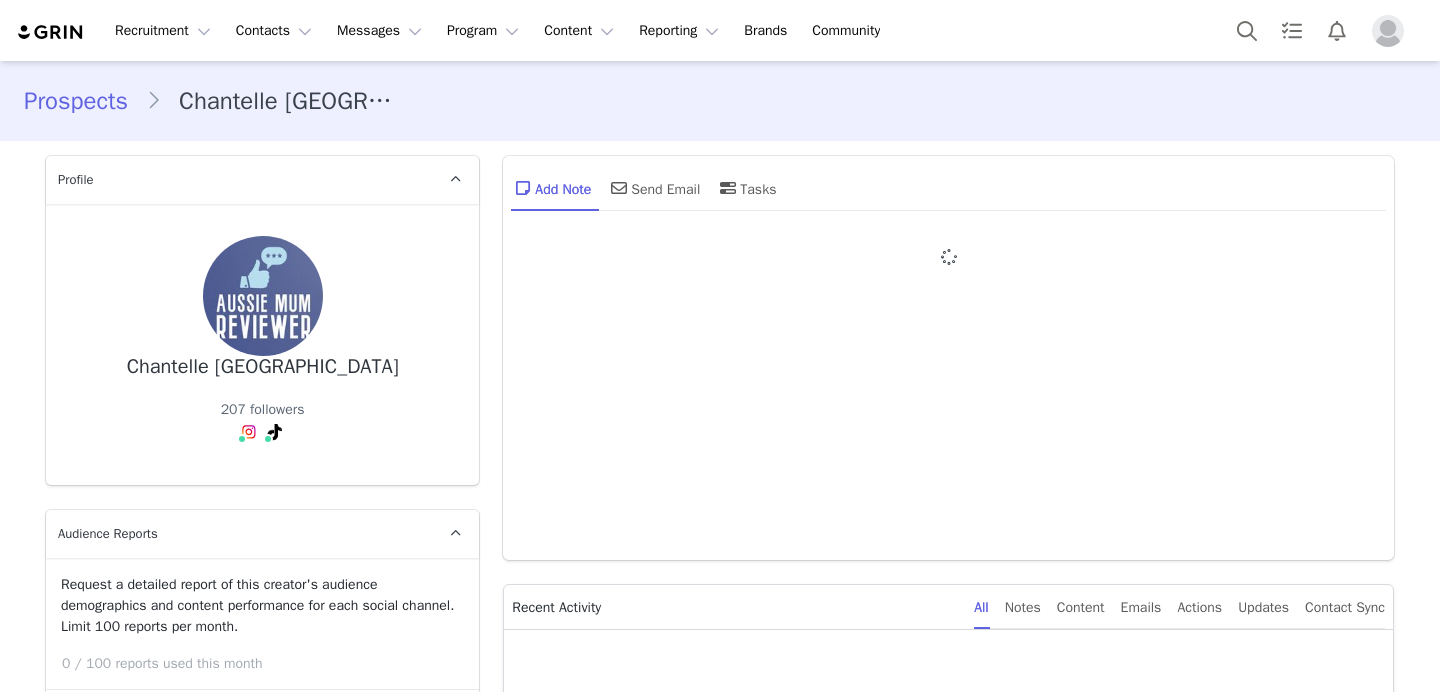 type on "+61 ([GEOGRAPHIC_DATA])" 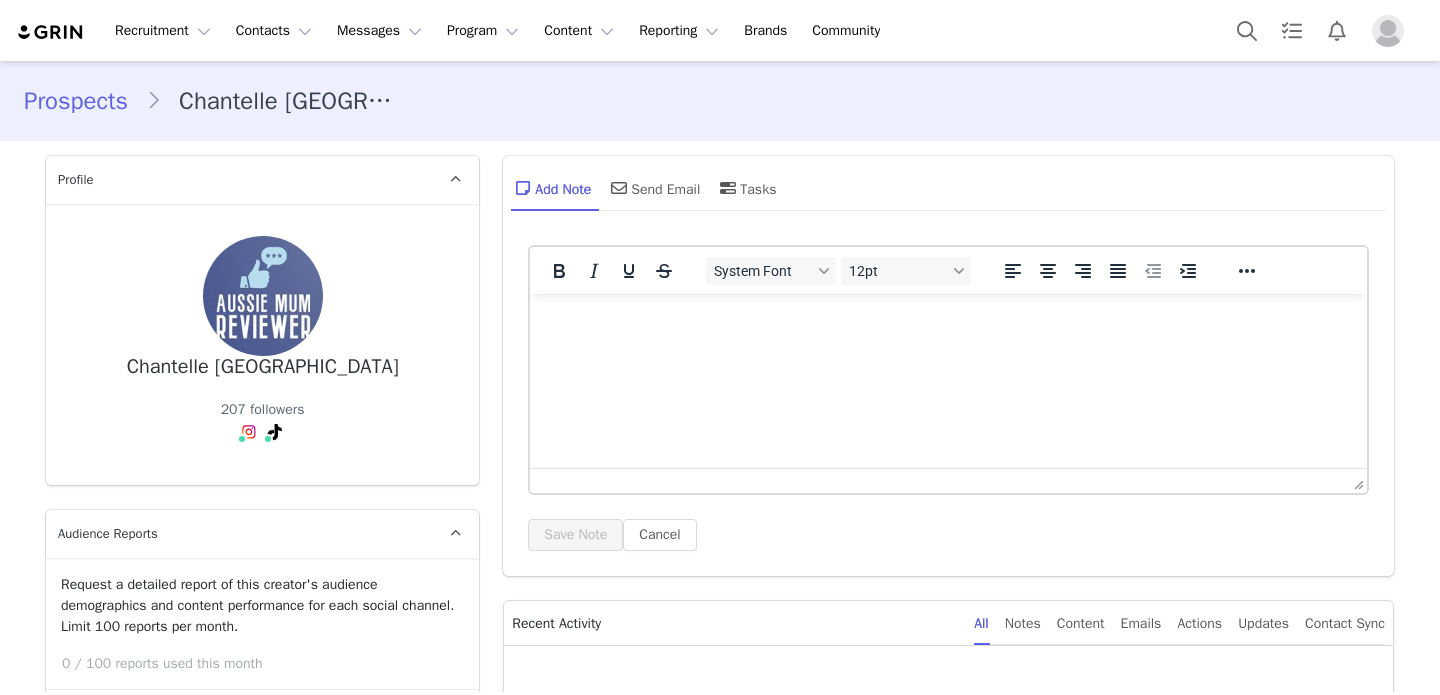 scroll, scrollTop: 0, scrollLeft: 0, axis: both 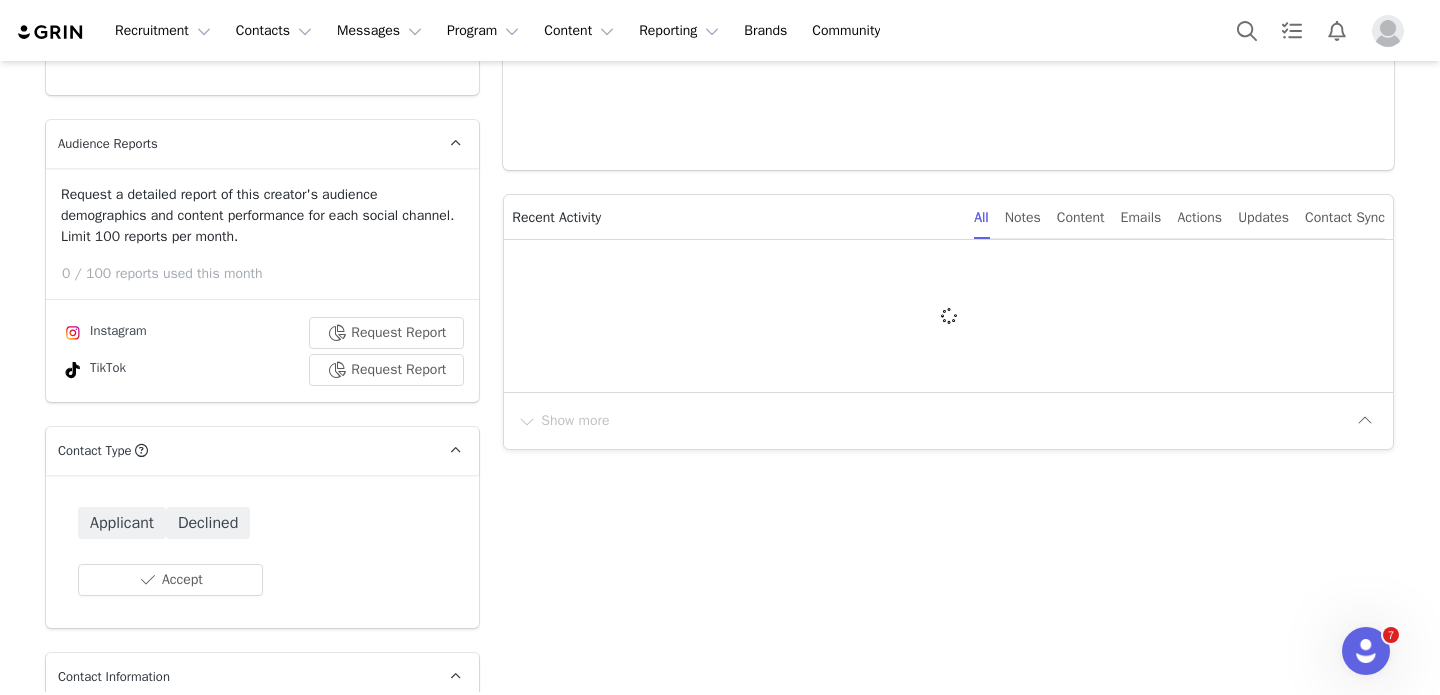 type on "+61 ([GEOGRAPHIC_DATA])" 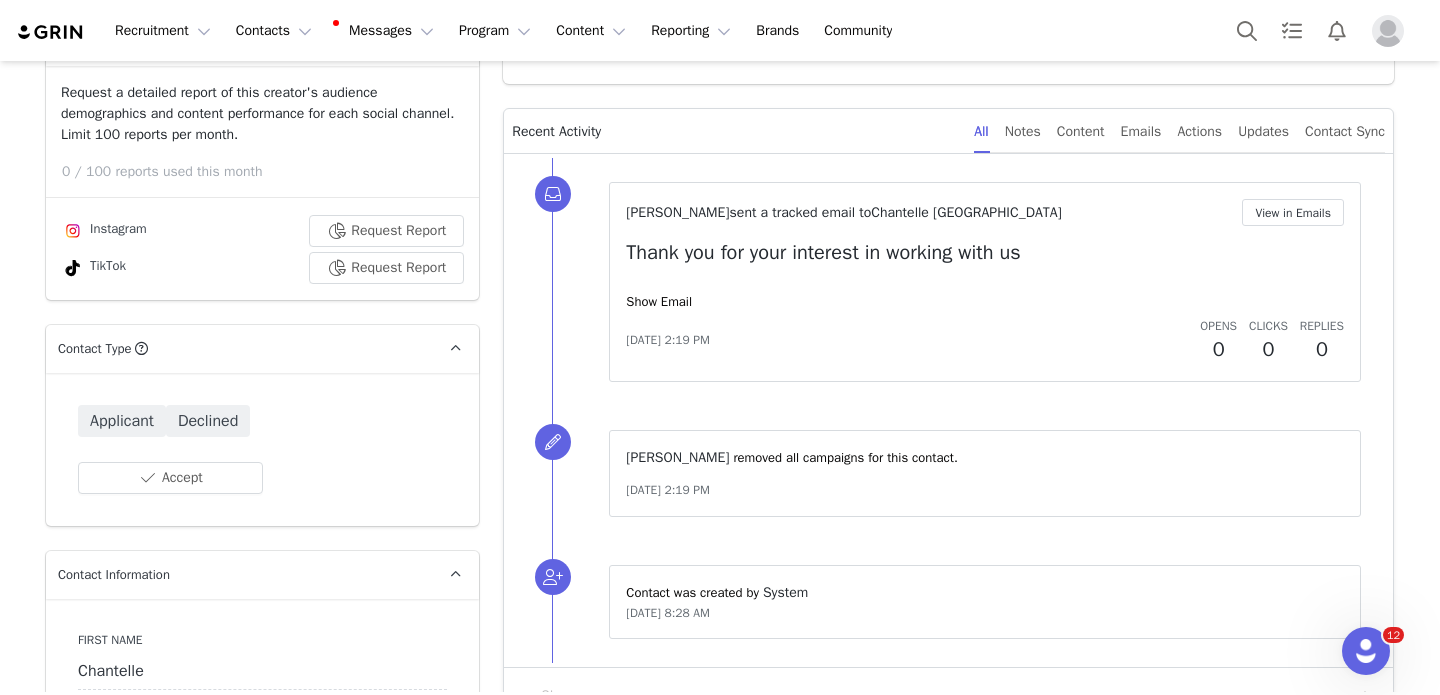 scroll, scrollTop: 500, scrollLeft: 0, axis: vertical 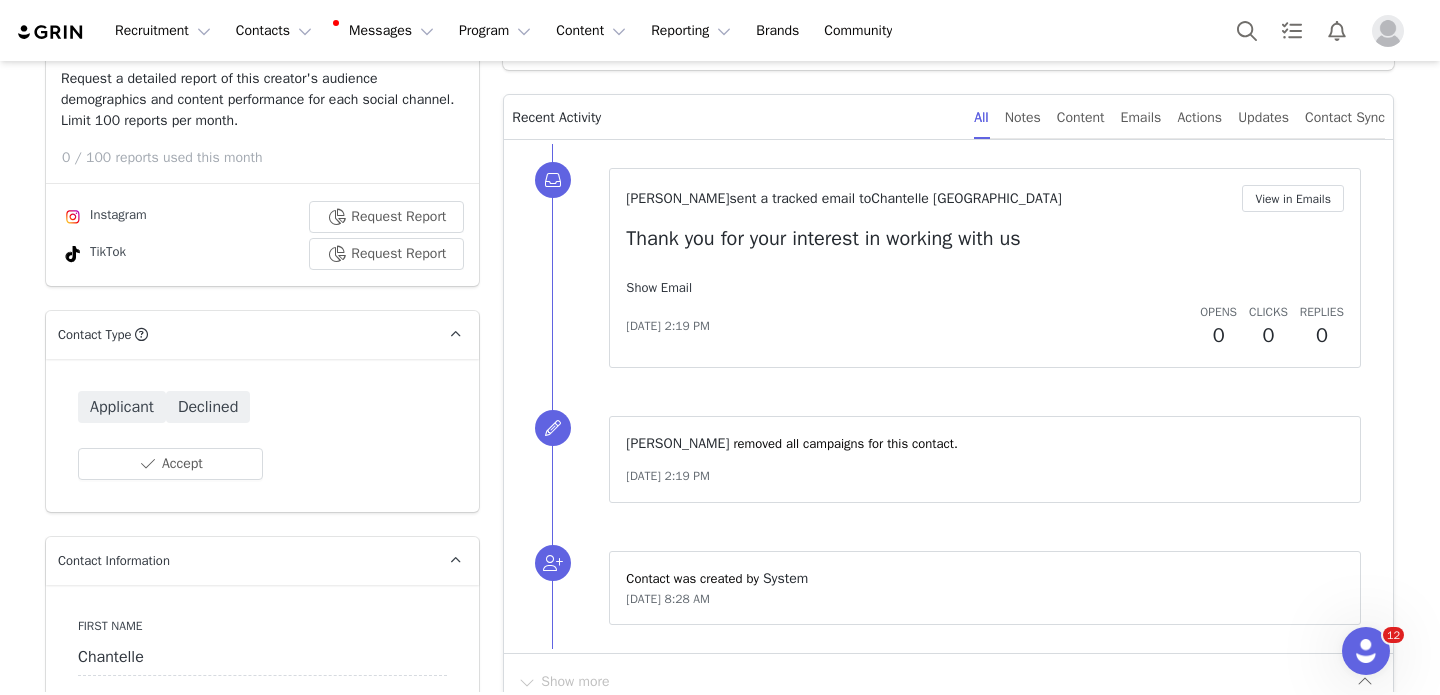 click on "Show Email" at bounding box center (659, 287) 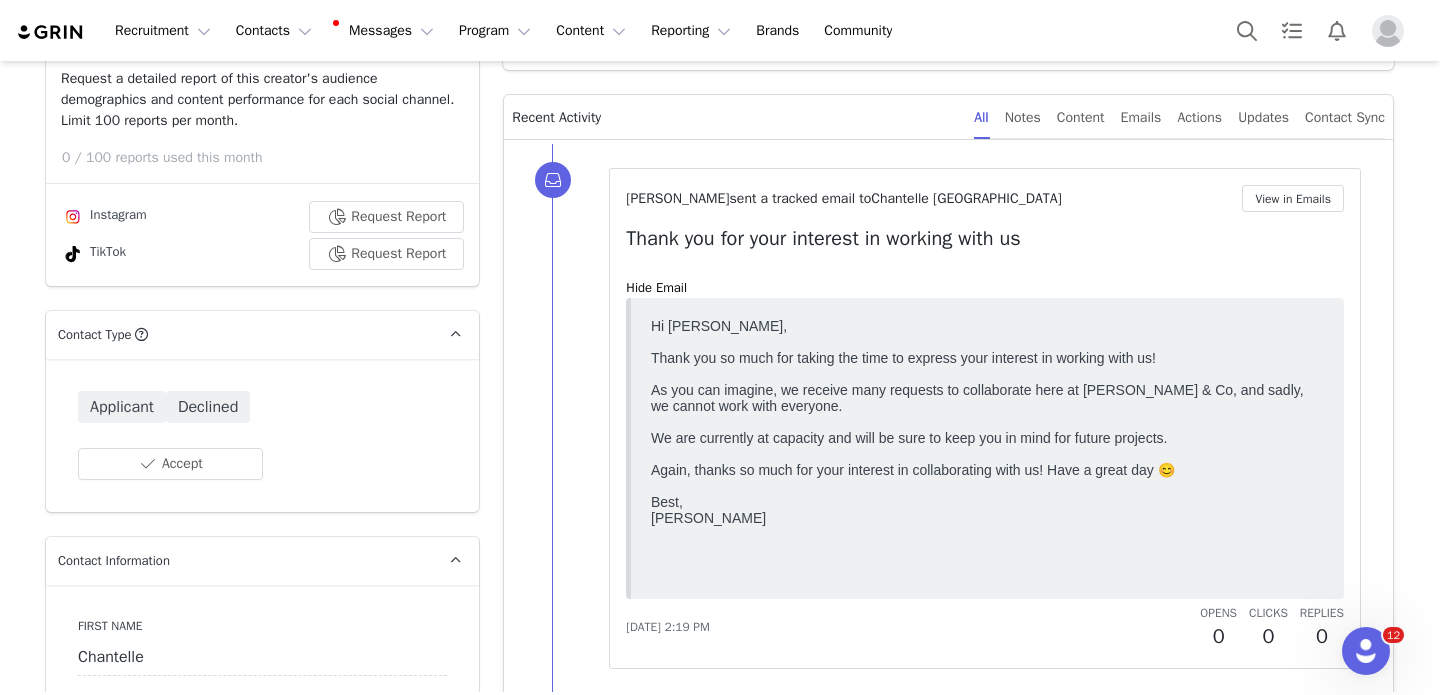 scroll, scrollTop: 0, scrollLeft: 0, axis: both 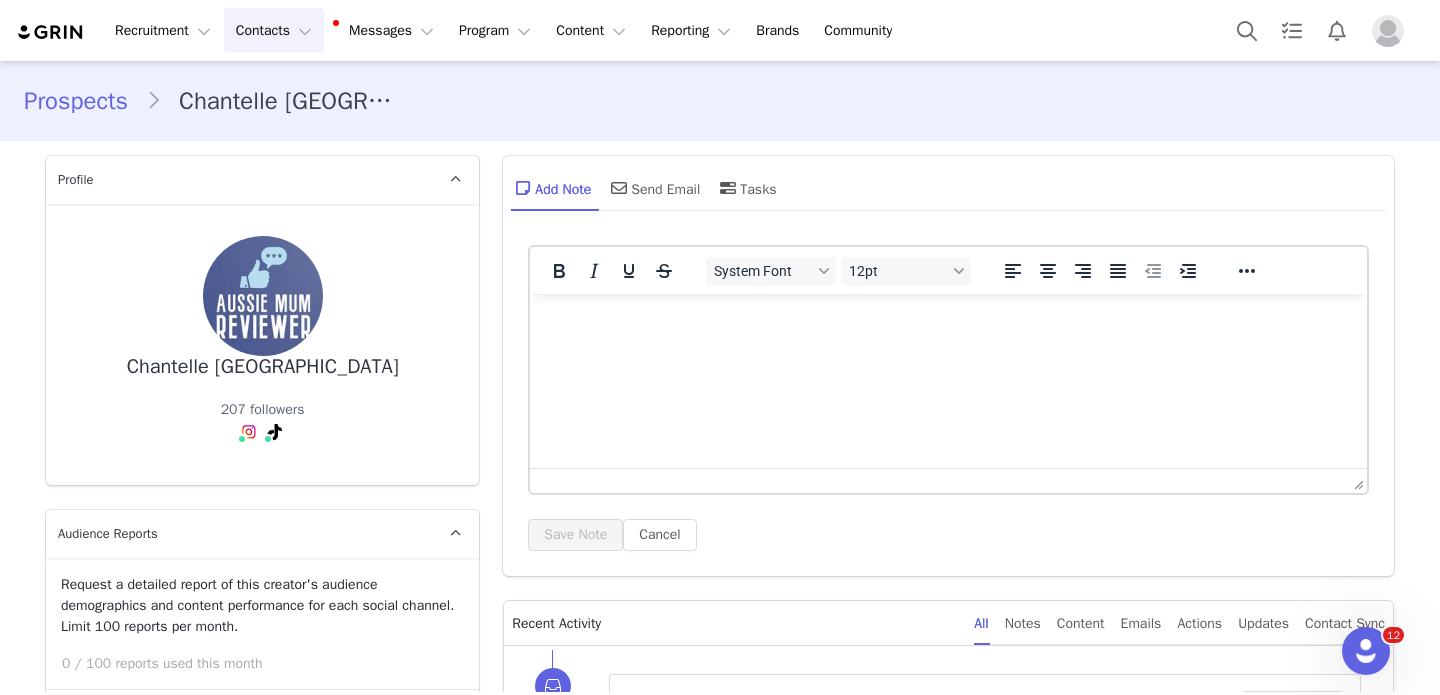 click on "Contacts Contacts" at bounding box center (274, 30) 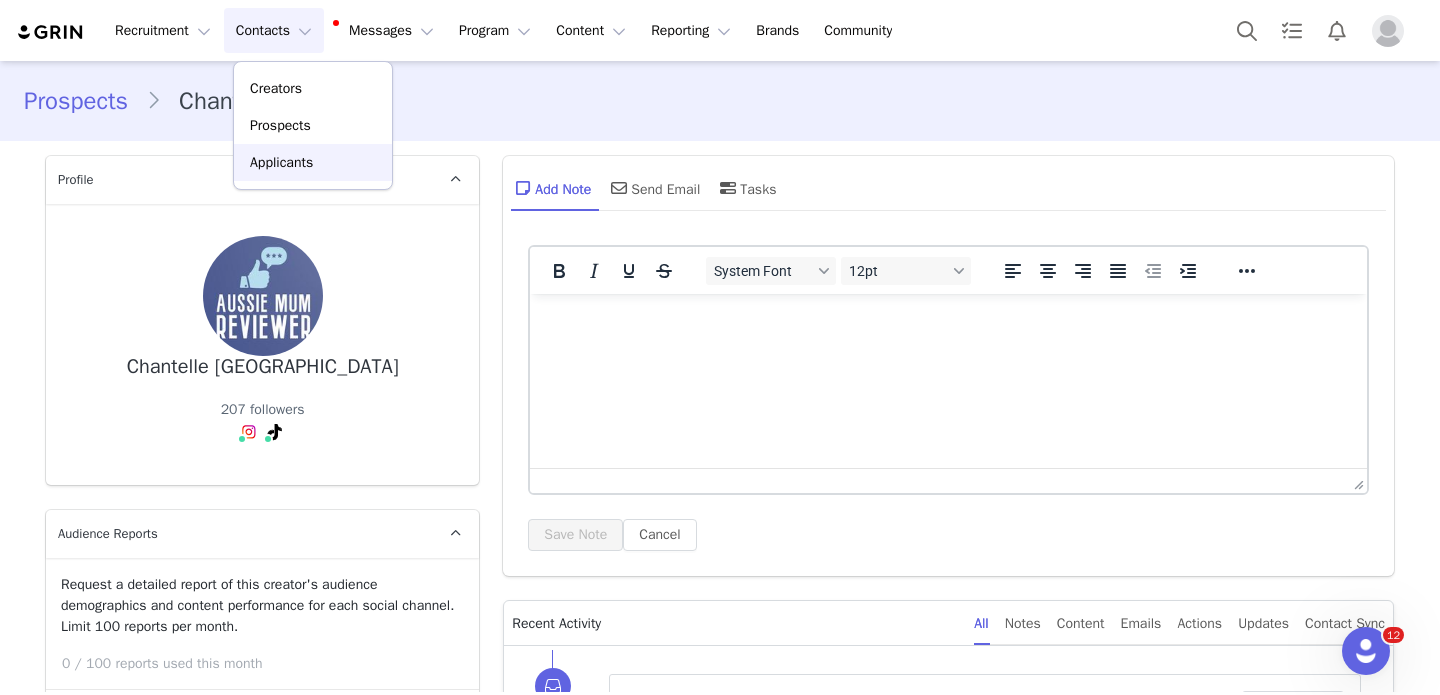 click on "Applicants" at bounding box center (313, 162) 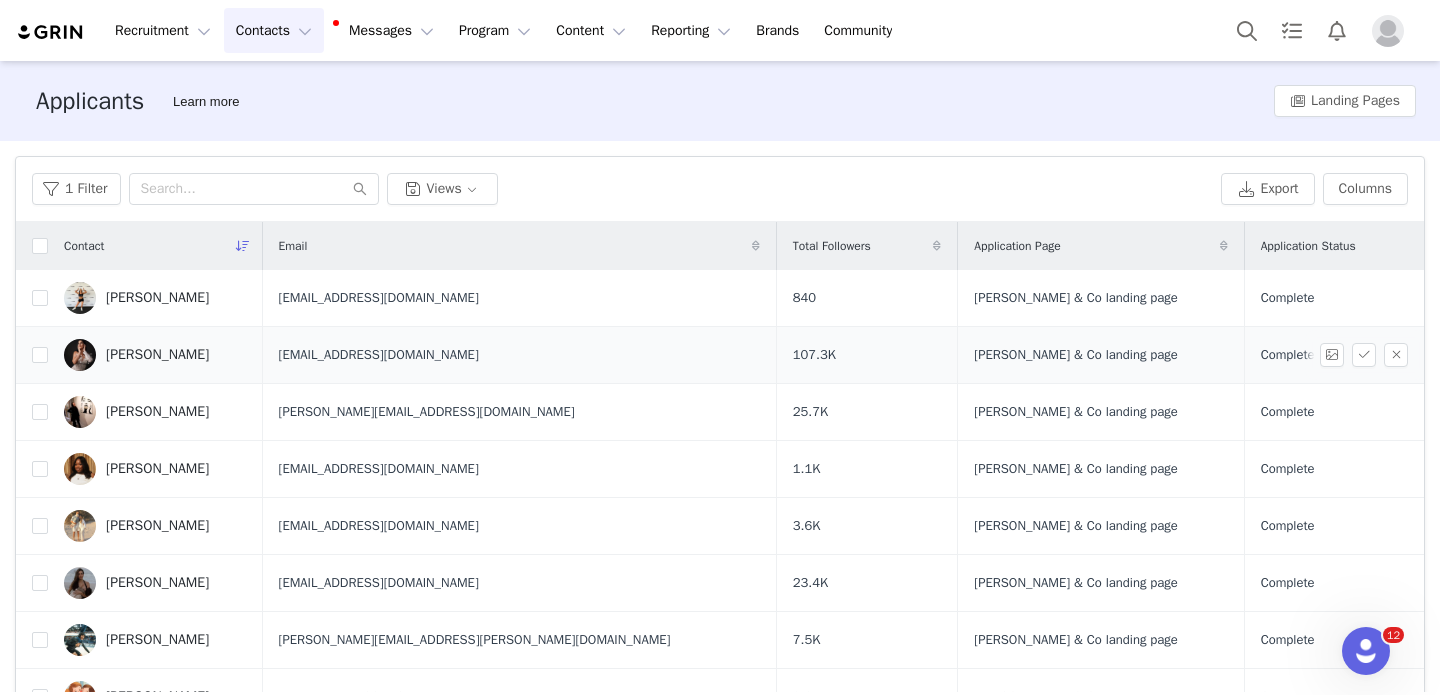 scroll, scrollTop: 654, scrollLeft: 0, axis: vertical 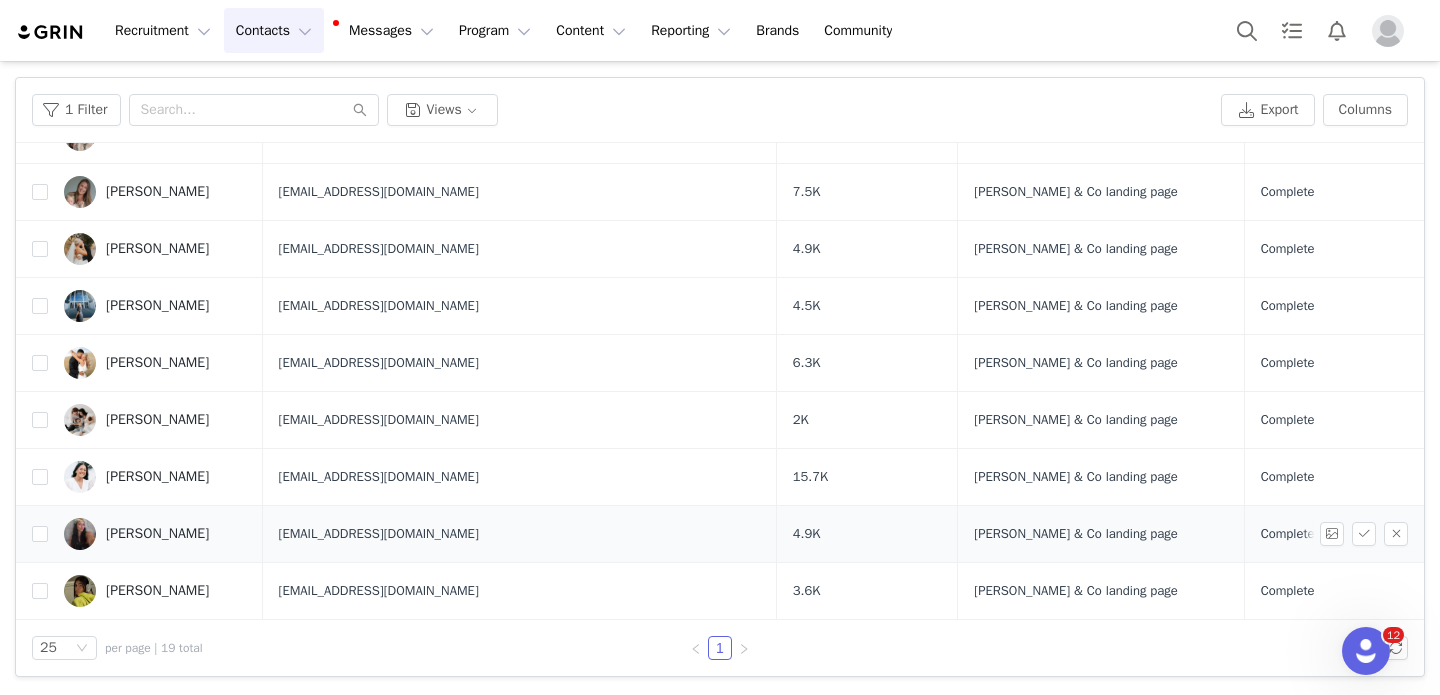 click on "[PERSON_NAME]" at bounding box center [157, 534] 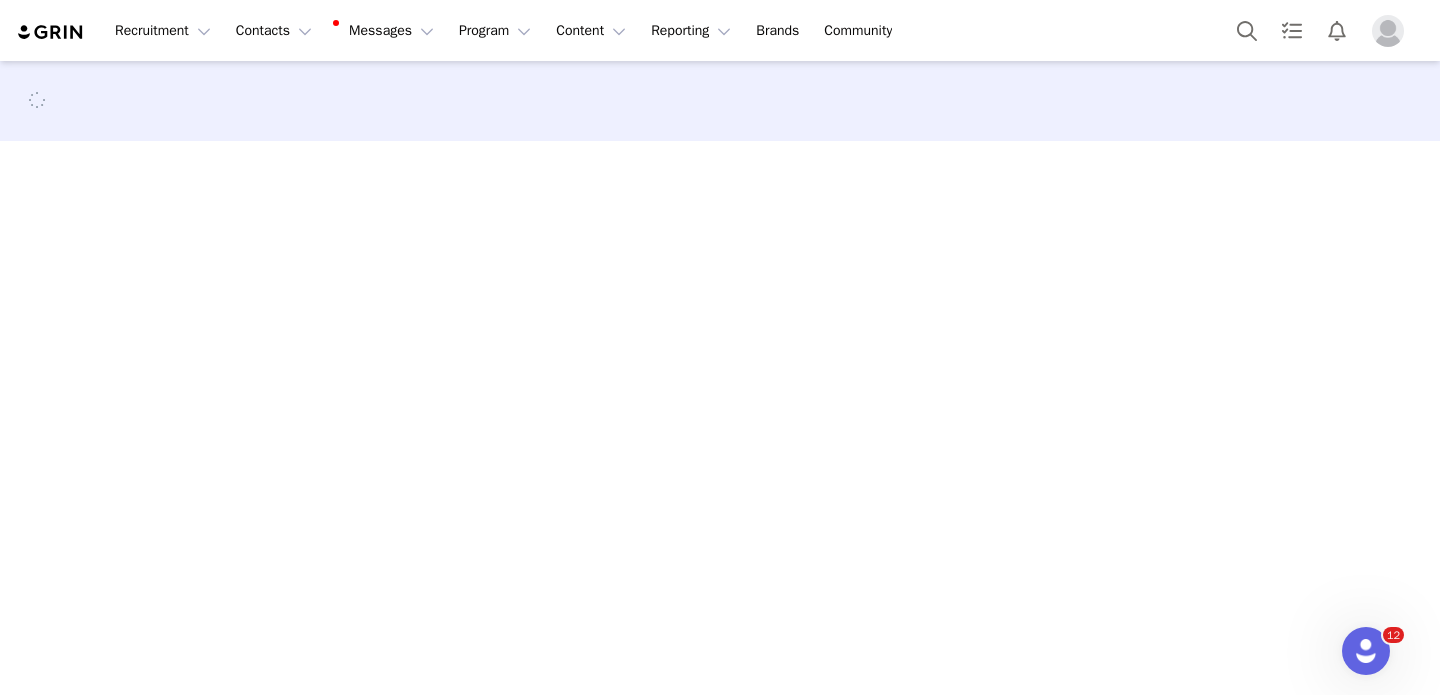 scroll, scrollTop: 0, scrollLeft: 0, axis: both 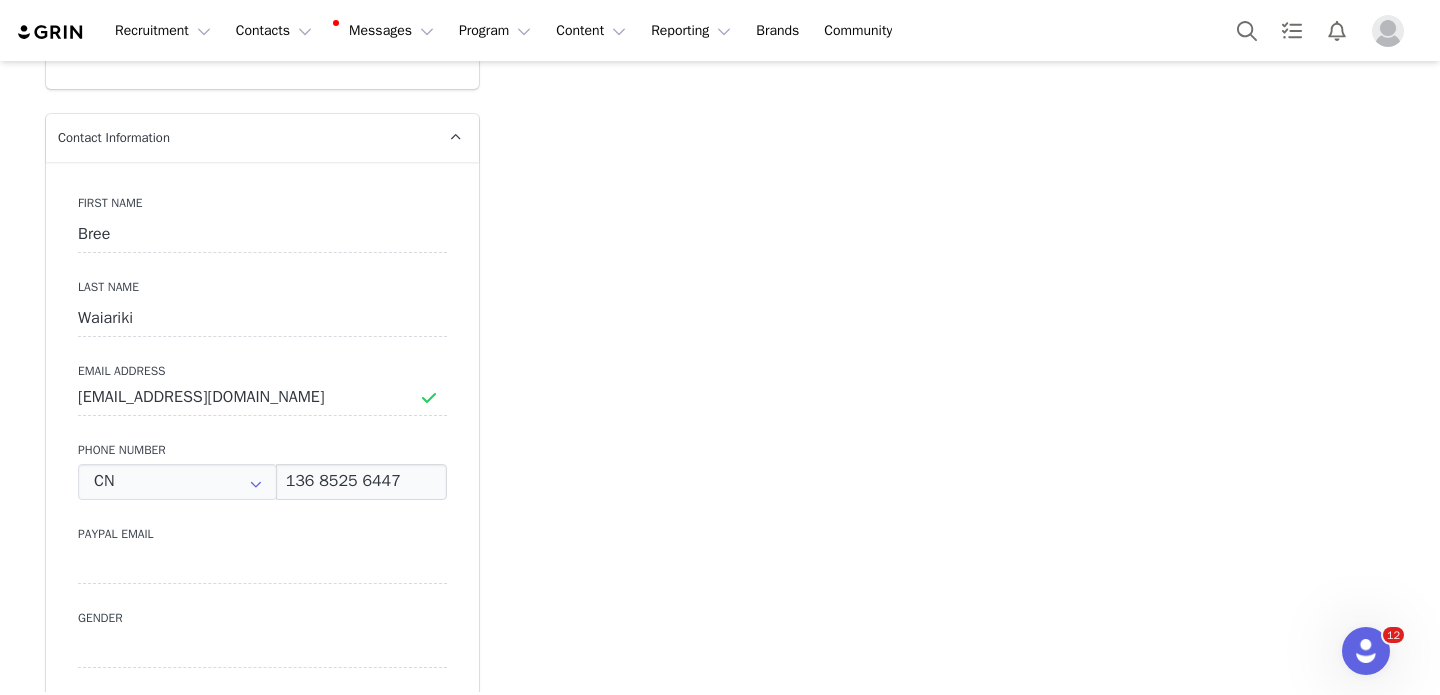 type on "+86 ([GEOGRAPHIC_DATA])" 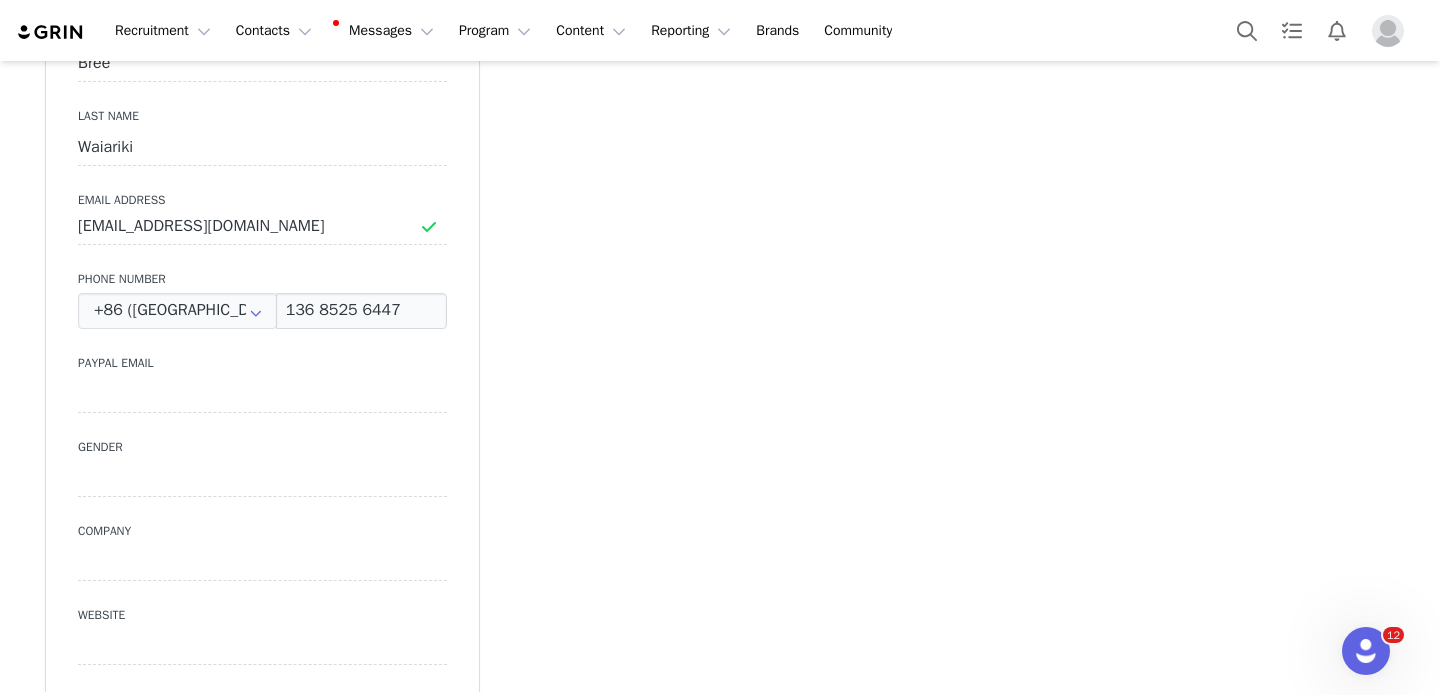 scroll, scrollTop: 1079, scrollLeft: 0, axis: vertical 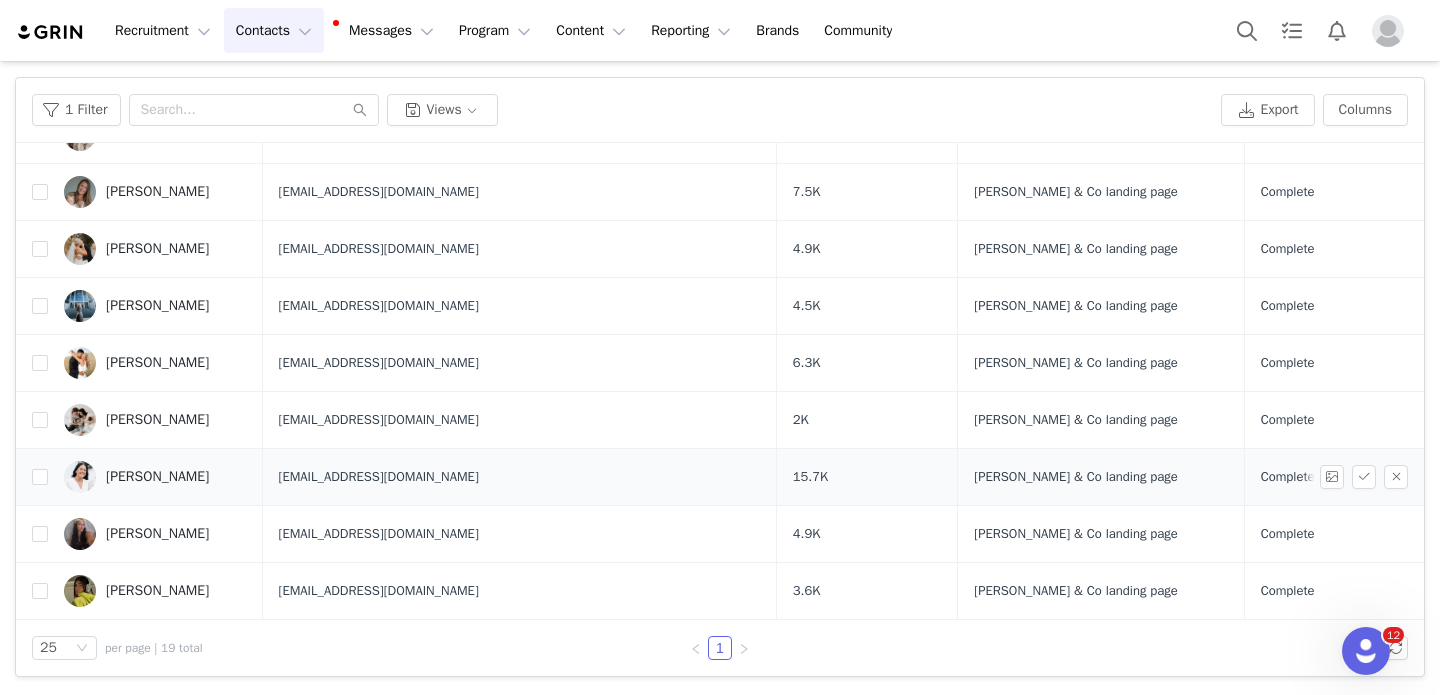 click on "[PERSON_NAME]" at bounding box center [157, 477] 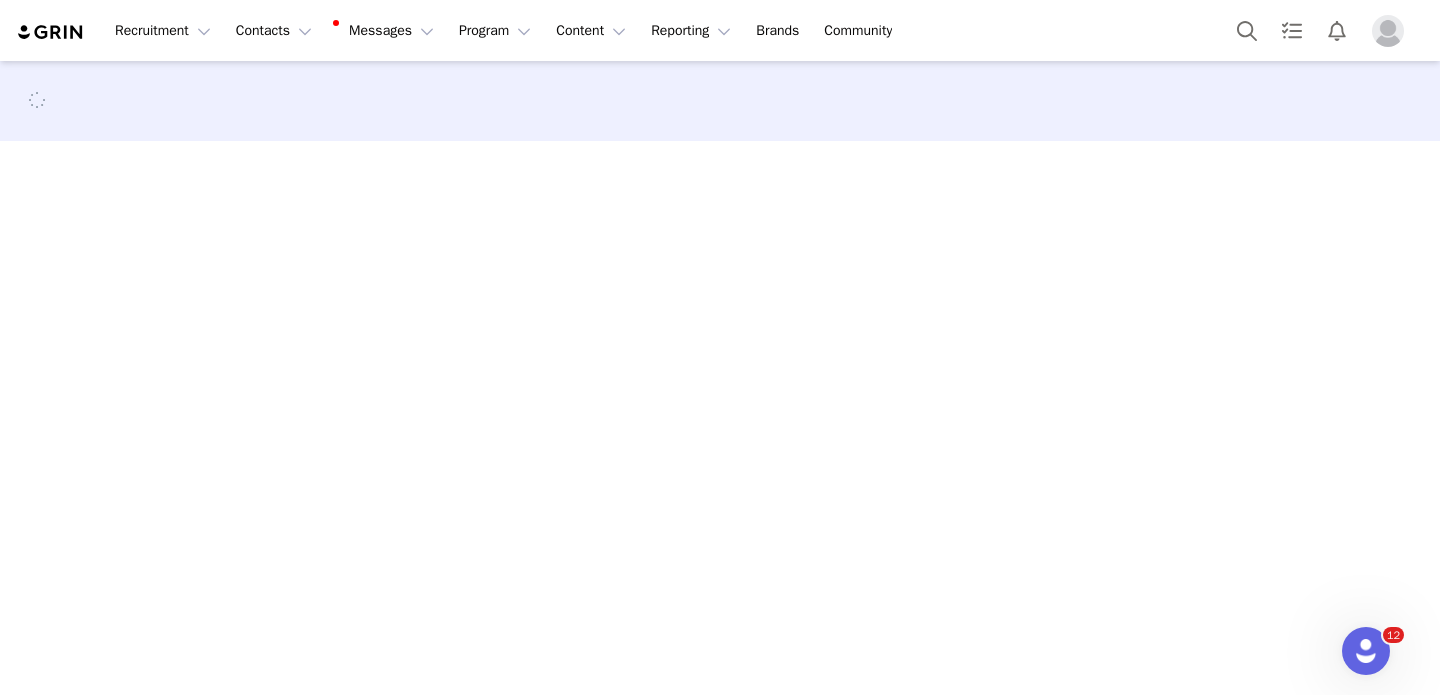 scroll, scrollTop: 0, scrollLeft: 0, axis: both 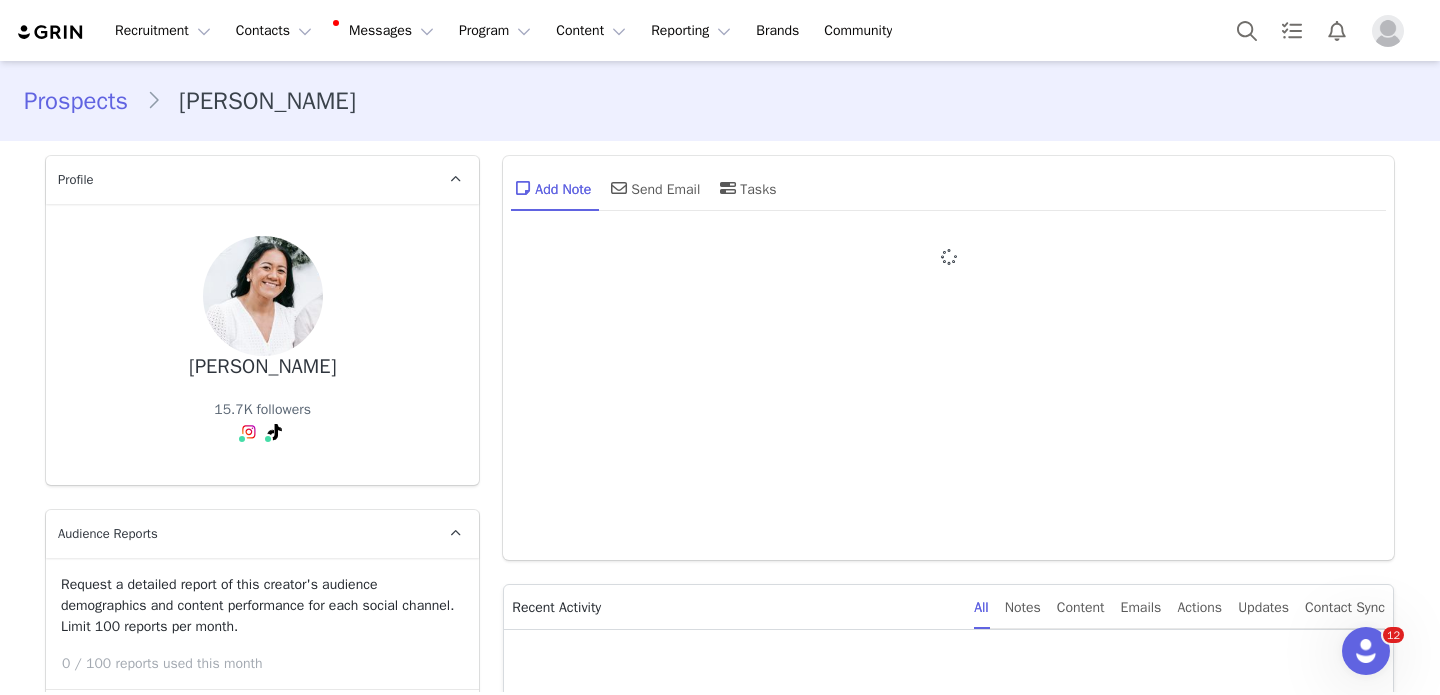 type on "+61 ([GEOGRAPHIC_DATA])" 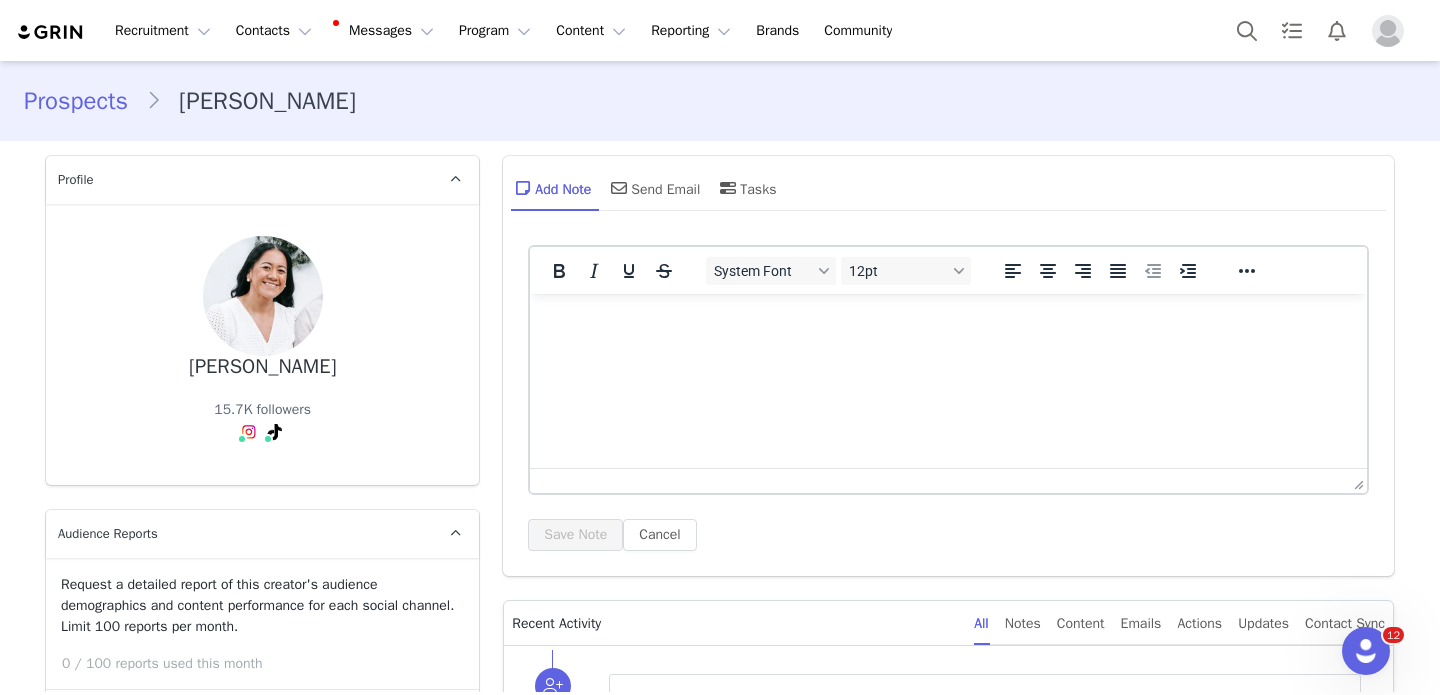 scroll, scrollTop: 0, scrollLeft: 0, axis: both 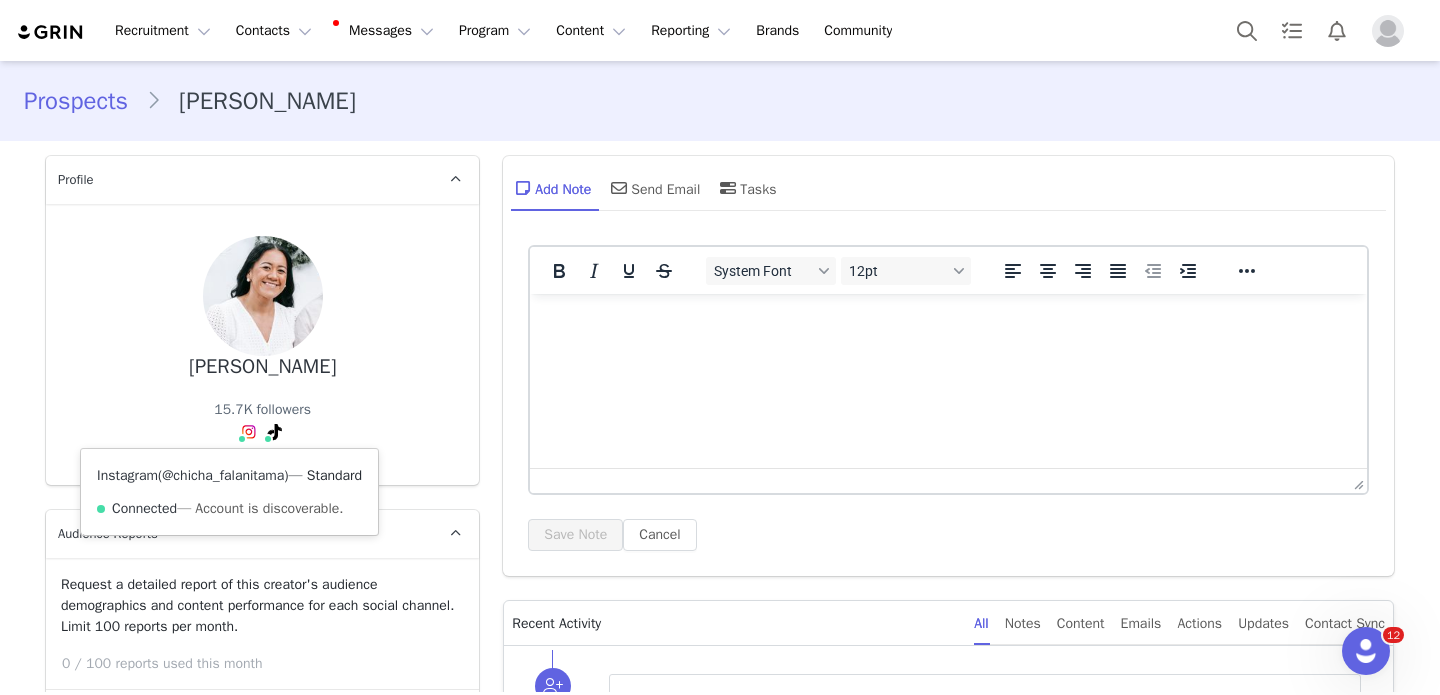 click on "@chicha_falanitama" at bounding box center (223, 475) 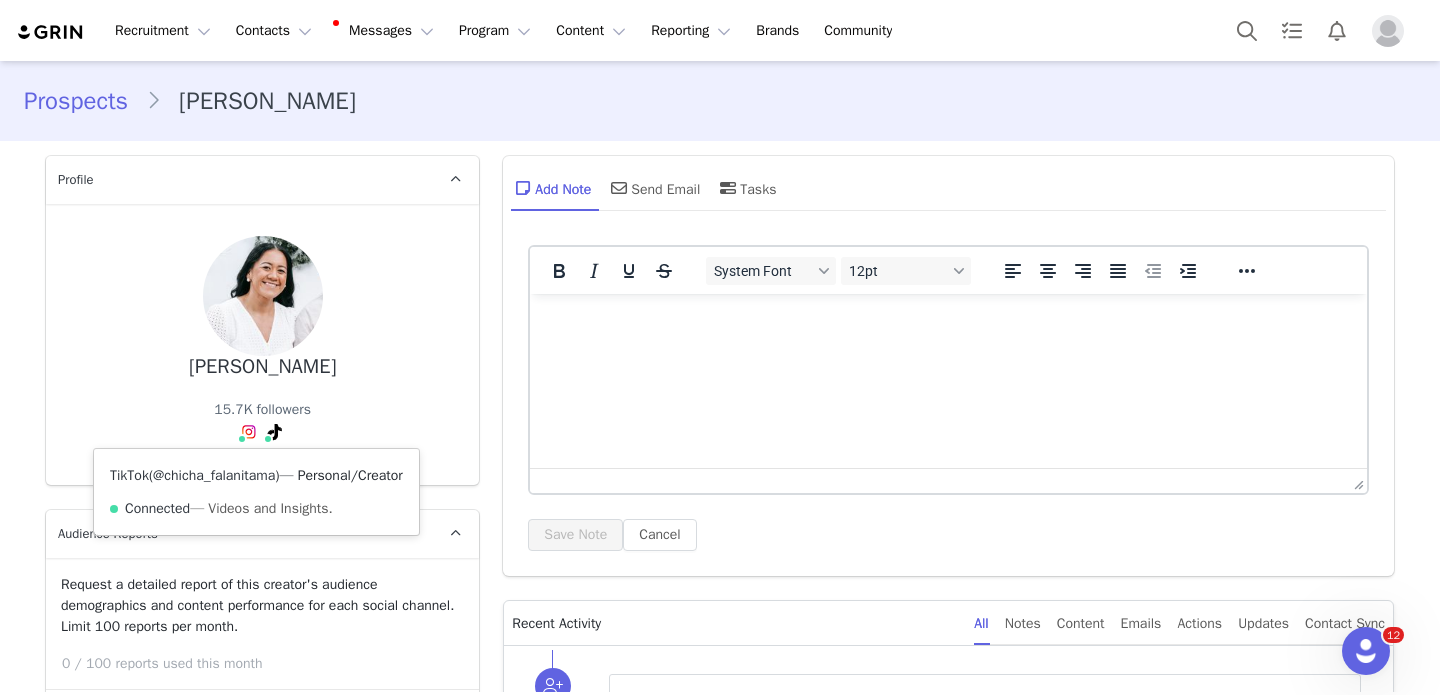 click on "@chicha_falanitama" at bounding box center (214, 475) 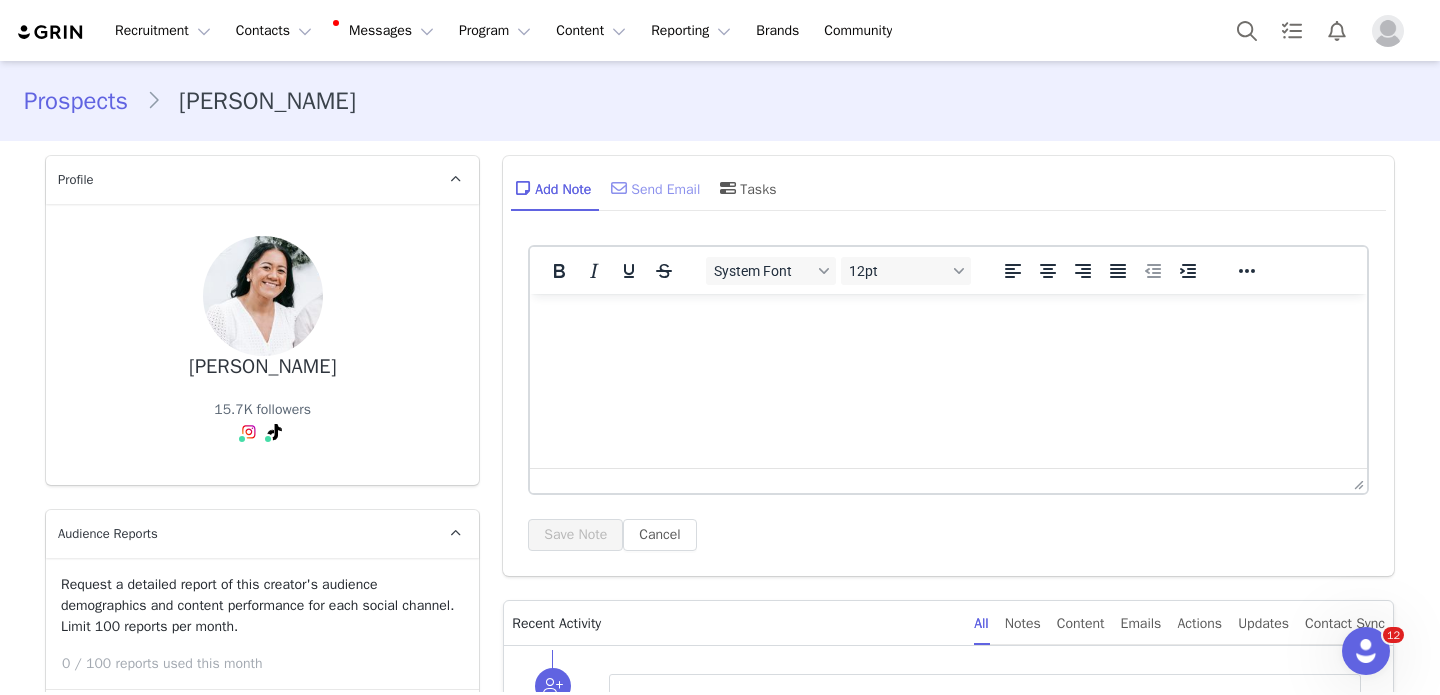 click on "Send Email" at bounding box center [653, 188] 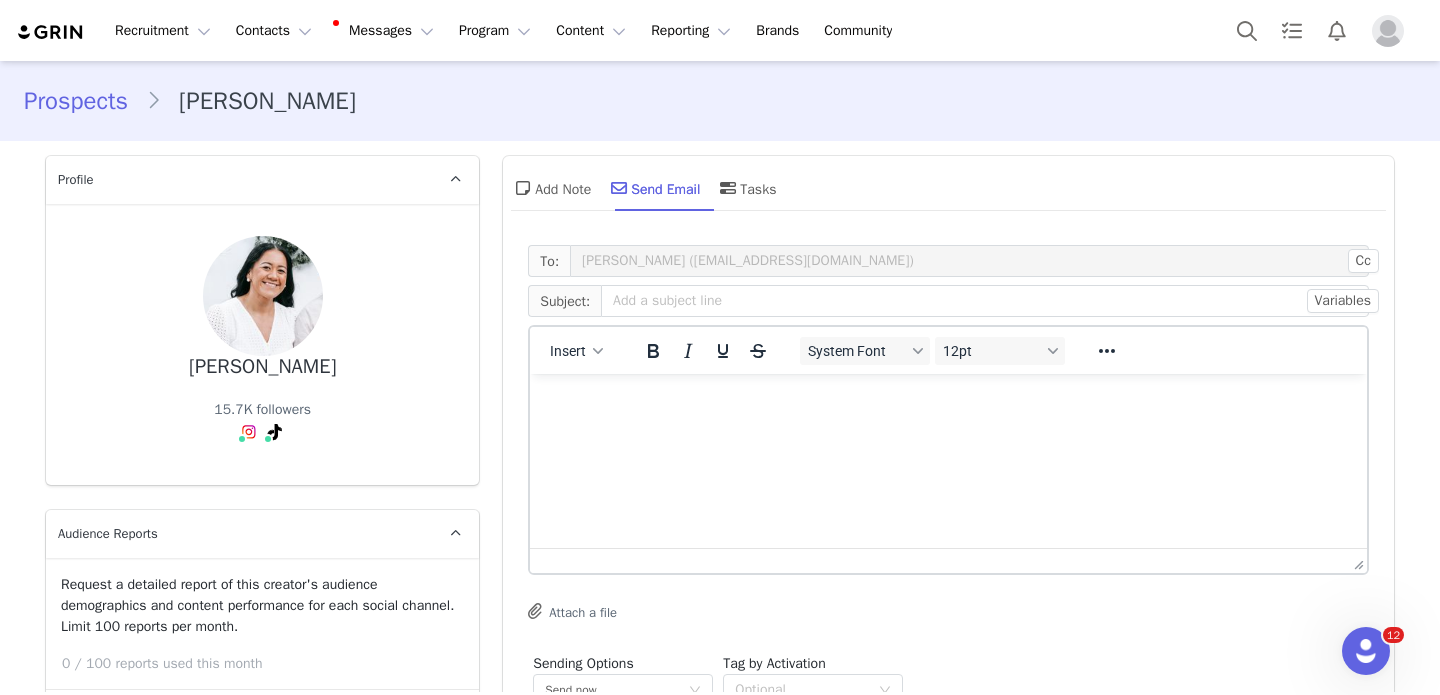 scroll, scrollTop: 0, scrollLeft: 0, axis: both 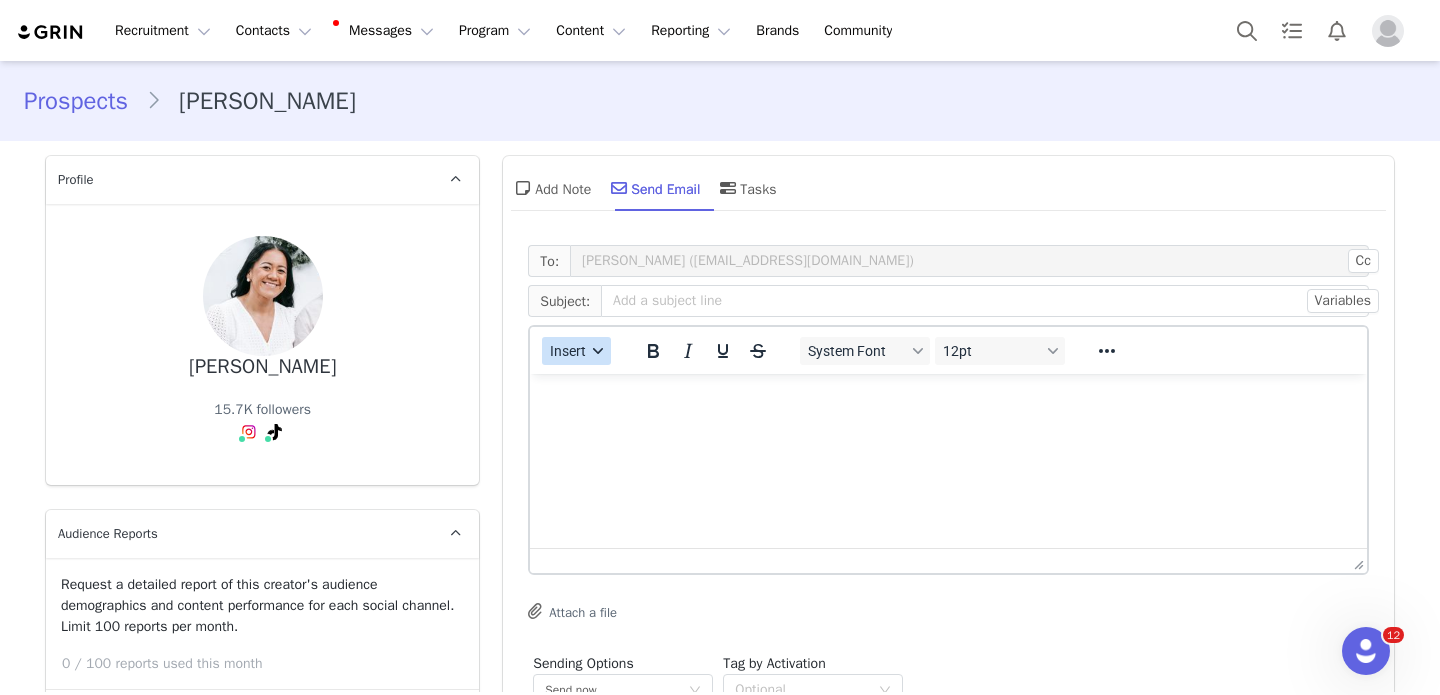 click on "Insert" at bounding box center [576, 351] 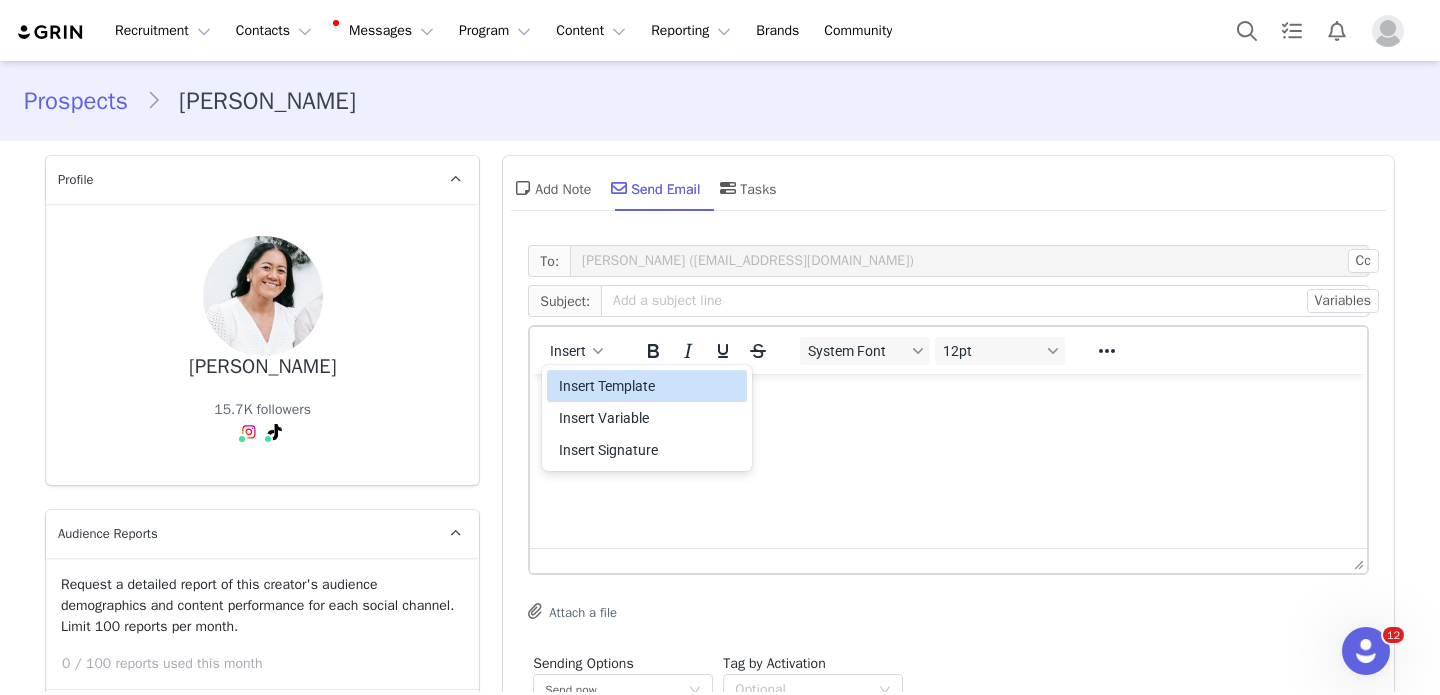 click on "Insert Template" at bounding box center [649, 386] 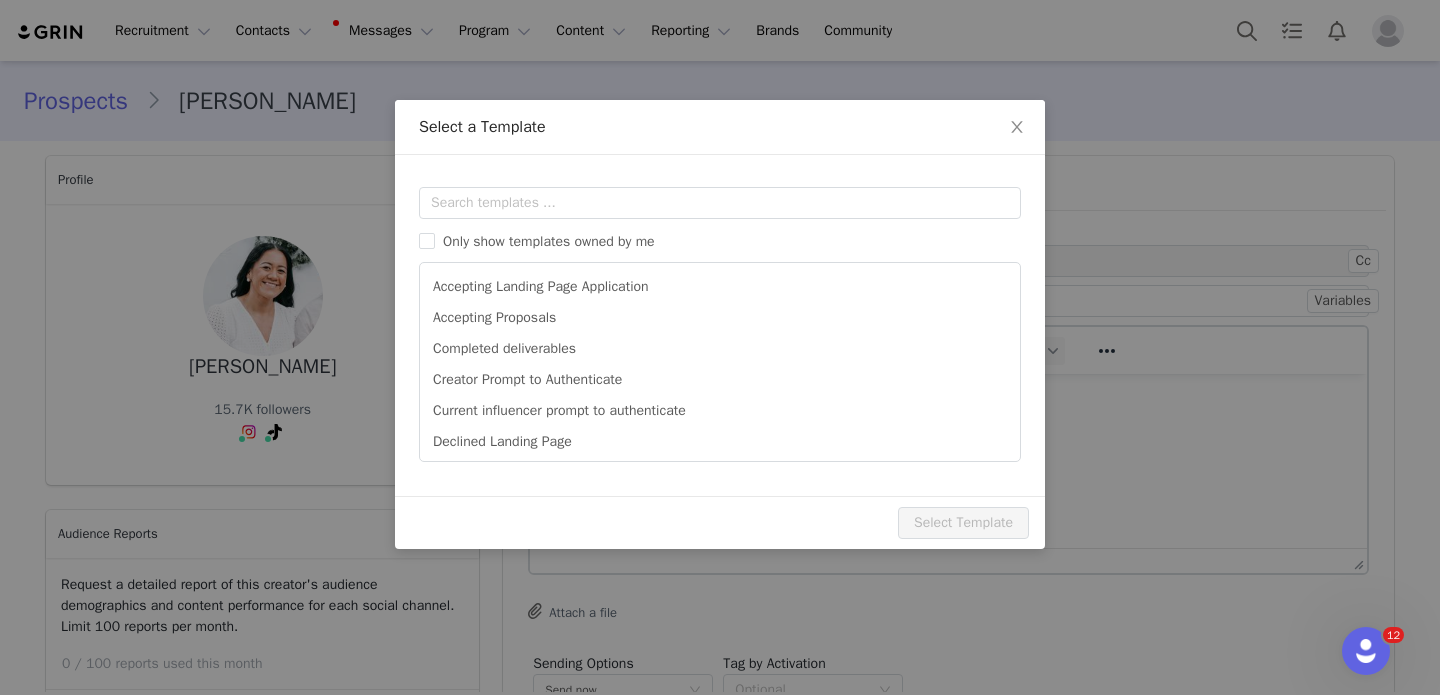 scroll, scrollTop: 0, scrollLeft: 0, axis: both 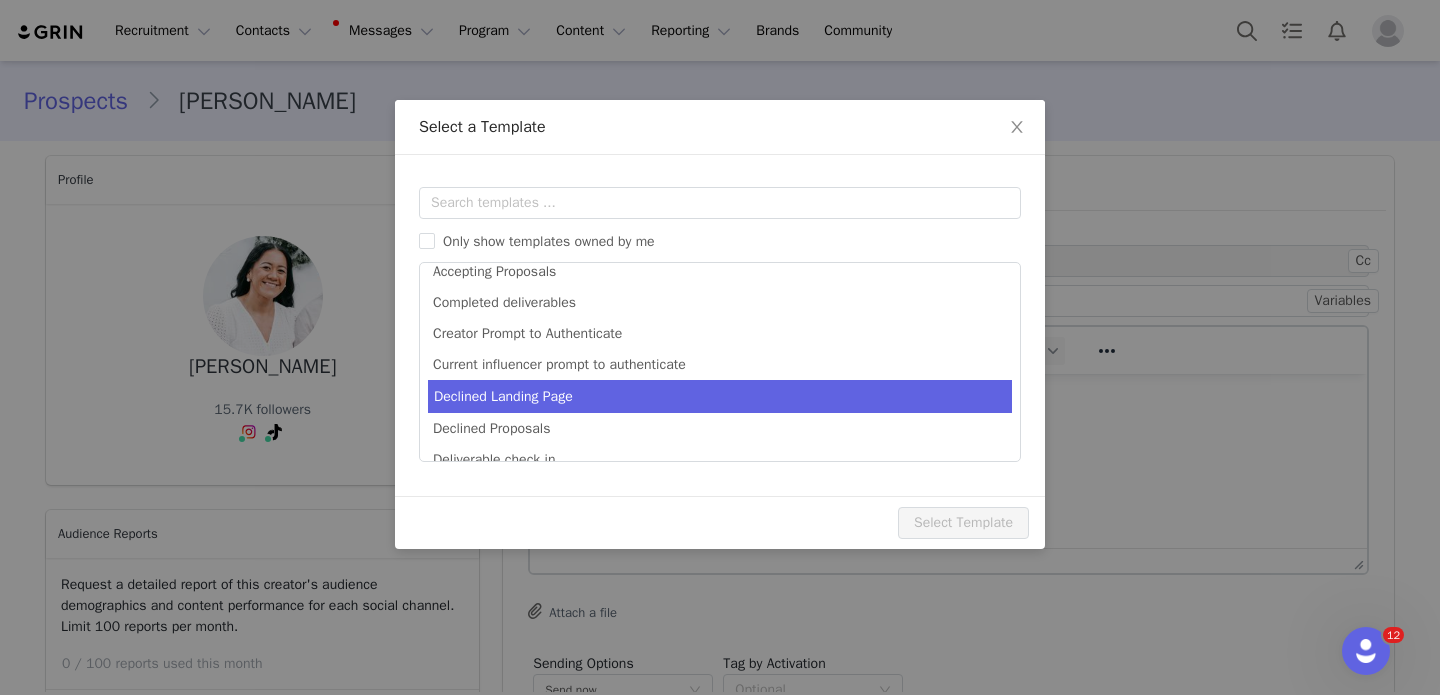 click on "Declined Landing Page" at bounding box center [720, 396] 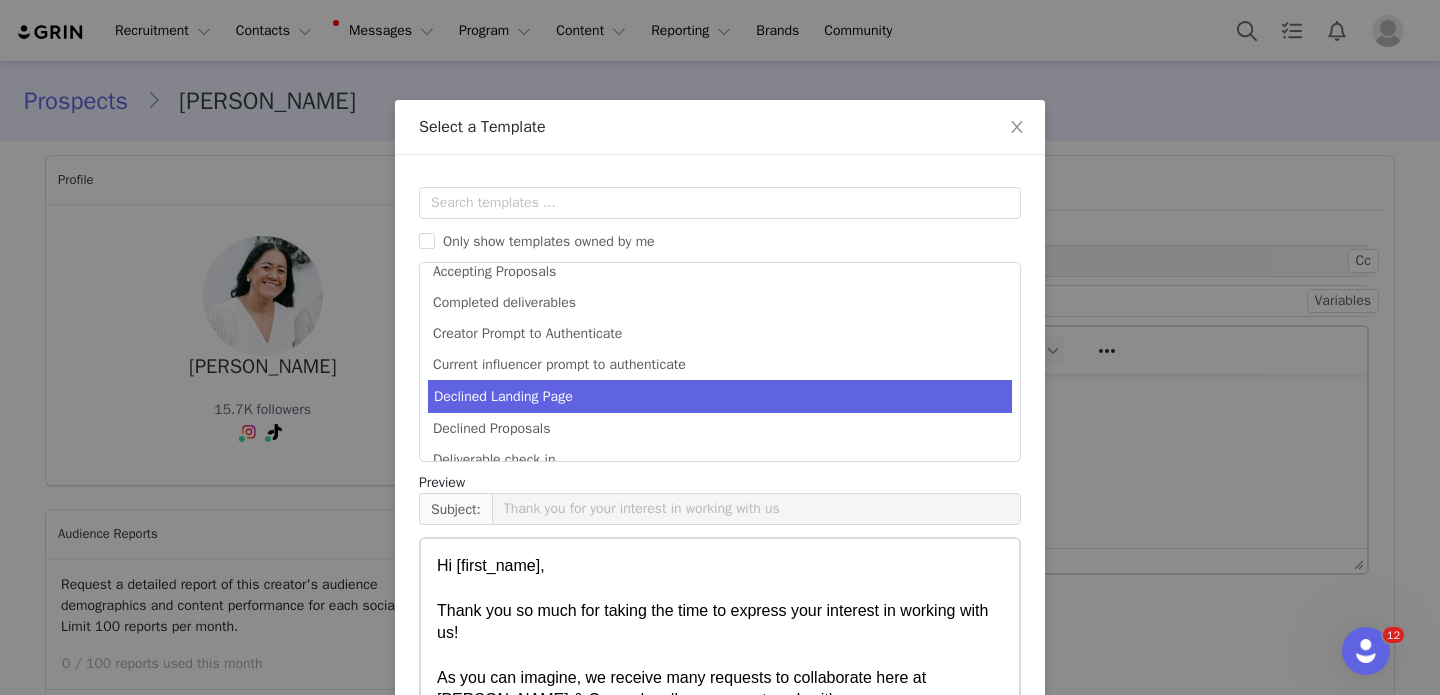 scroll, scrollTop: 122, scrollLeft: 0, axis: vertical 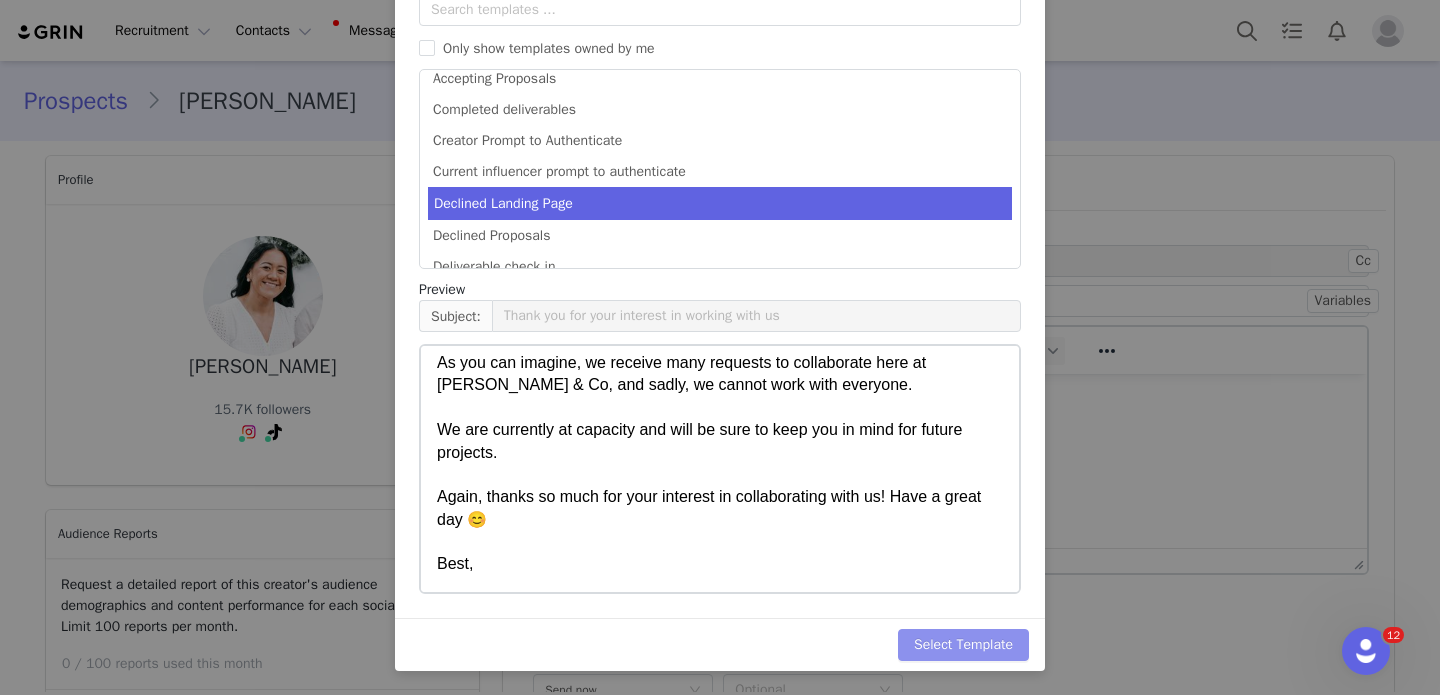 click on "Select Template" at bounding box center (963, 645) 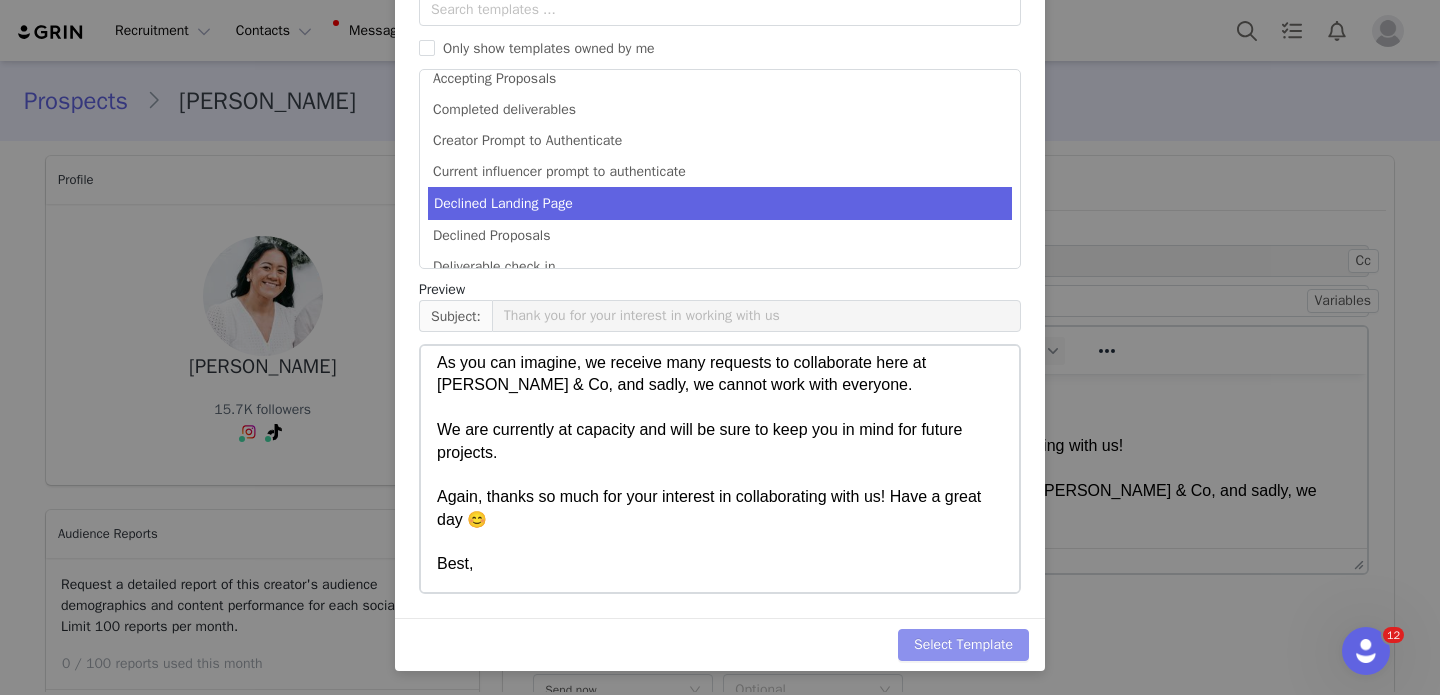 scroll, scrollTop: 0, scrollLeft: 0, axis: both 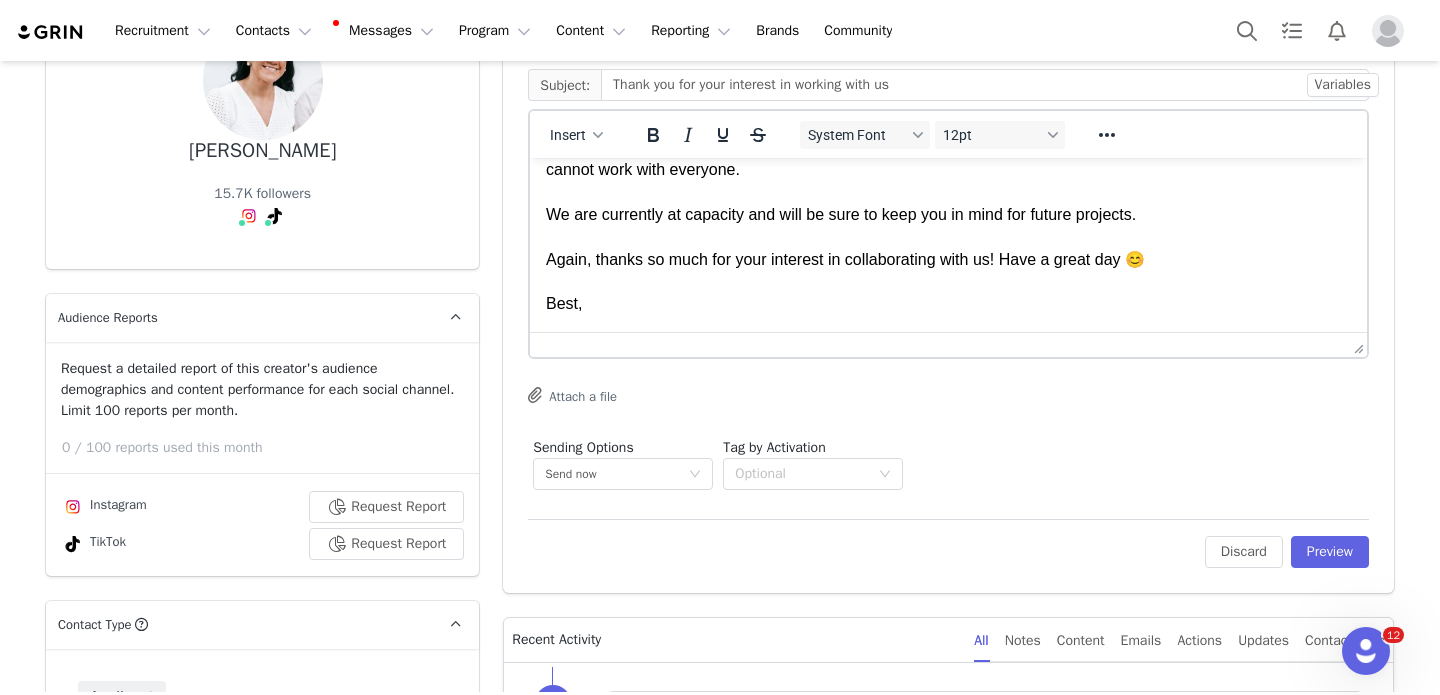 click on "Hi [first_name], Thank you so much for taking the time to express your interest in working with us! As you can imagine, we receive many requests to collaborate here at Edwards & Co, and sadly, we cannot work with everyone. We are currently at capacity and will be sure to keep you in mind for future projects. Again, thanks so much for your interest in collaborating with us! Have a great day 😊  Best," at bounding box center [948, 181] 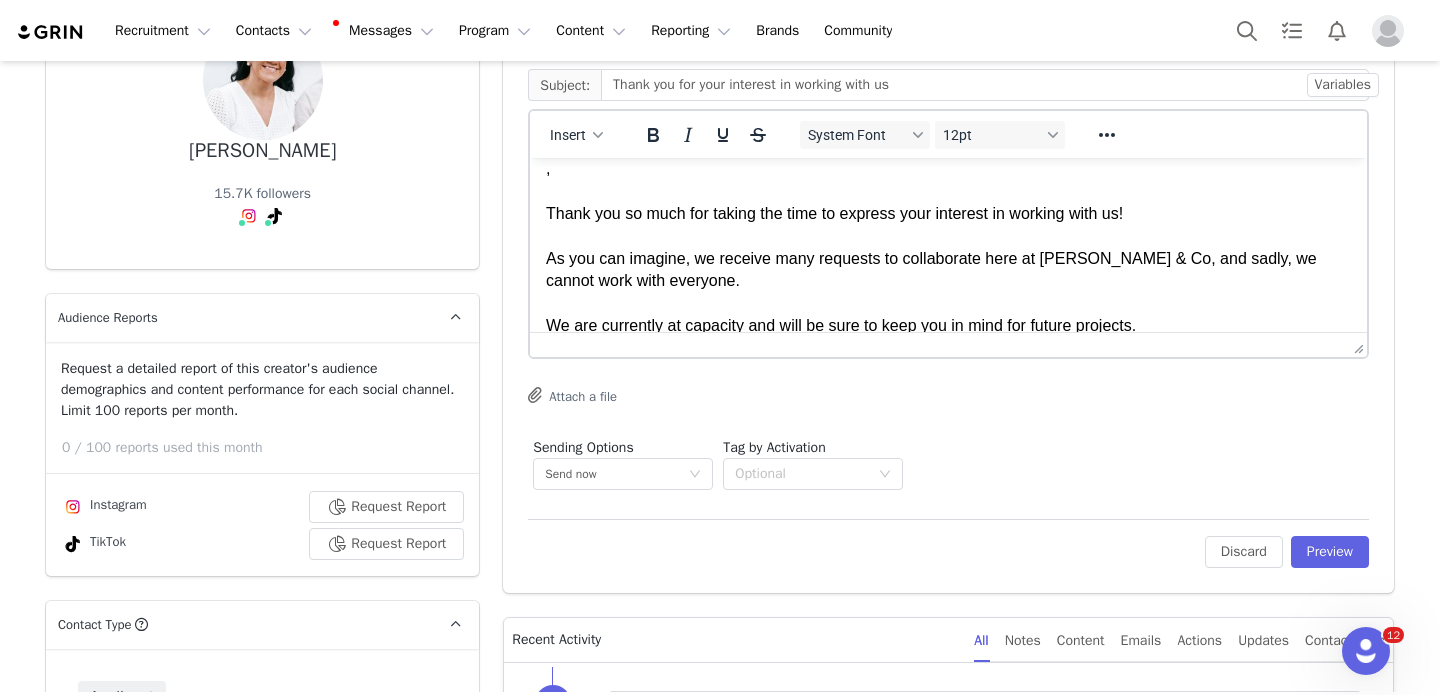 type 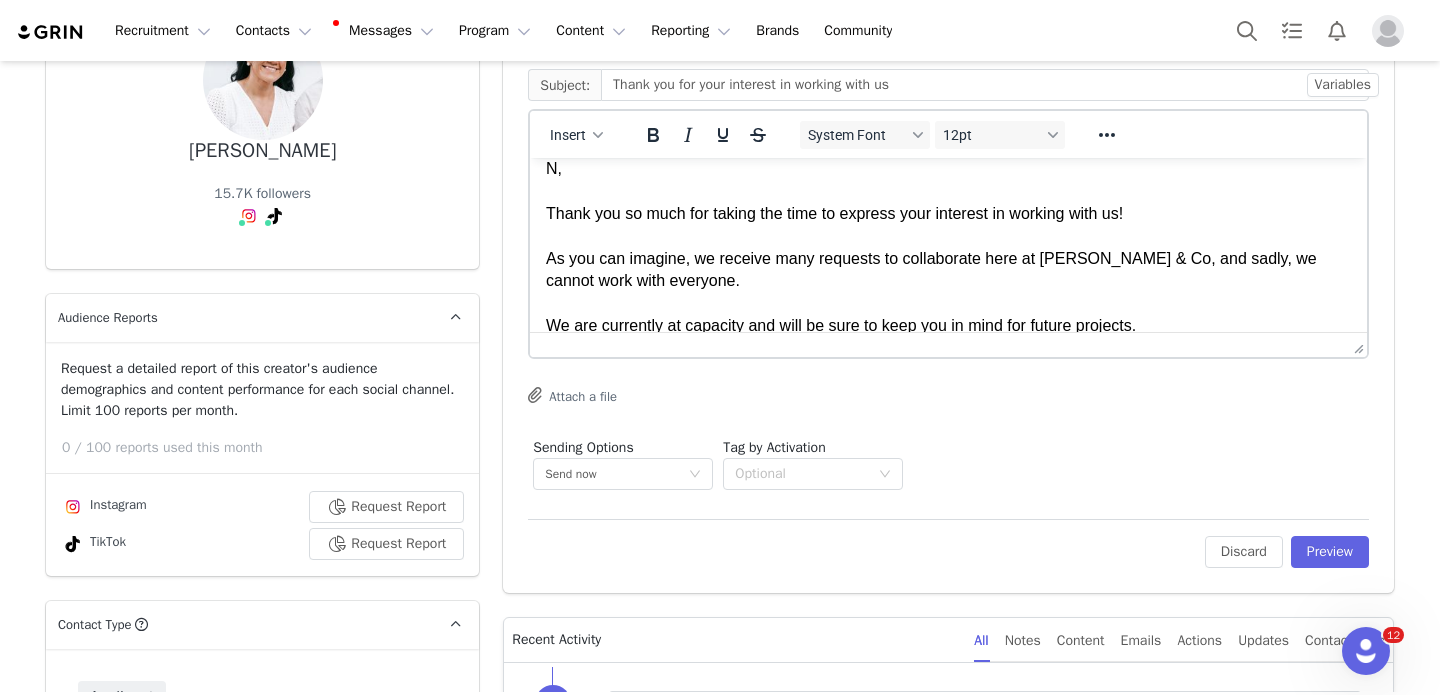 scroll, scrollTop: 15, scrollLeft: 0, axis: vertical 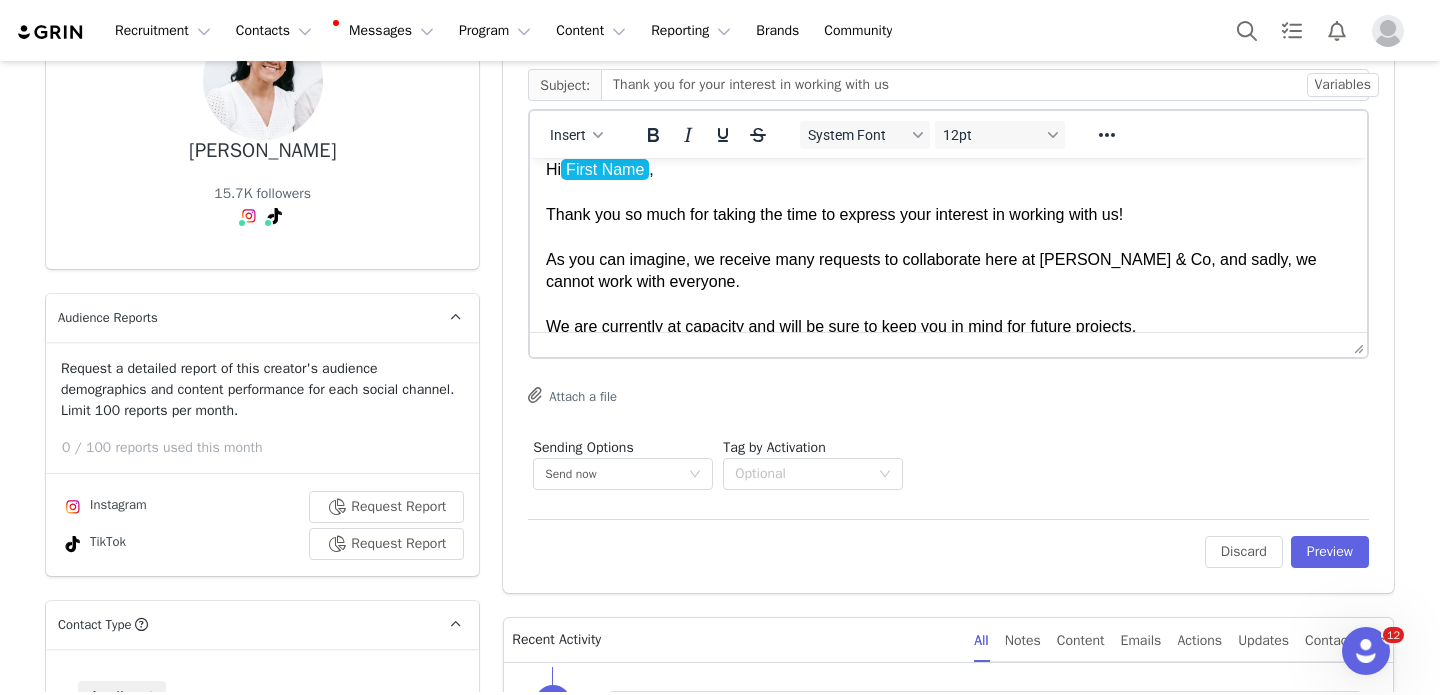 click on "Hi  First Name , Thank you so much for taking the time to express your interest in working with us! As you can imagine, we receive many requests to collaborate here at Edwards & Co, and sadly, we cannot work with everyone. We are currently at capacity and will be sure to keep you in mind for future projects. Again, thanks so much for your interest in collaborating with us! Have a great day 😊  Best," at bounding box center [948, 293] 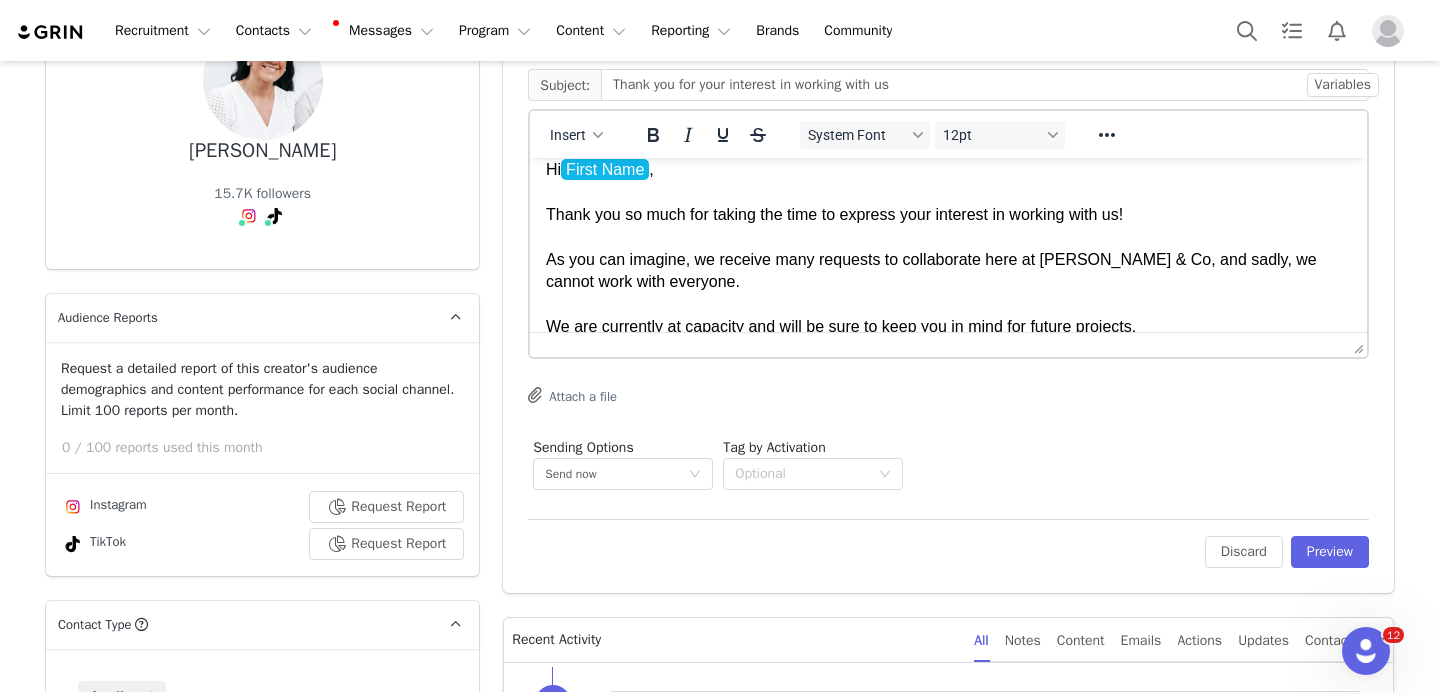 scroll, scrollTop: 127, scrollLeft: 0, axis: vertical 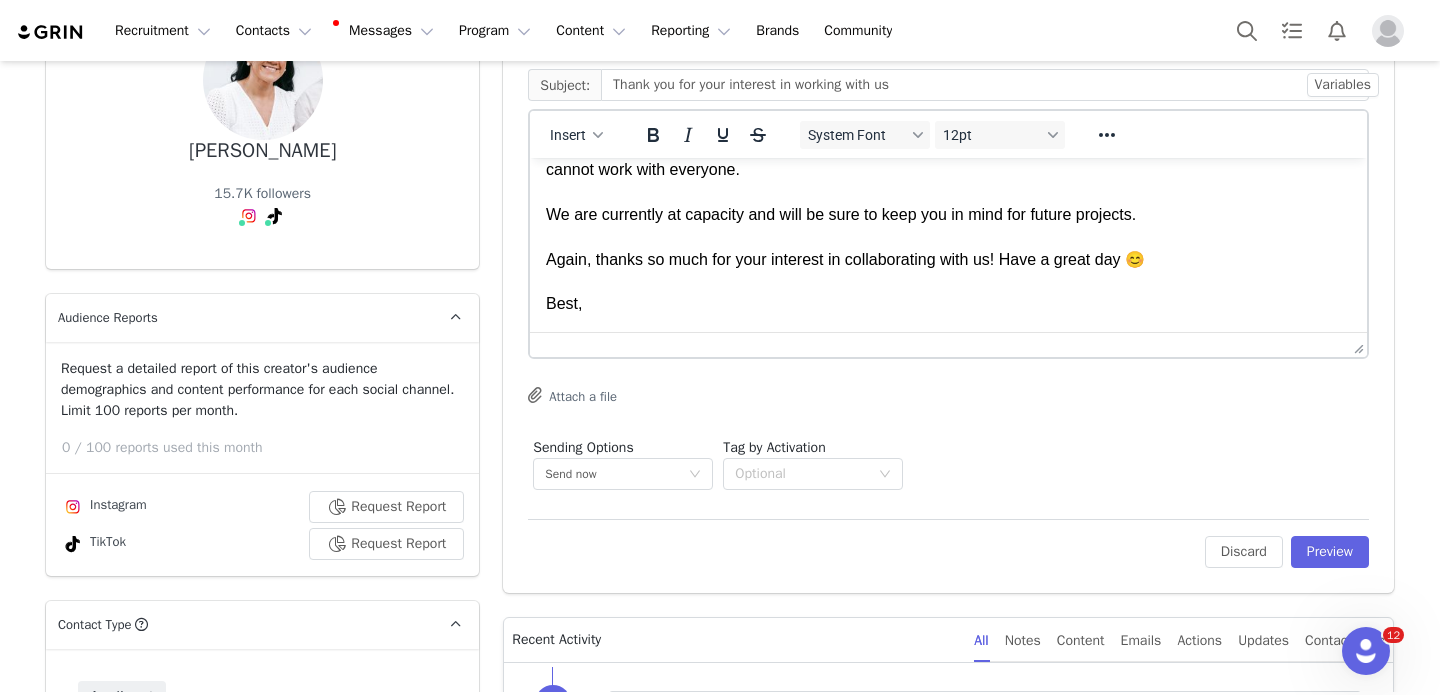 click on "Hi  First Name , Thank you so much for taking the time to express your interest in working with us! As you can imagine, we receive many requests to collaborate here at Edwards & Co, and sadly, we cannot work with everyone. We are currently at capacity and will be sure to keep you in mind for future projects. Again, thanks so much for your interest in collaborating with us! Have a great day 😊  Best," at bounding box center [948, 181] 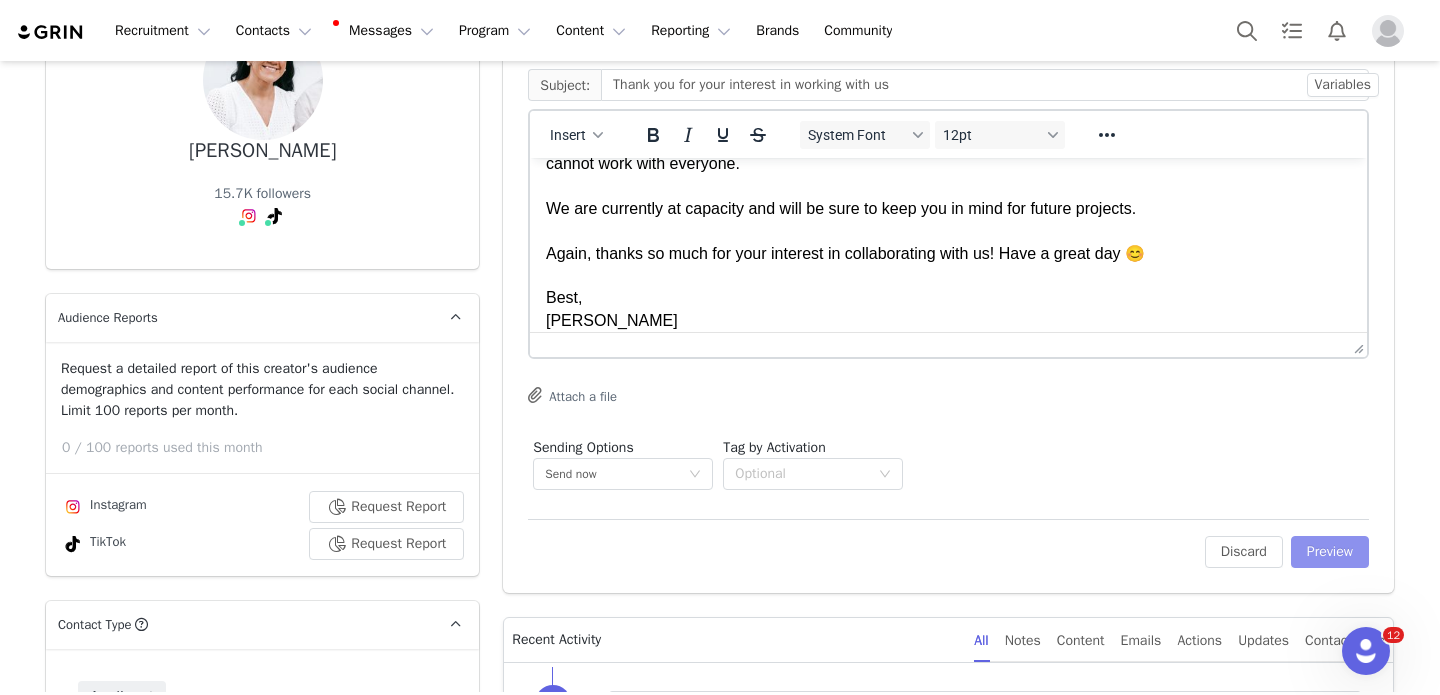 click on "Preview" at bounding box center [1330, 552] 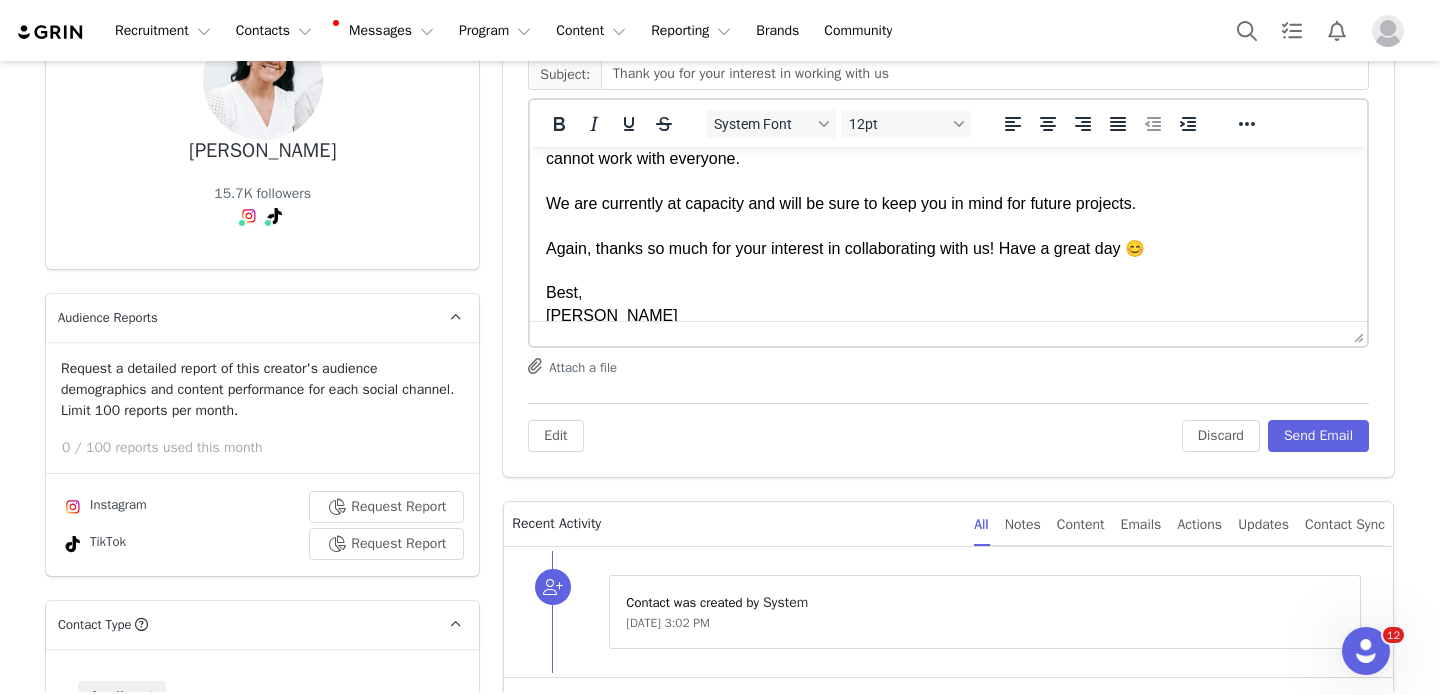 scroll, scrollTop: 149, scrollLeft: 0, axis: vertical 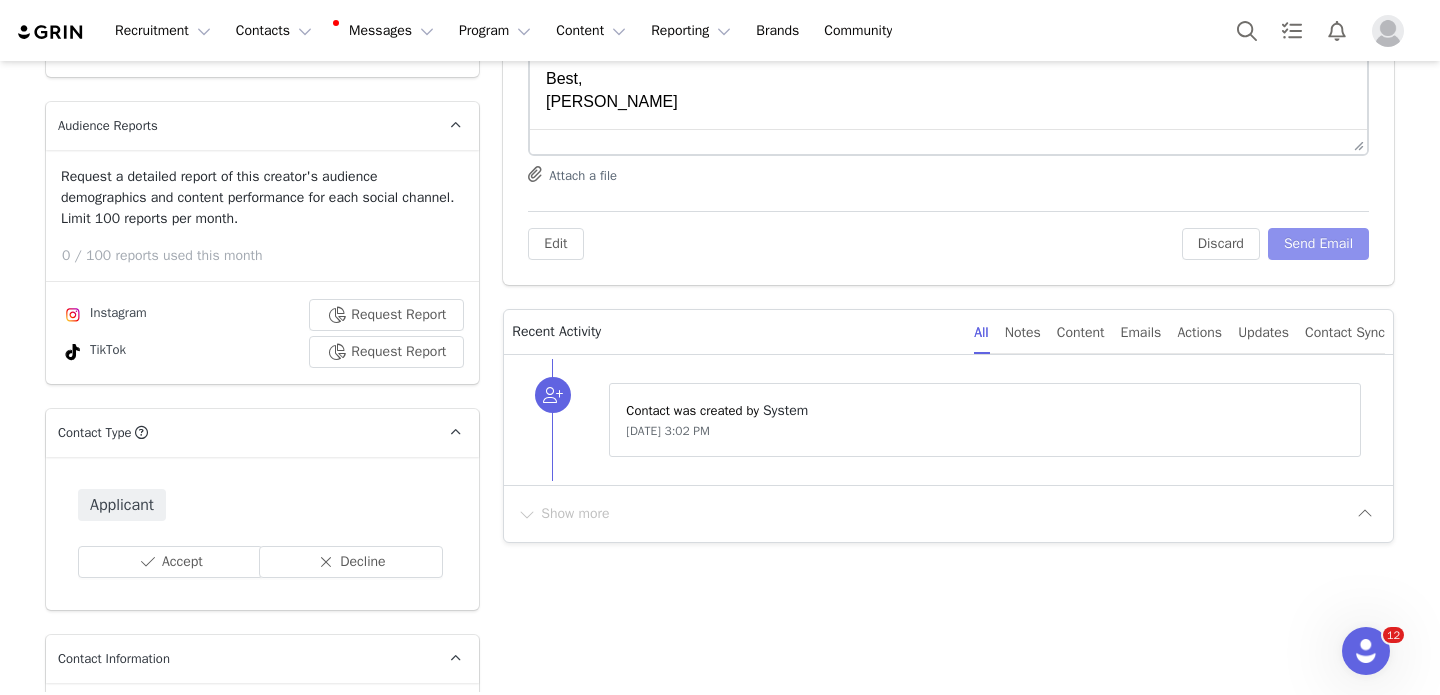 click on "Send Email" at bounding box center (1318, 244) 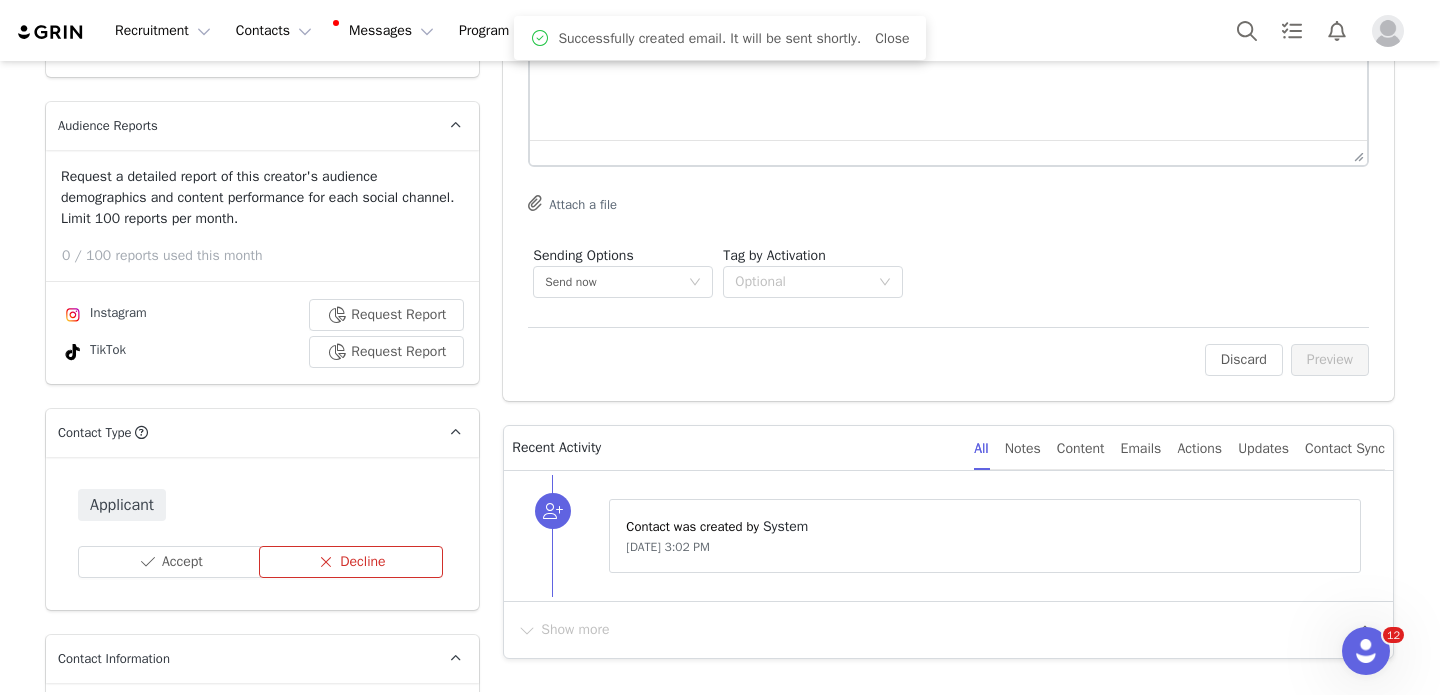 click on "Decline" at bounding box center (351, 562) 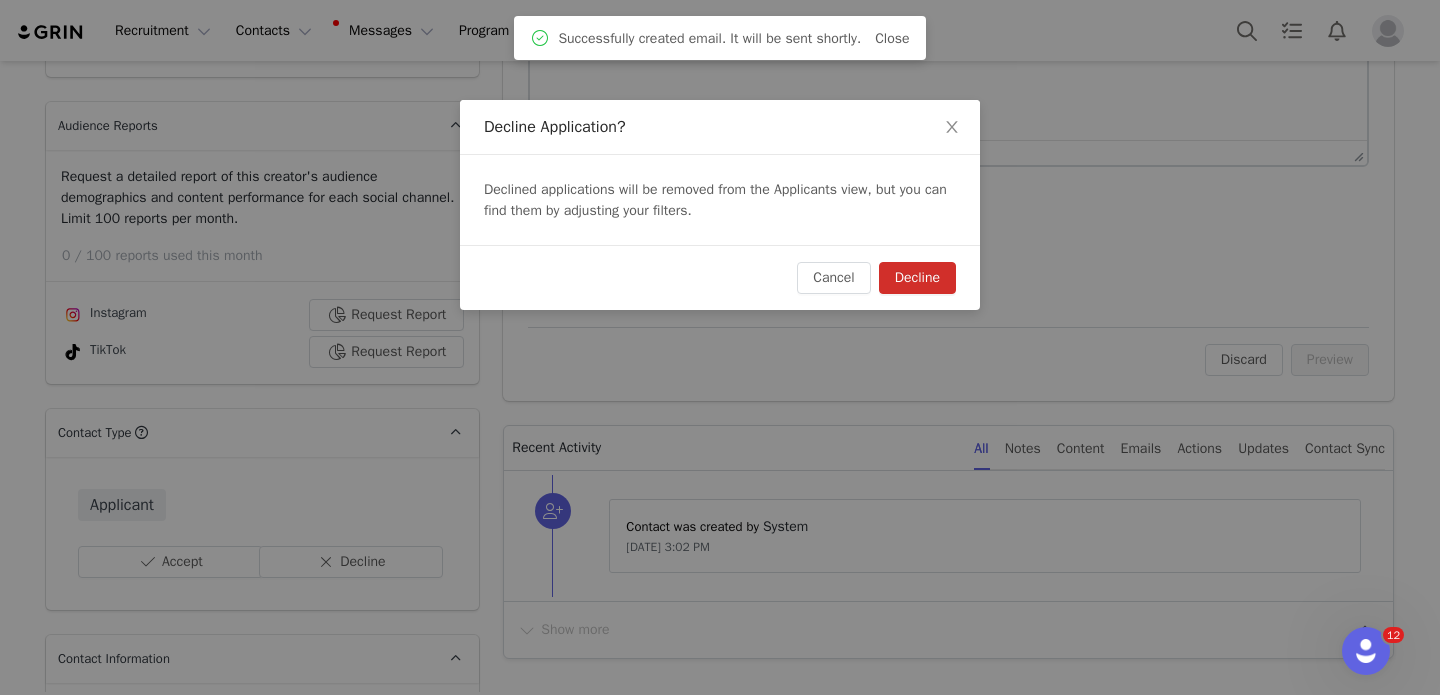 click on "Decline" at bounding box center [917, 278] 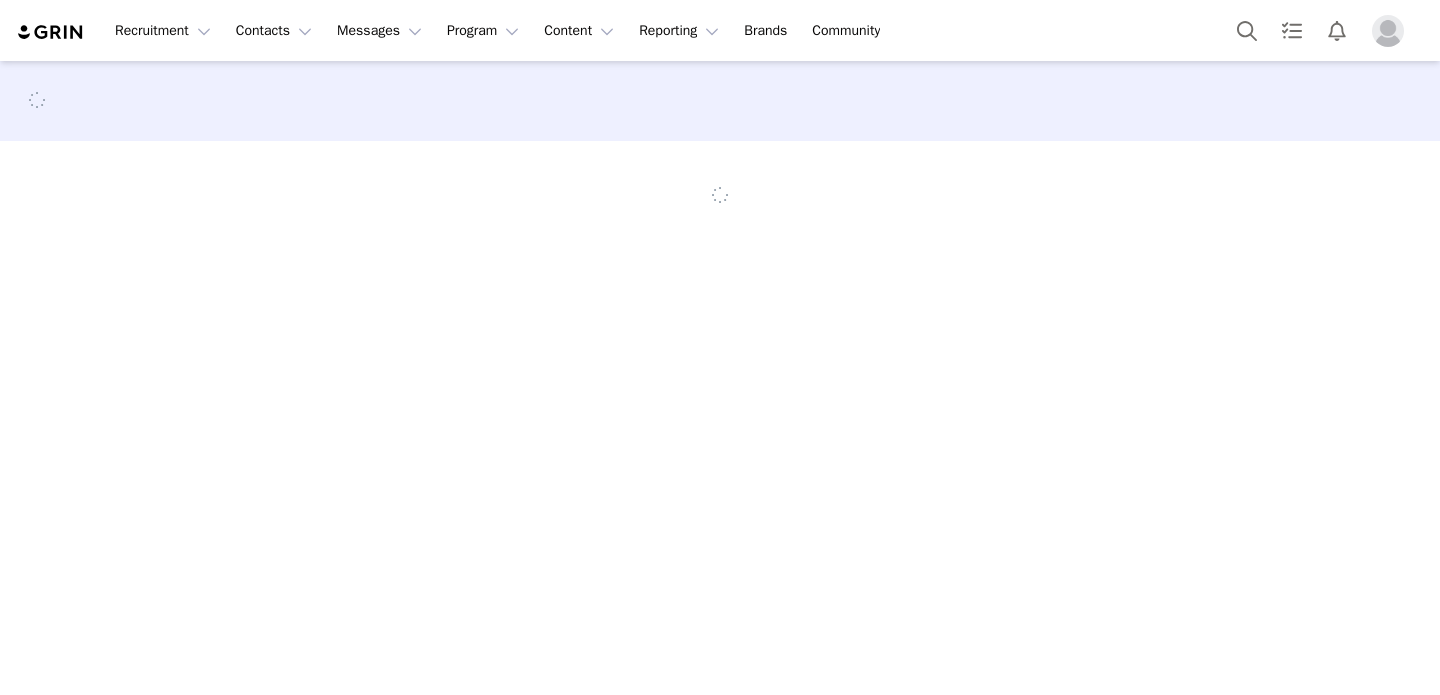 scroll, scrollTop: 0, scrollLeft: 0, axis: both 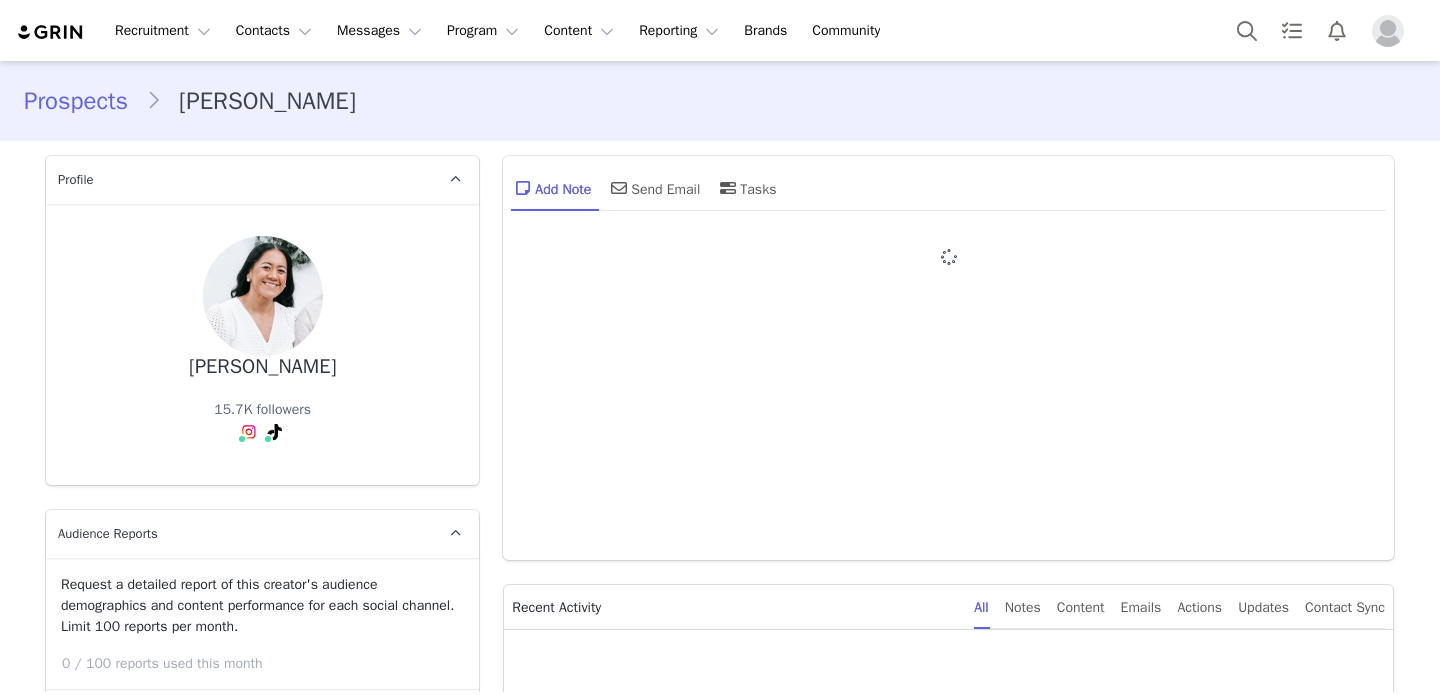 type on "+61 ([GEOGRAPHIC_DATA])" 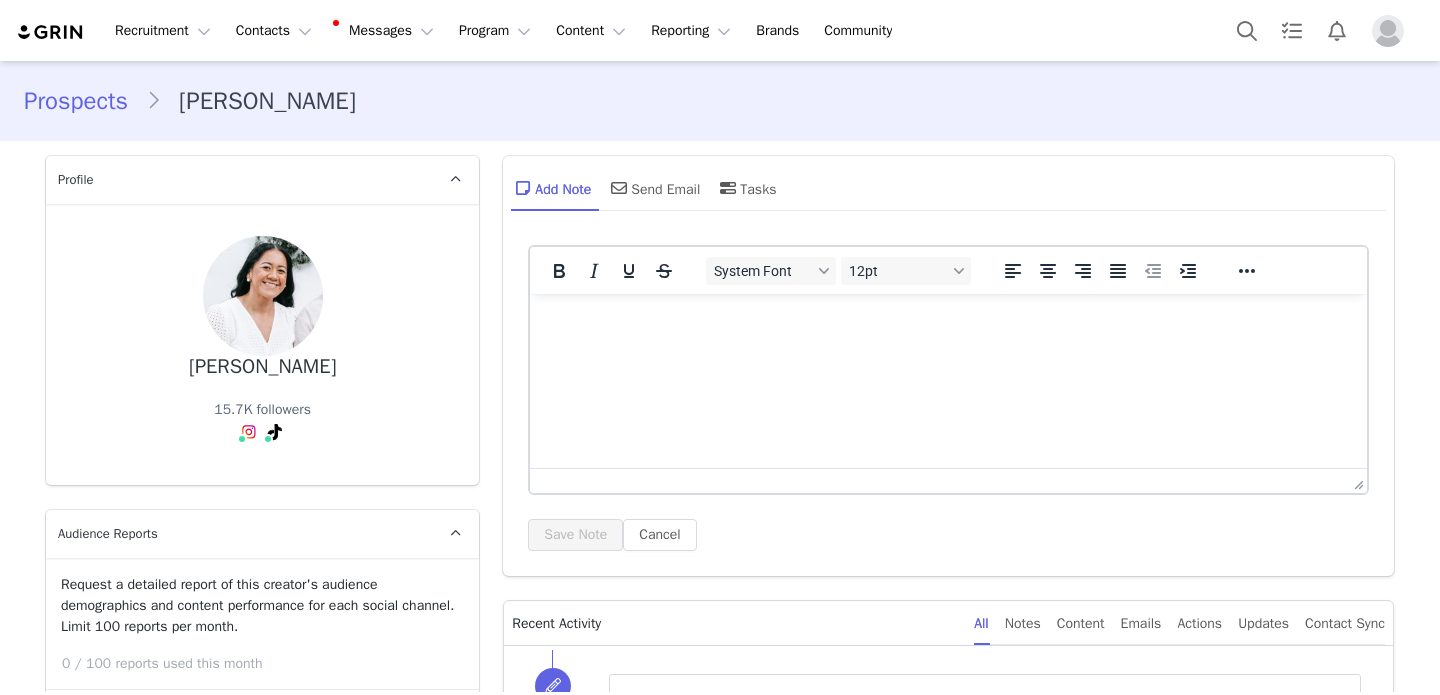 scroll, scrollTop: 0, scrollLeft: 0, axis: both 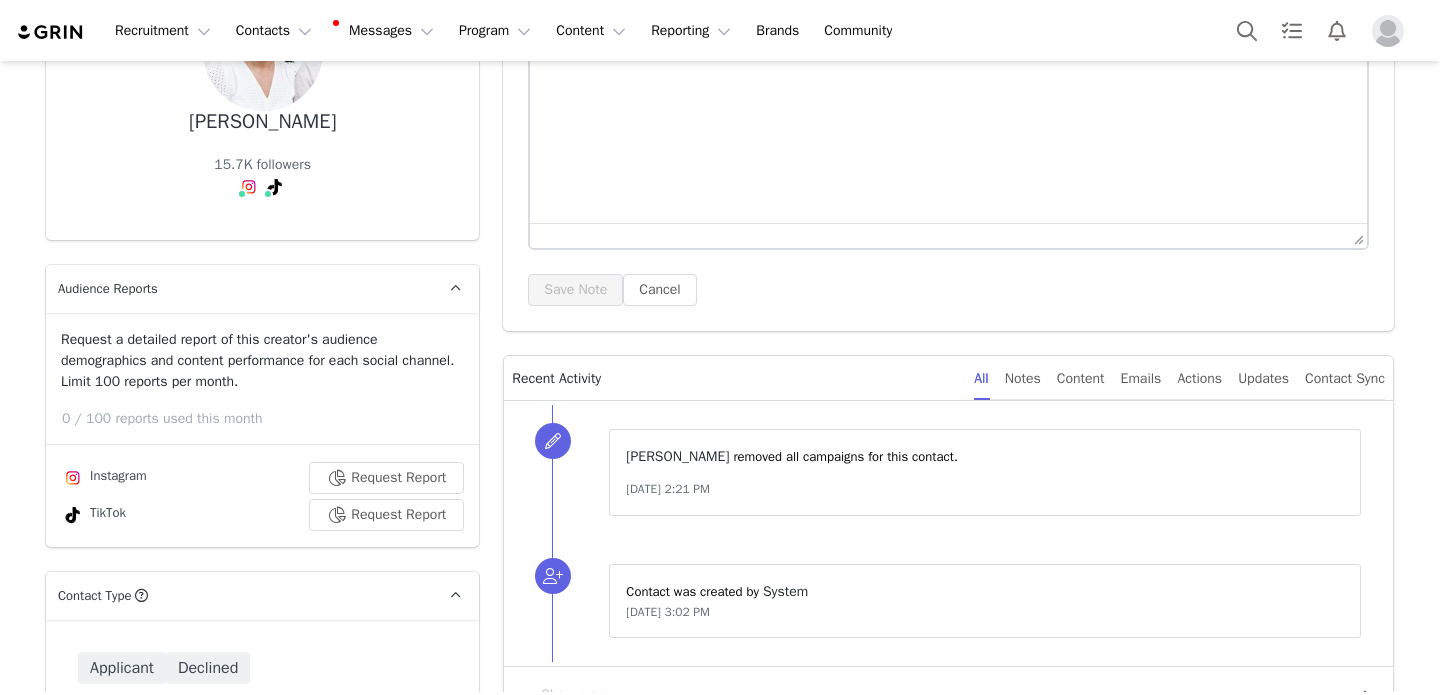 type on "+61 ([GEOGRAPHIC_DATA])" 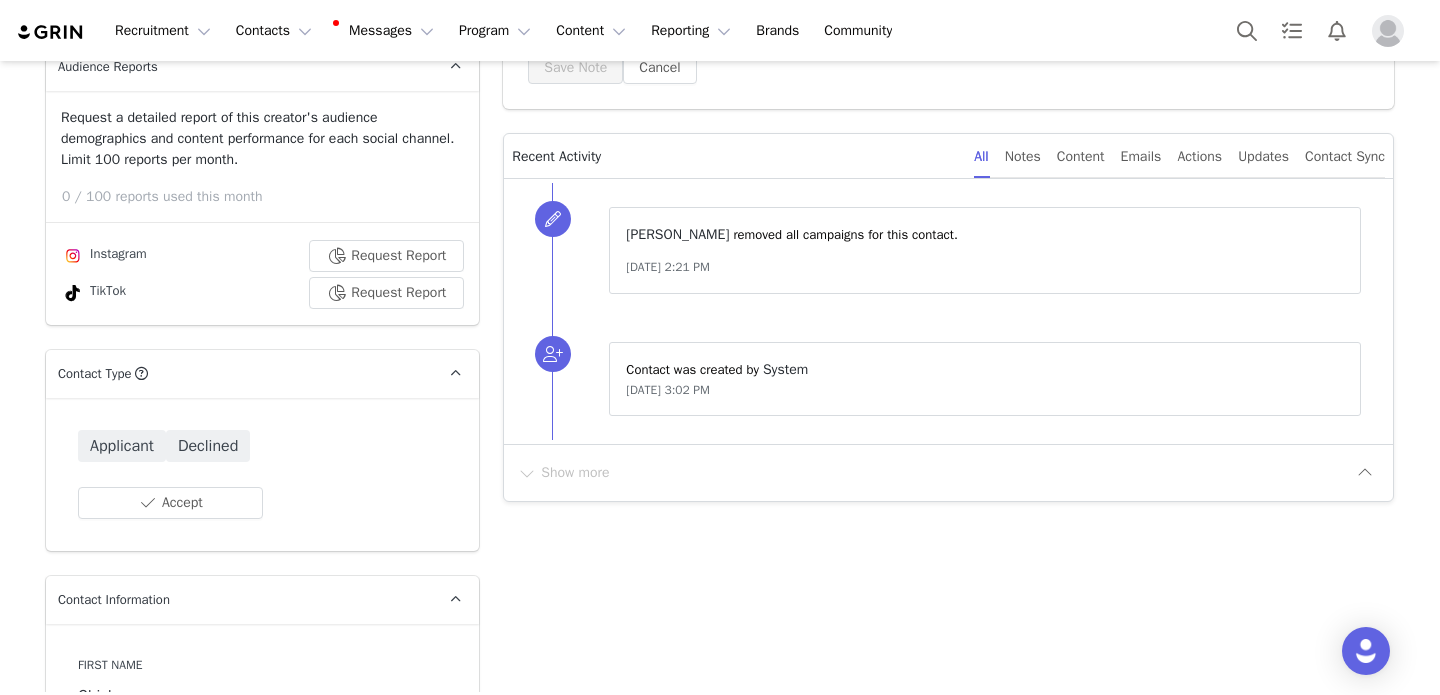 scroll, scrollTop: 0, scrollLeft: 0, axis: both 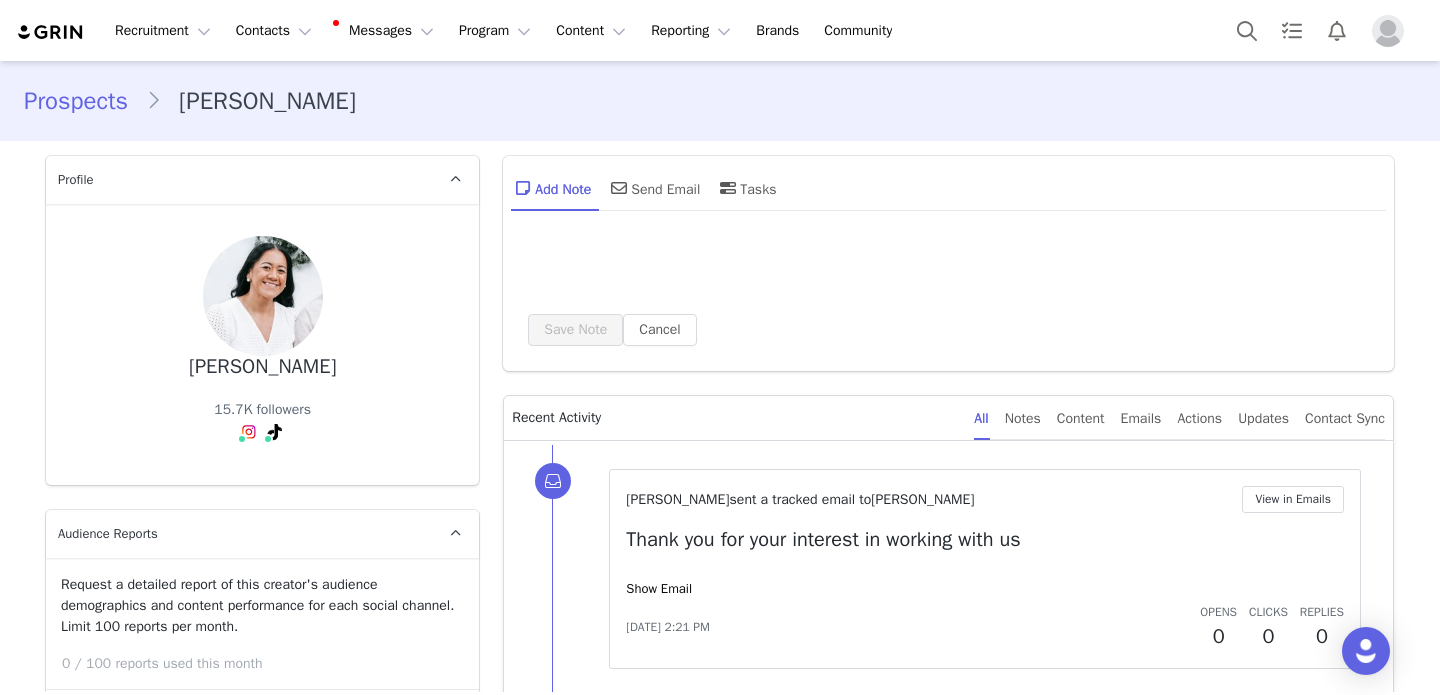type on "+61 ([GEOGRAPHIC_DATA])" 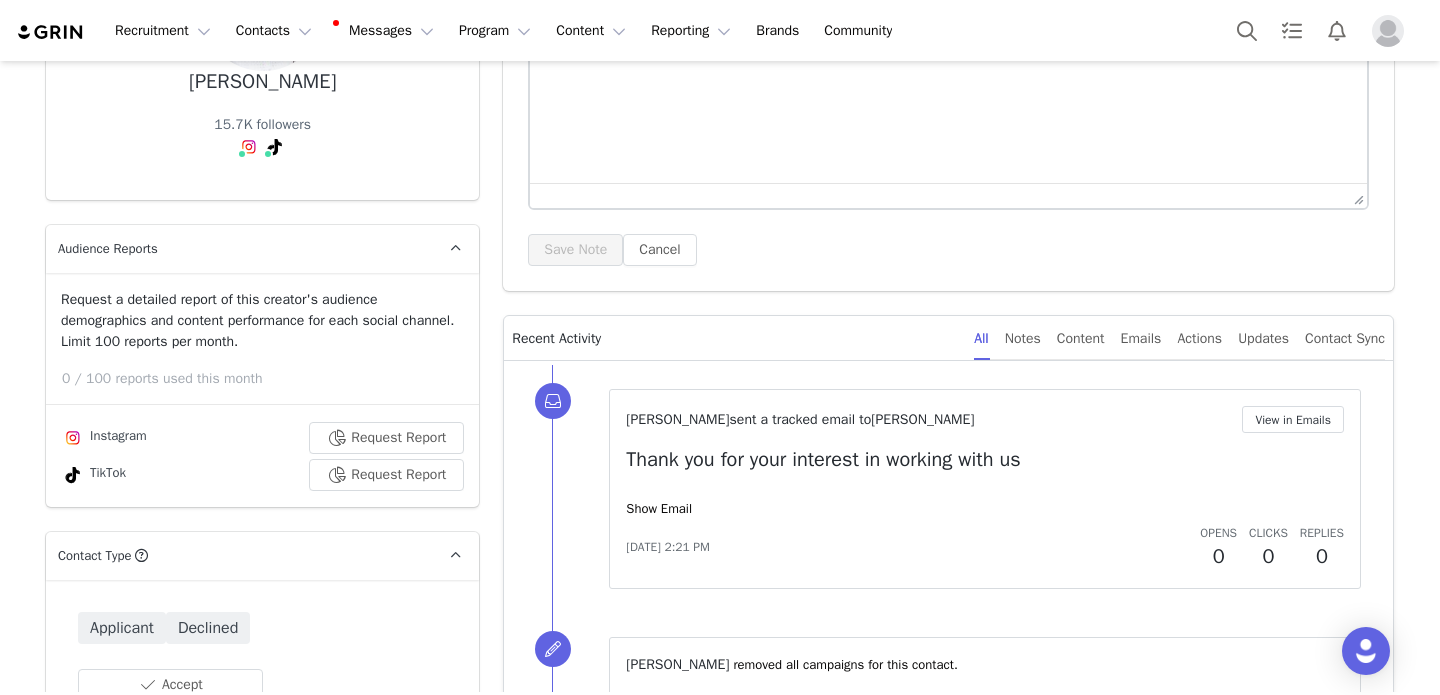 scroll, scrollTop: 0, scrollLeft: 0, axis: both 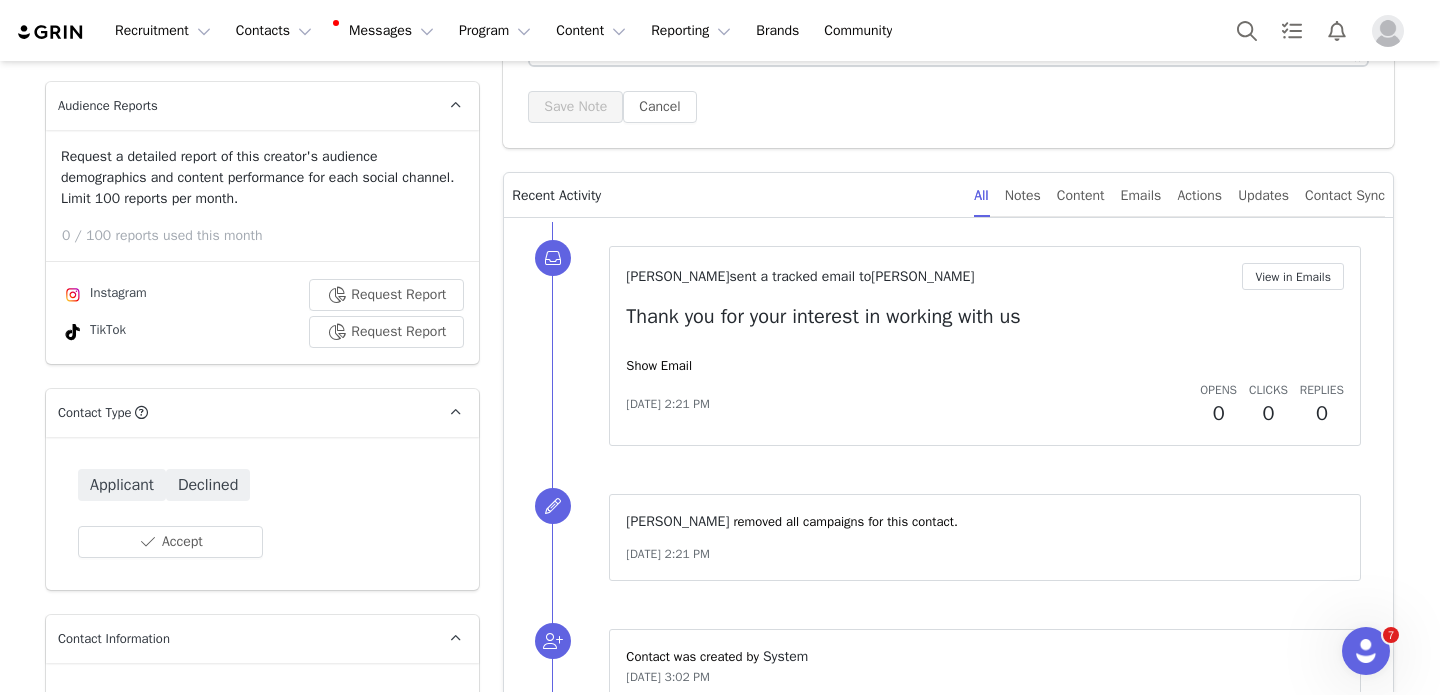 click on "Show Email" at bounding box center (985, 366) 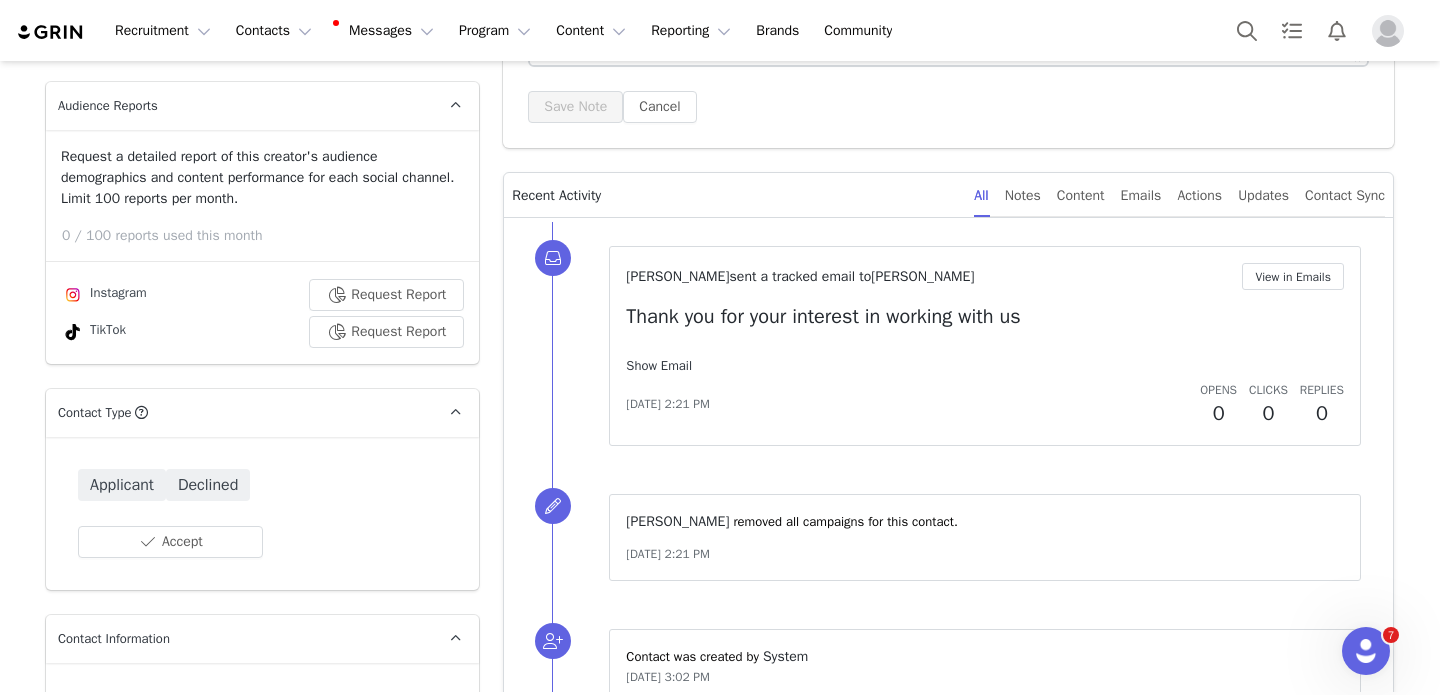 click on "Show Email" at bounding box center (659, 365) 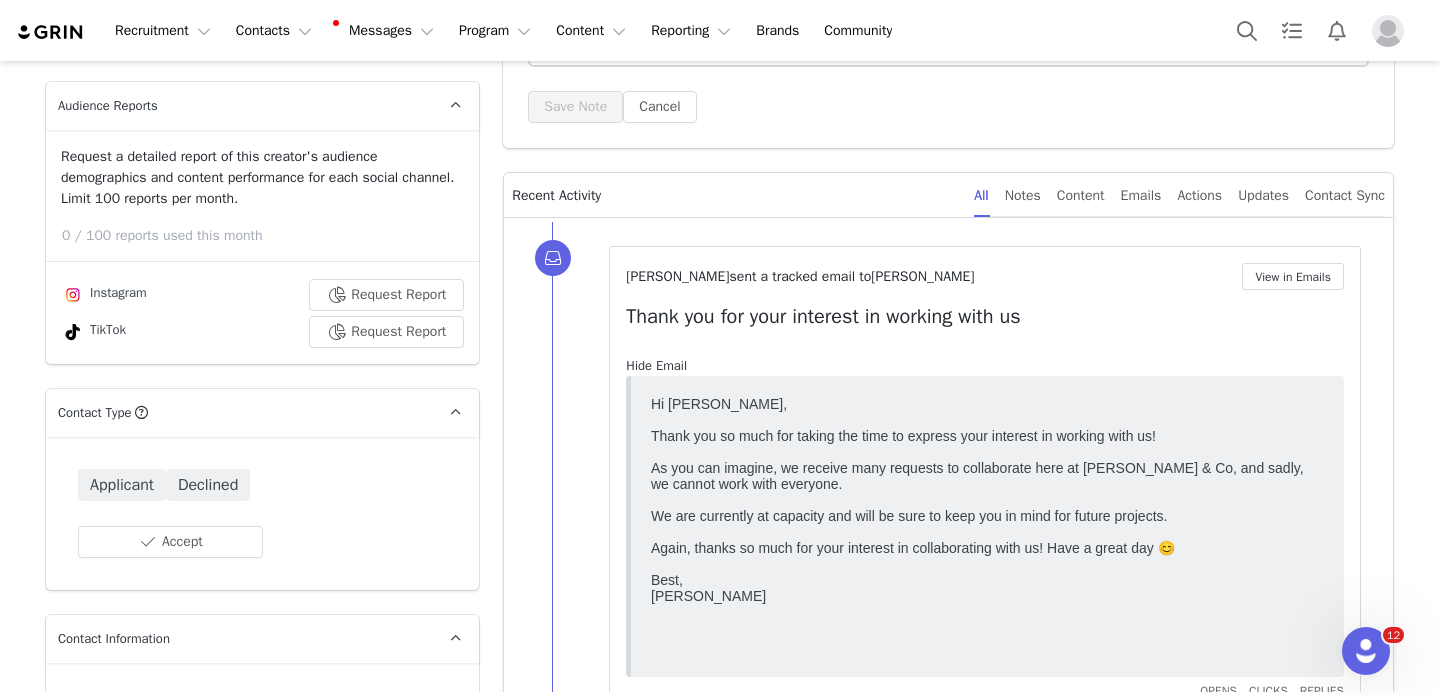 scroll, scrollTop: 0, scrollLeft: 0, axis: both 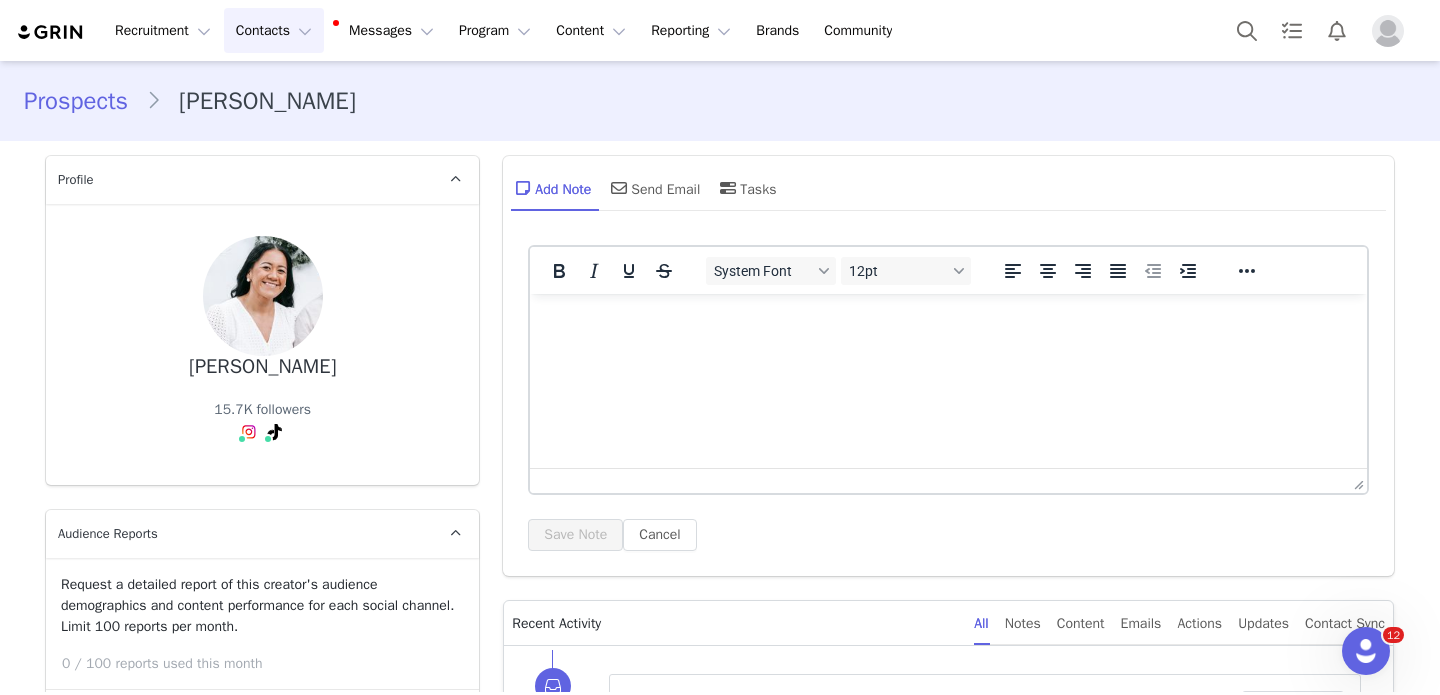 click on "Contacts Contacts" at bounding box center [274, 30] 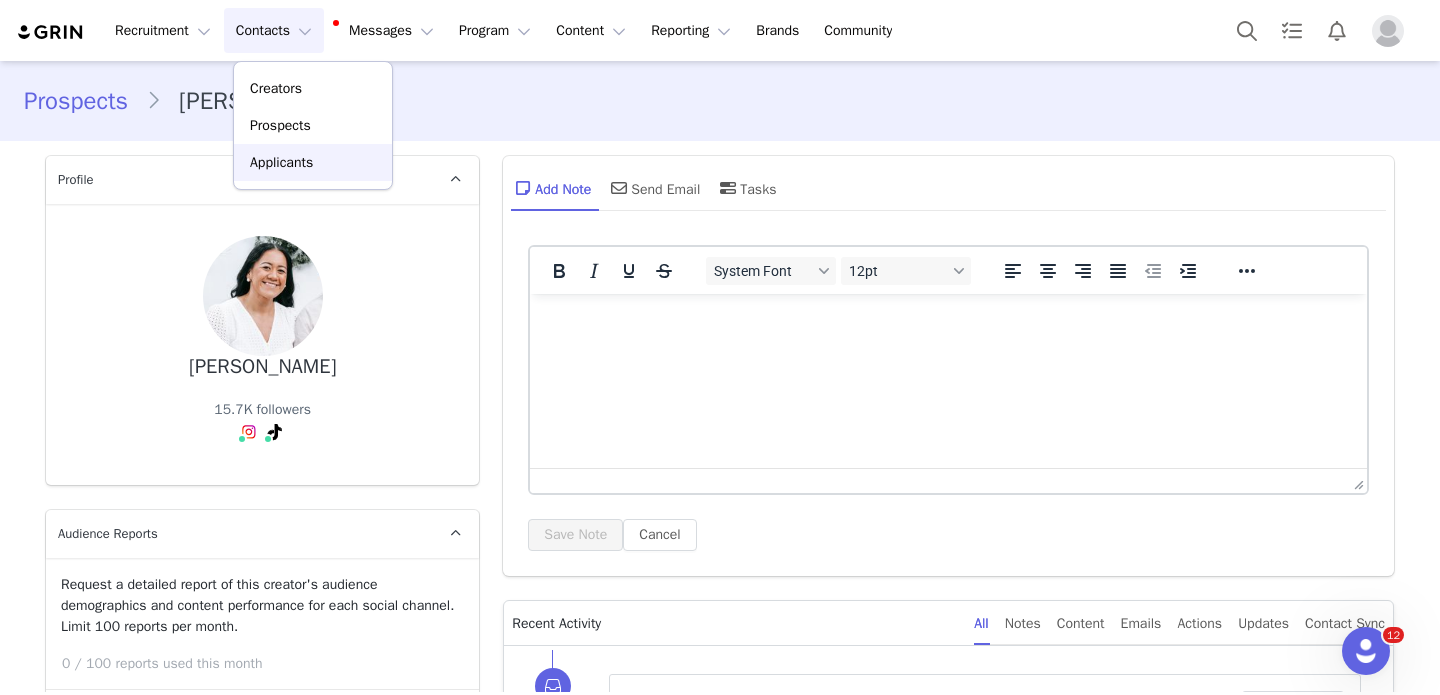 click on "Applicants" at bounding box center (313, 162) 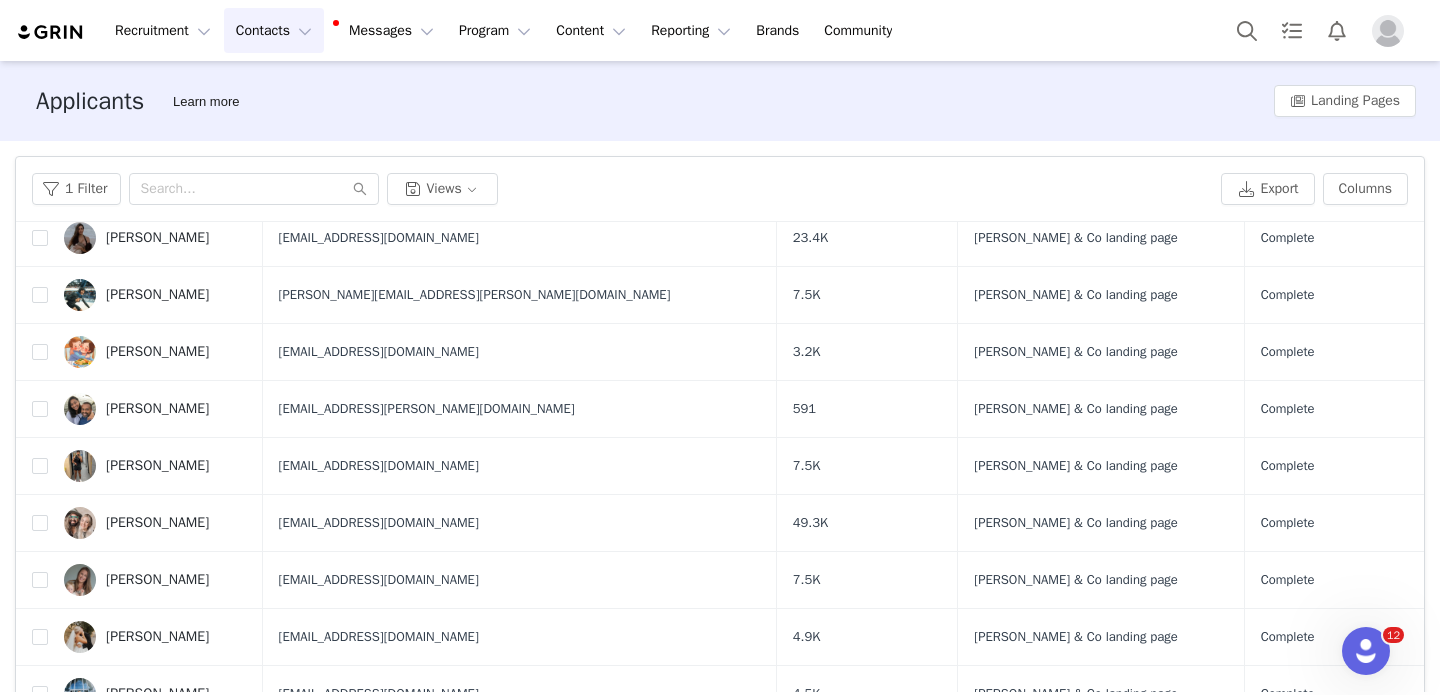 scroll, scrollTop: 597, scrollLeft: 0, axis: vertical 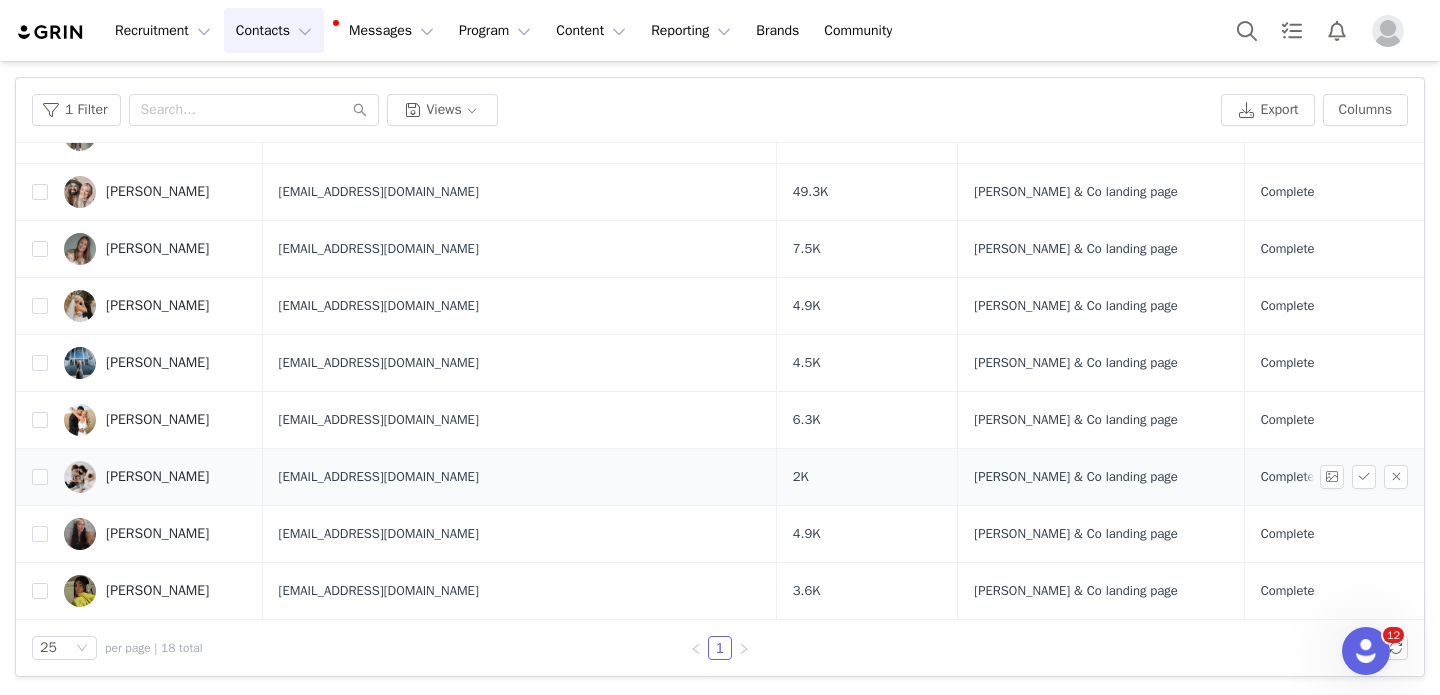 click on "[PERSON_NAME]" at bounding box center [157, 477] 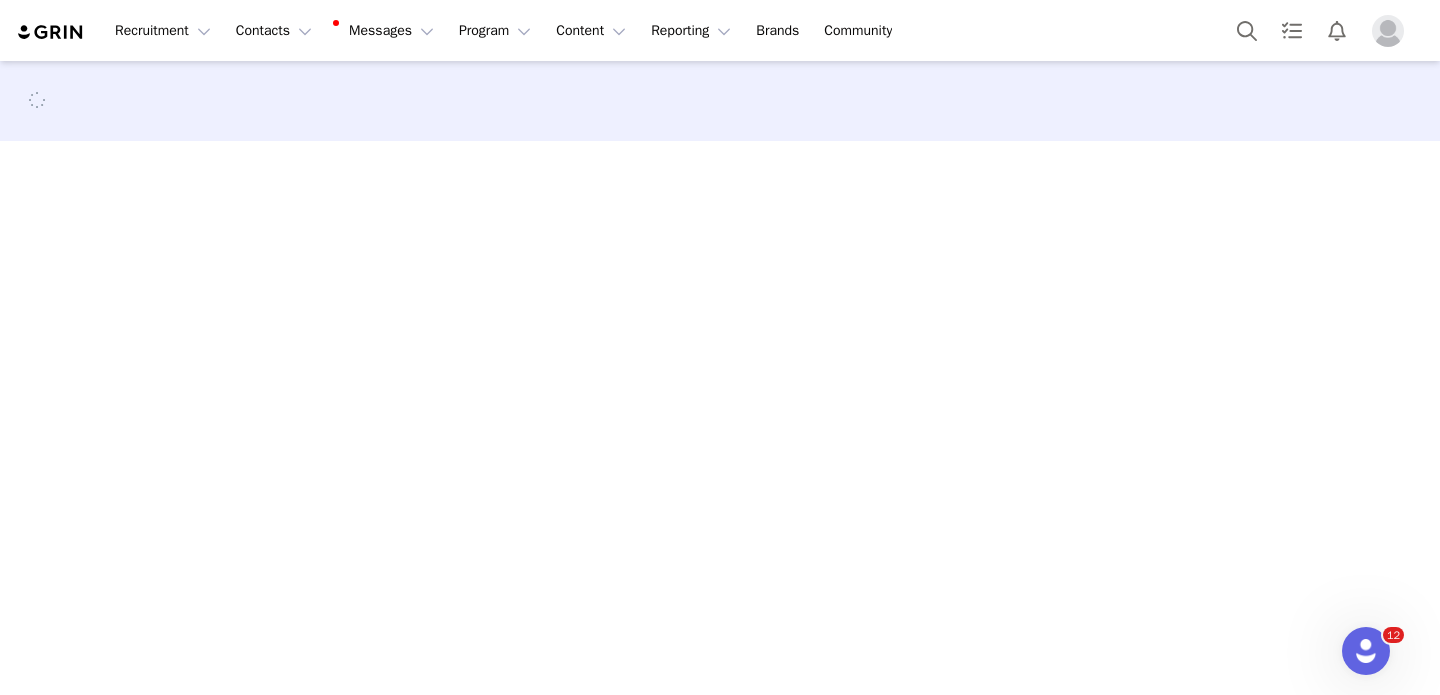 scroll, scrollTop: 0, scrollLeft: 0, axis: both 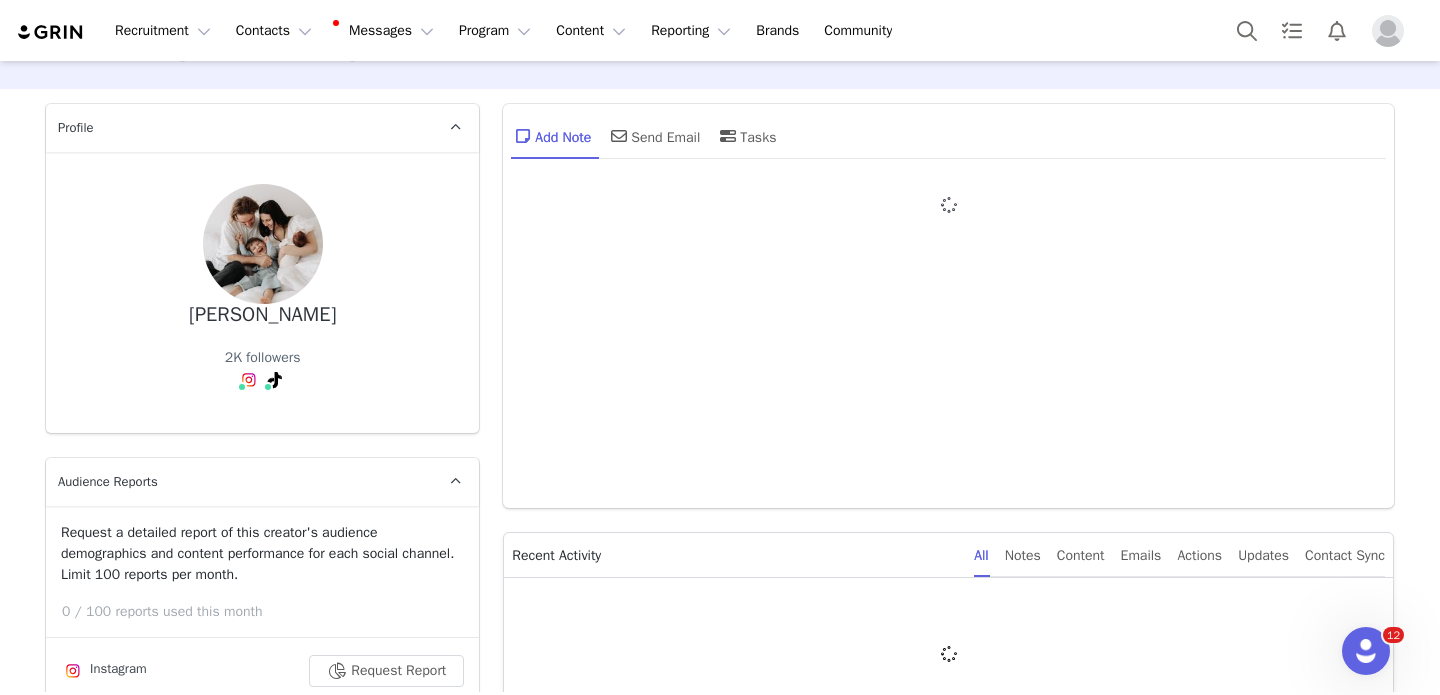 type on "+61 ([GEOGRAPHIC_DATA])" 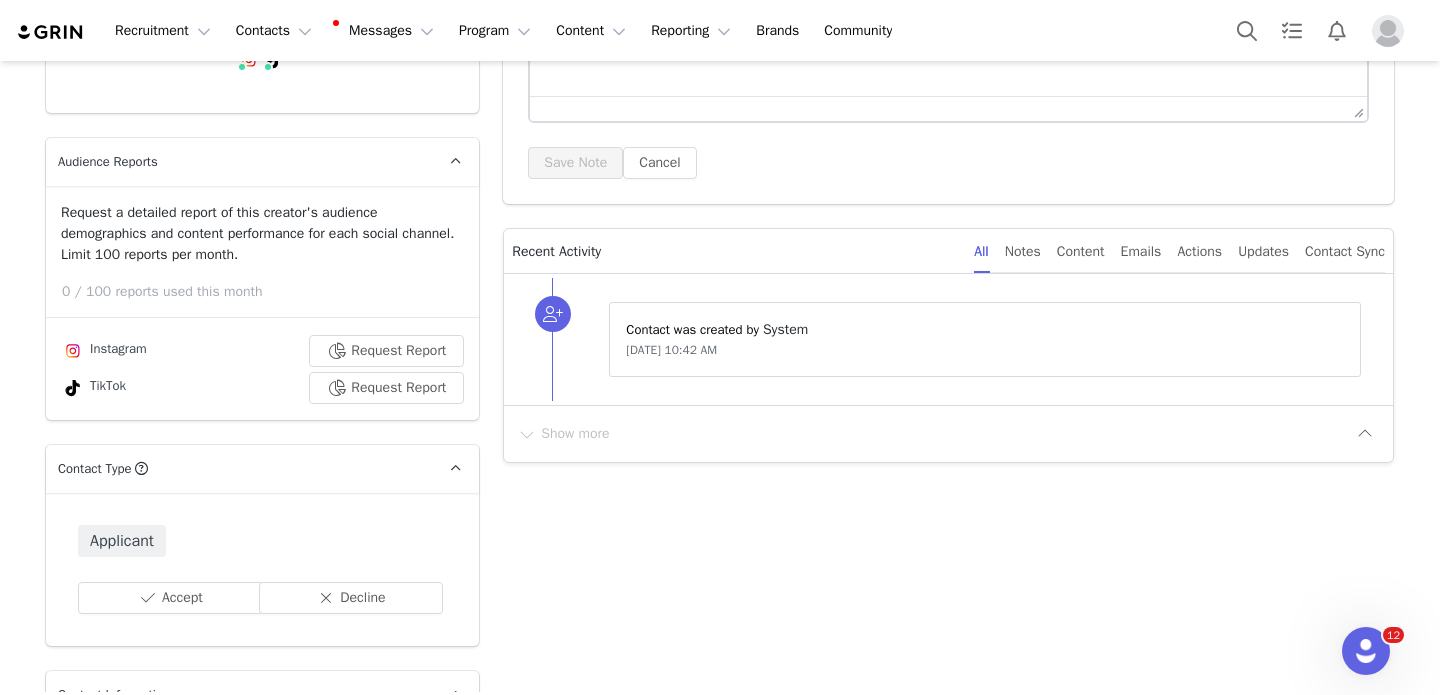 scroll, scrollTop: 0, scrollLeft: 0, axis: both 